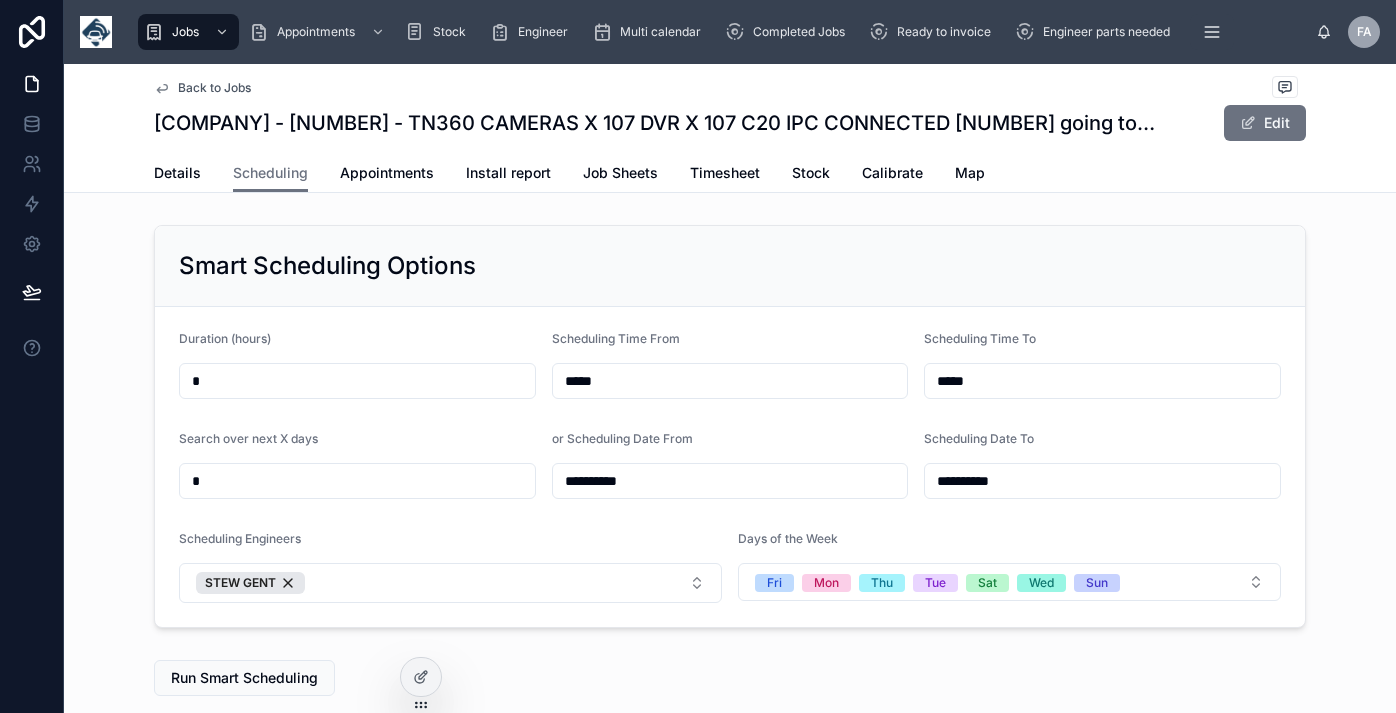 scroll, scrollTop: 0, scrollLeft: 0, axis: both 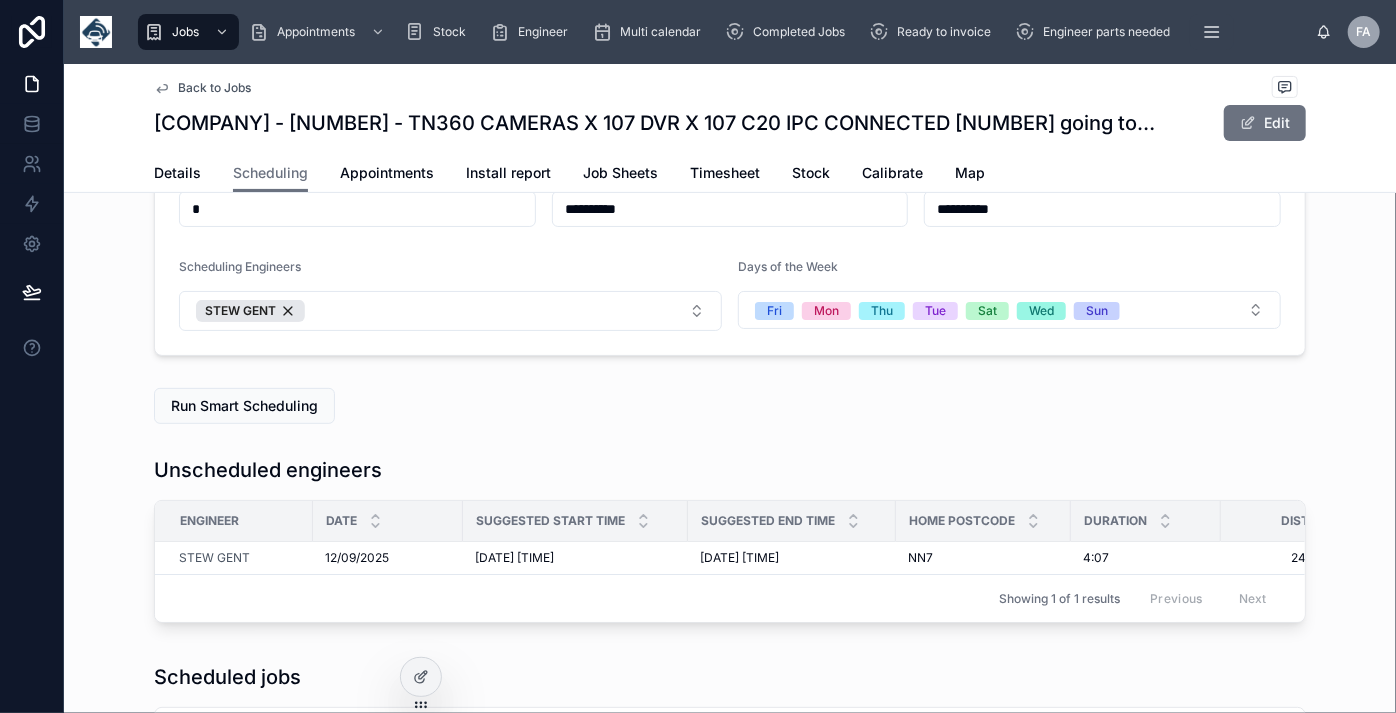click on "Back to Jobs" at bounding box center [214, 88] 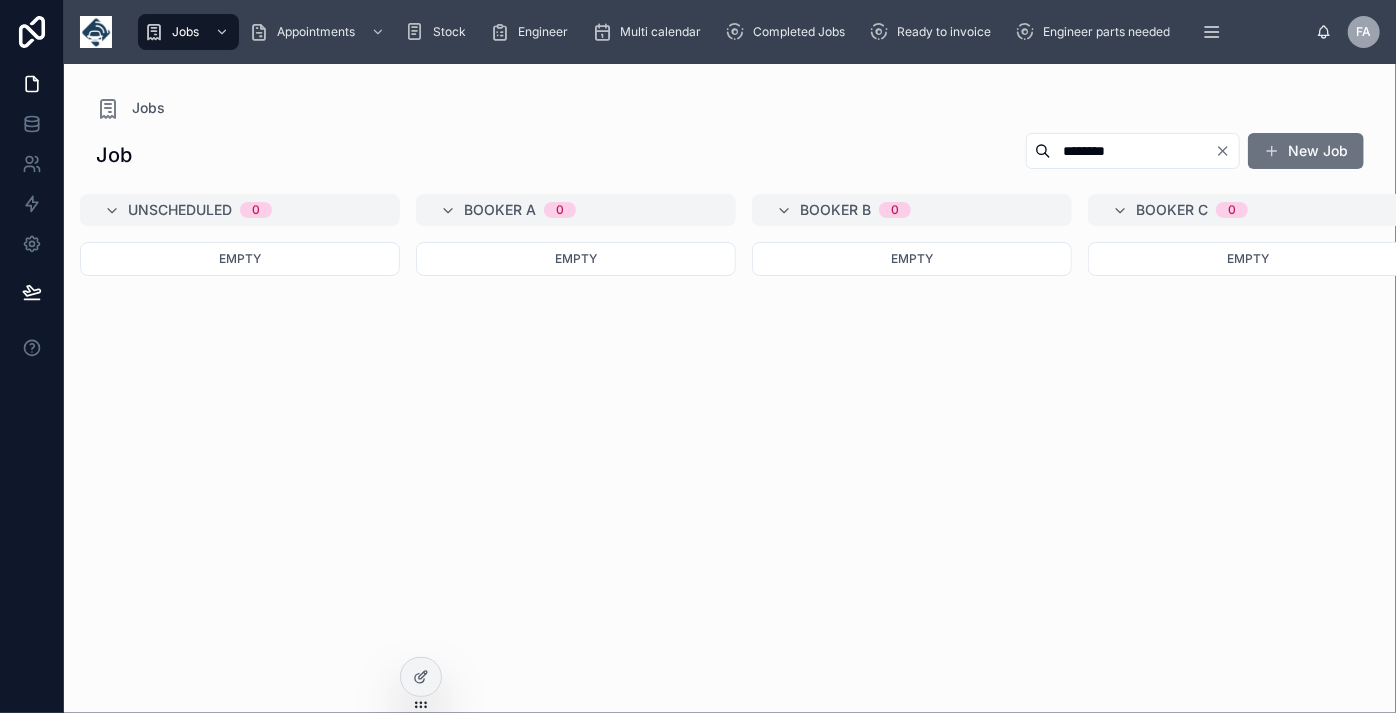 scroll, scrollTop: 0, scrollLeft: 0, axis: both 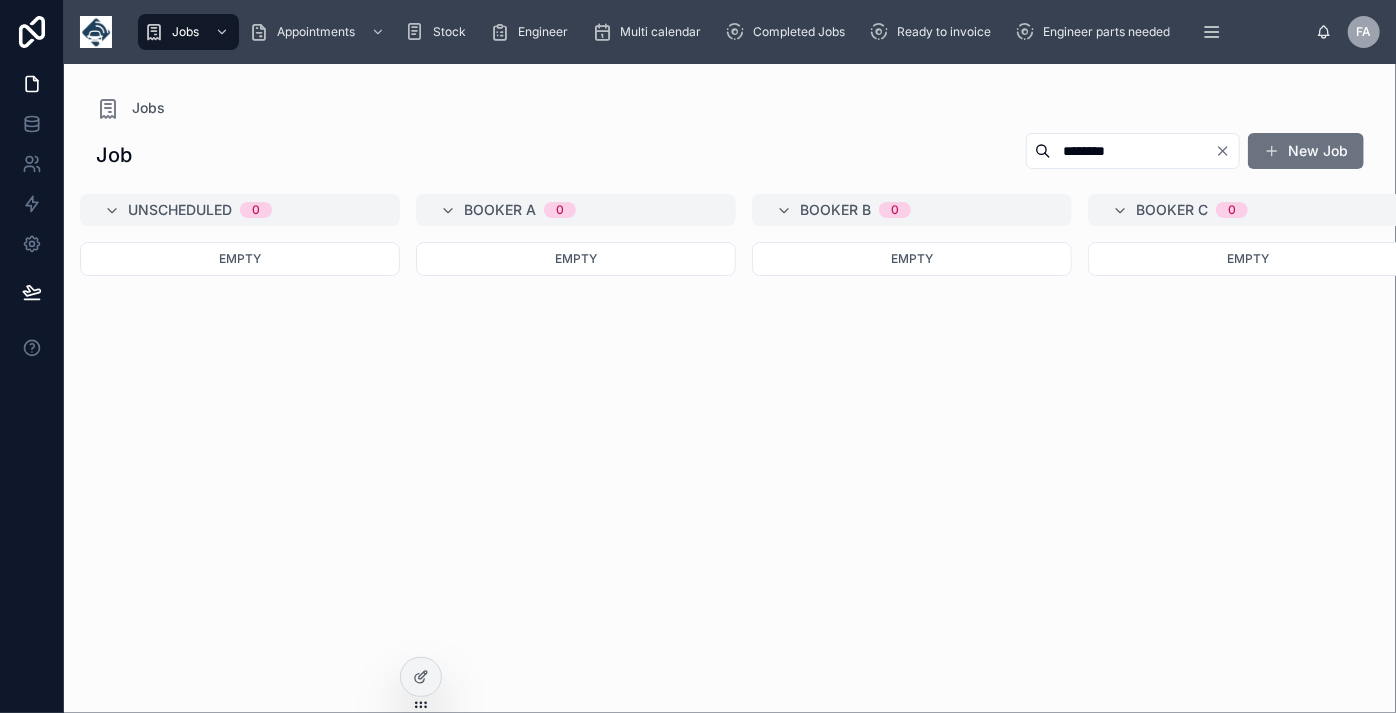 click 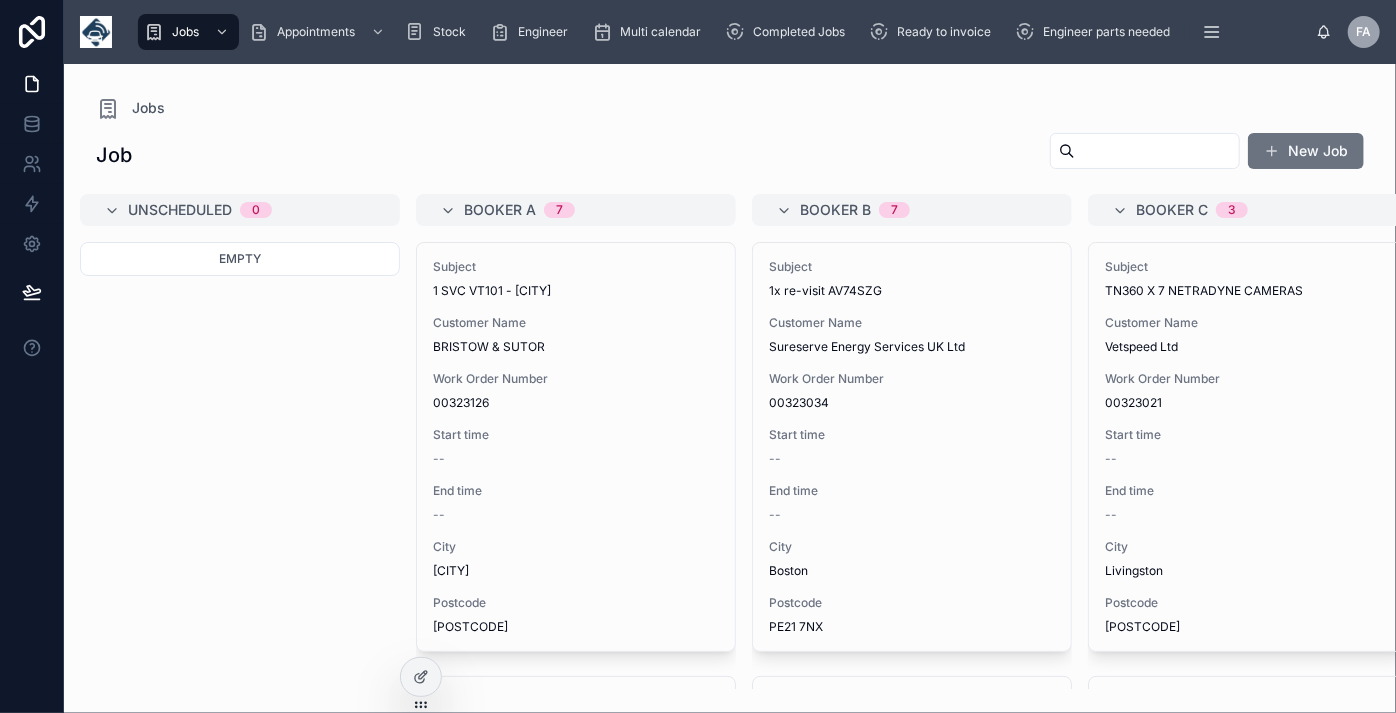 click at bounding box center (1157, 151) 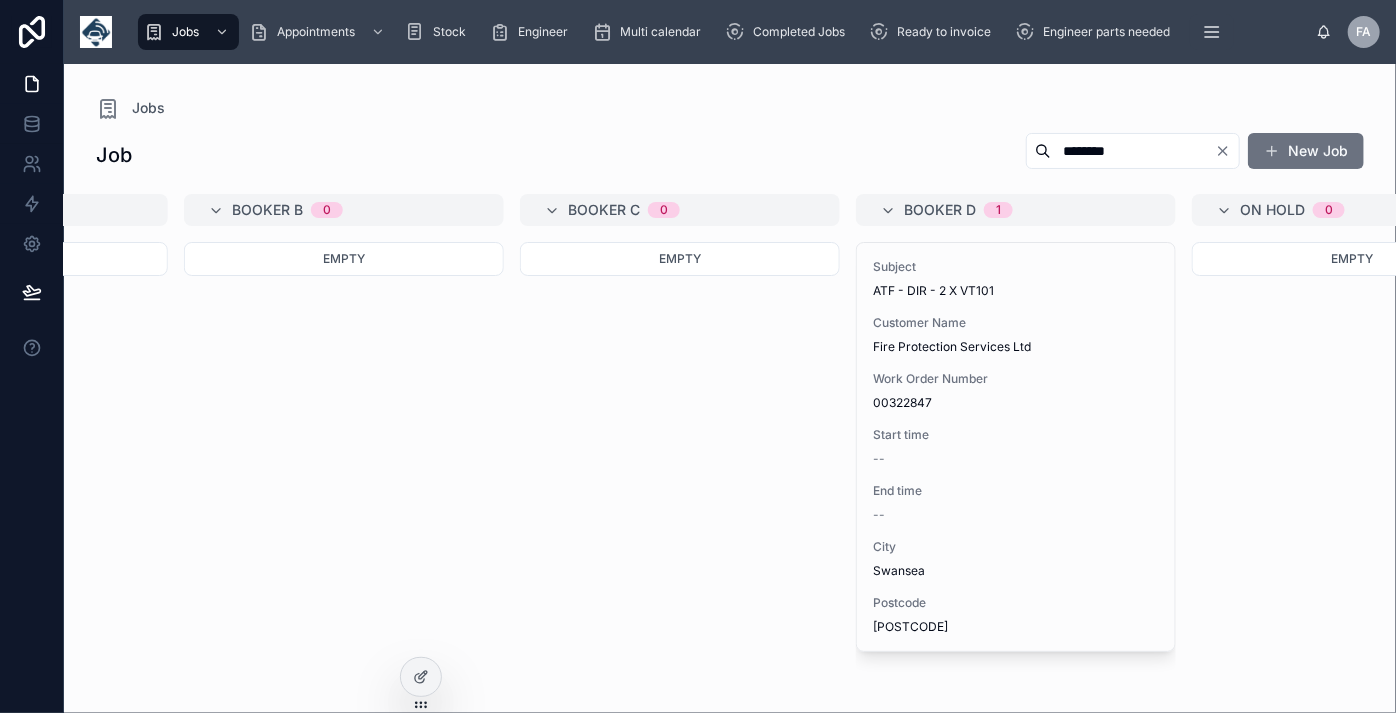 scroll, scrollTop: 0, scrollLeft: 597, axis: horizontal 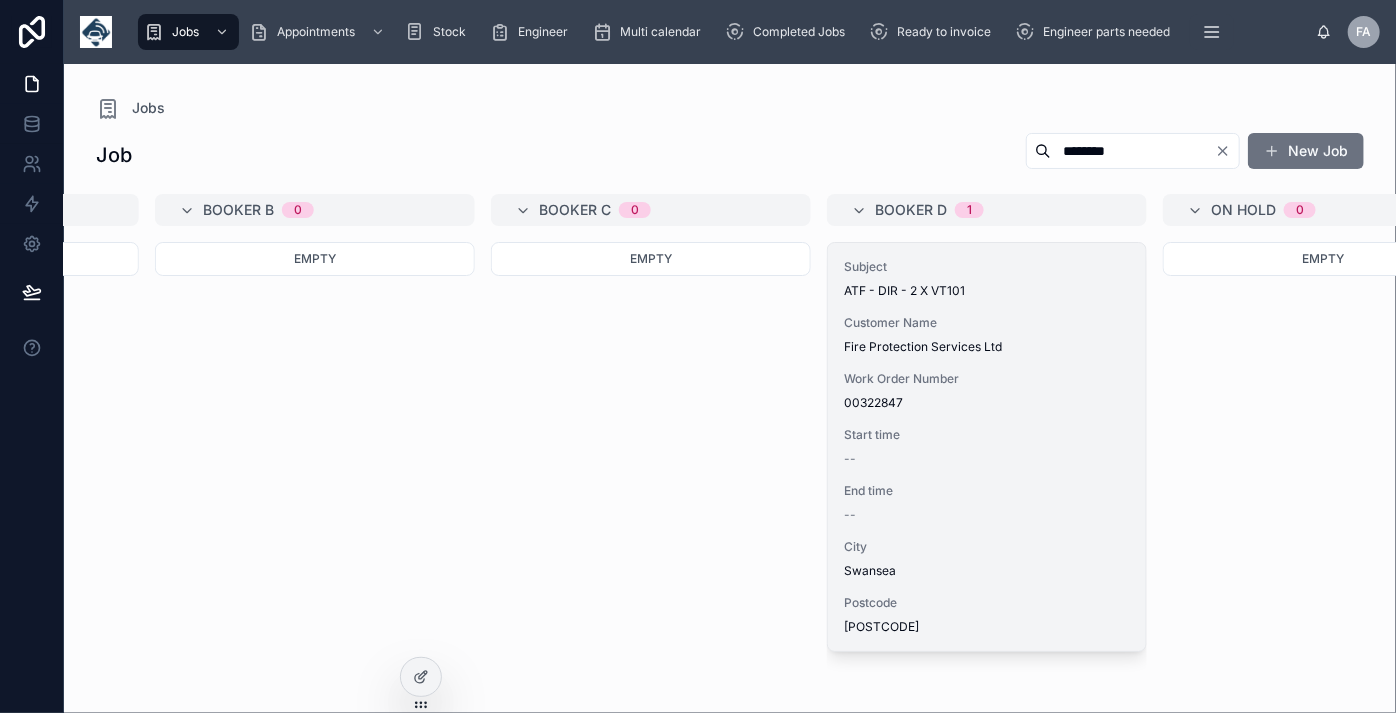 type on "********" 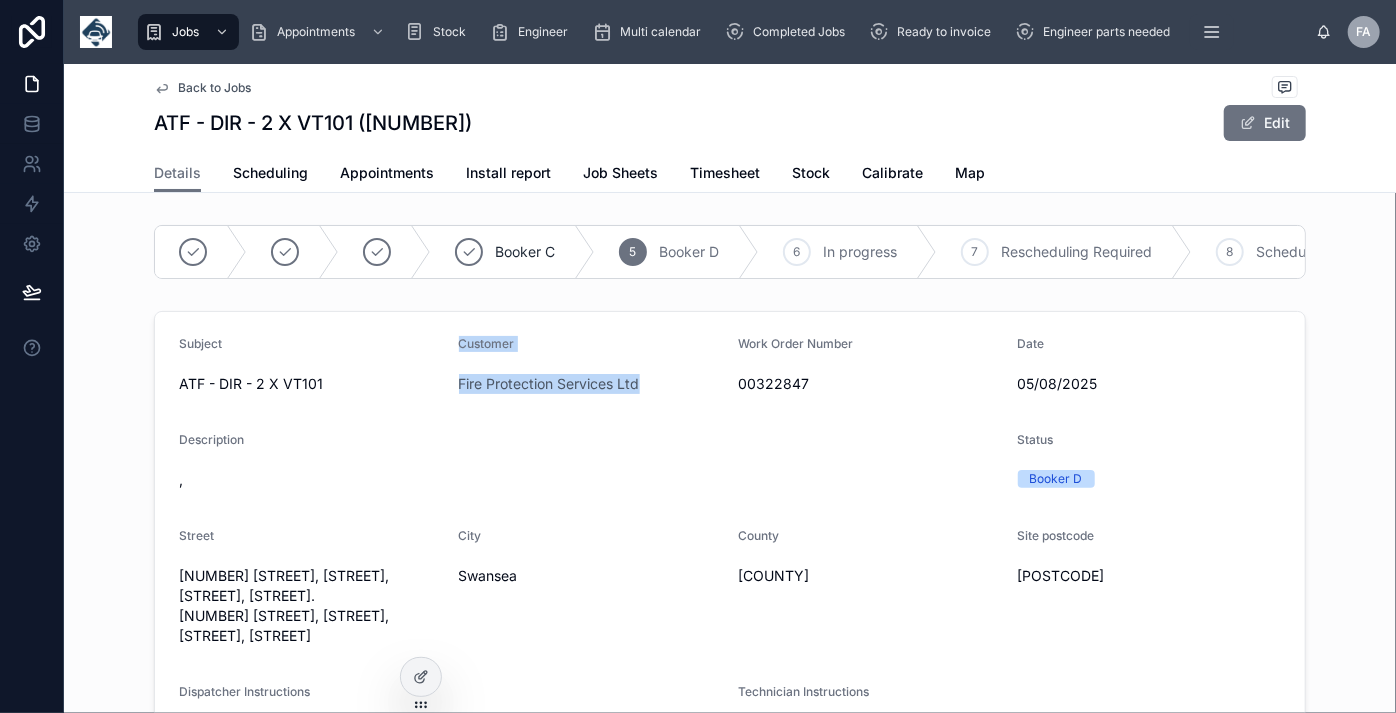 drag, startPoint x: 665, startPoint y: 397, endPoint x: 434, endPoint y: 398, distance: 231.00217 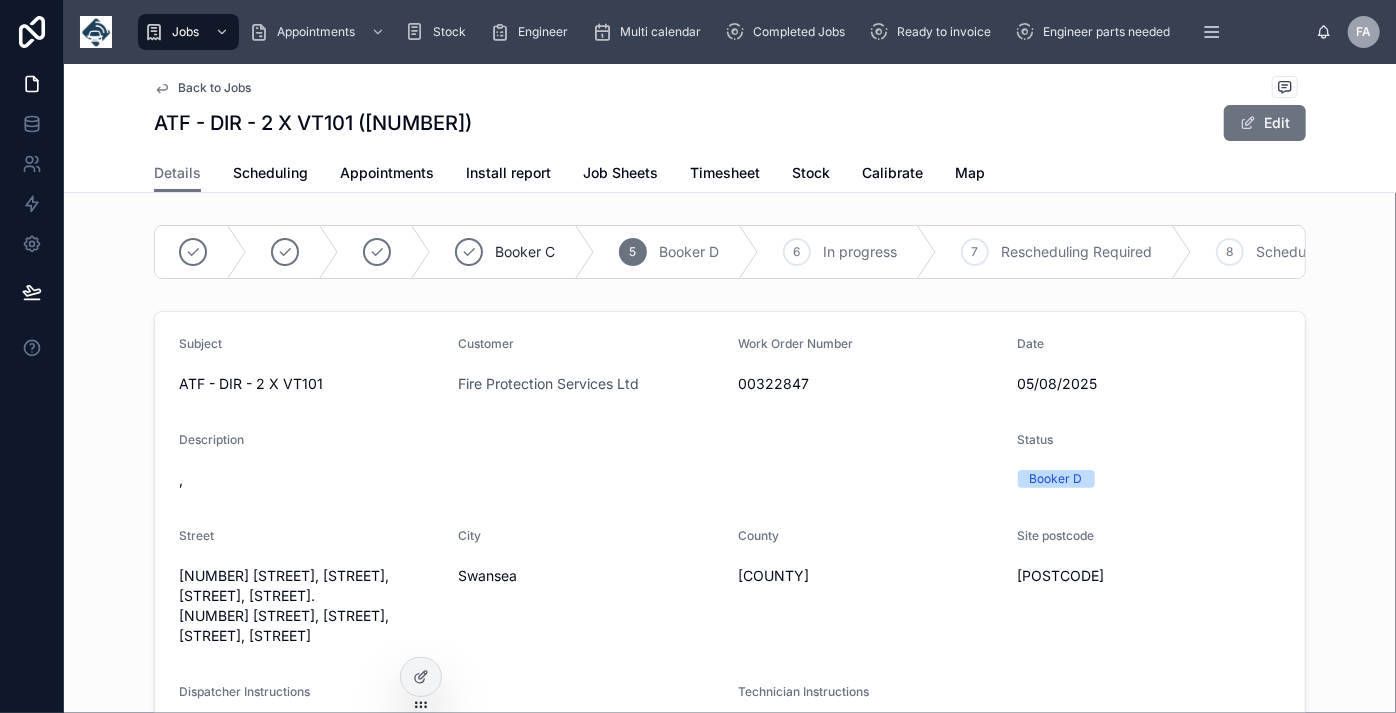 drag, startPoint x: 434, startPoint y: 398, endPoint x: 597, endPoint y: 486, distance: 185.23769 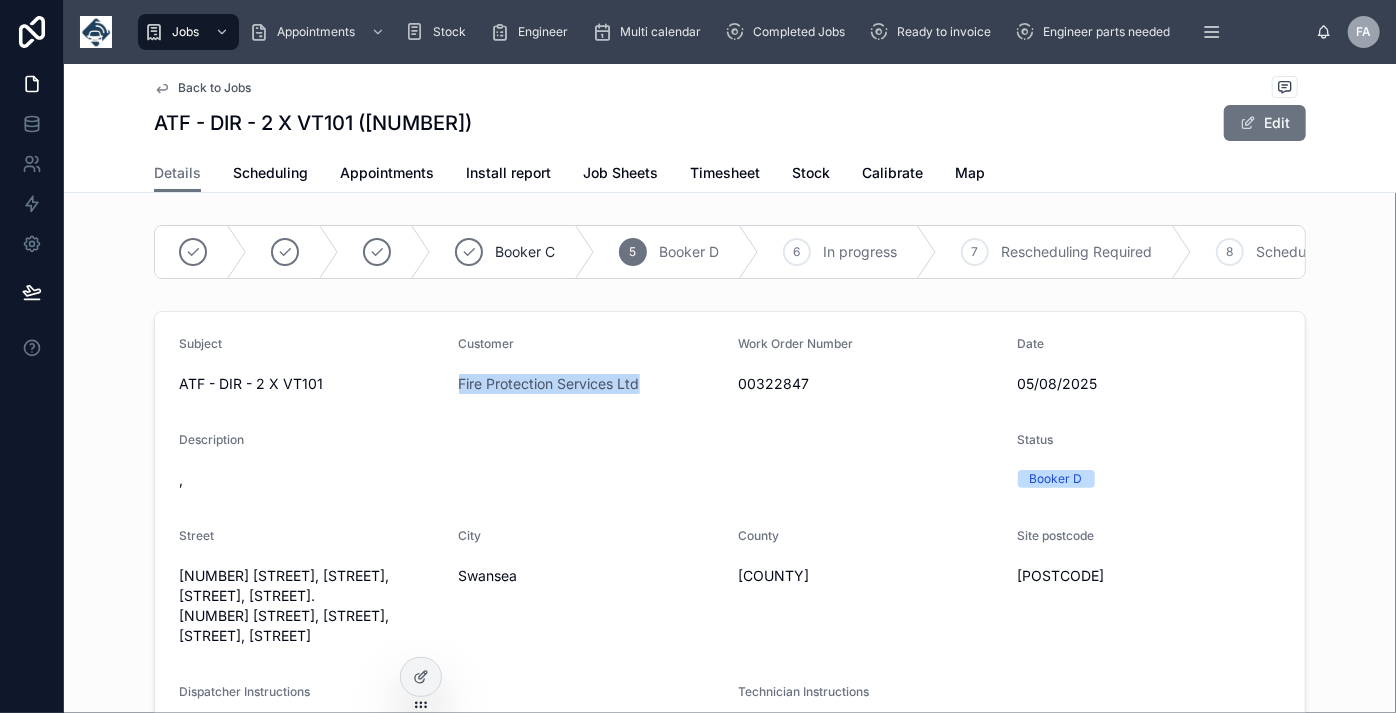 drag, startPoint x: 648, startPoint y: 393, endPoint x: 450, endPoint y: 402, distance: 198.20444 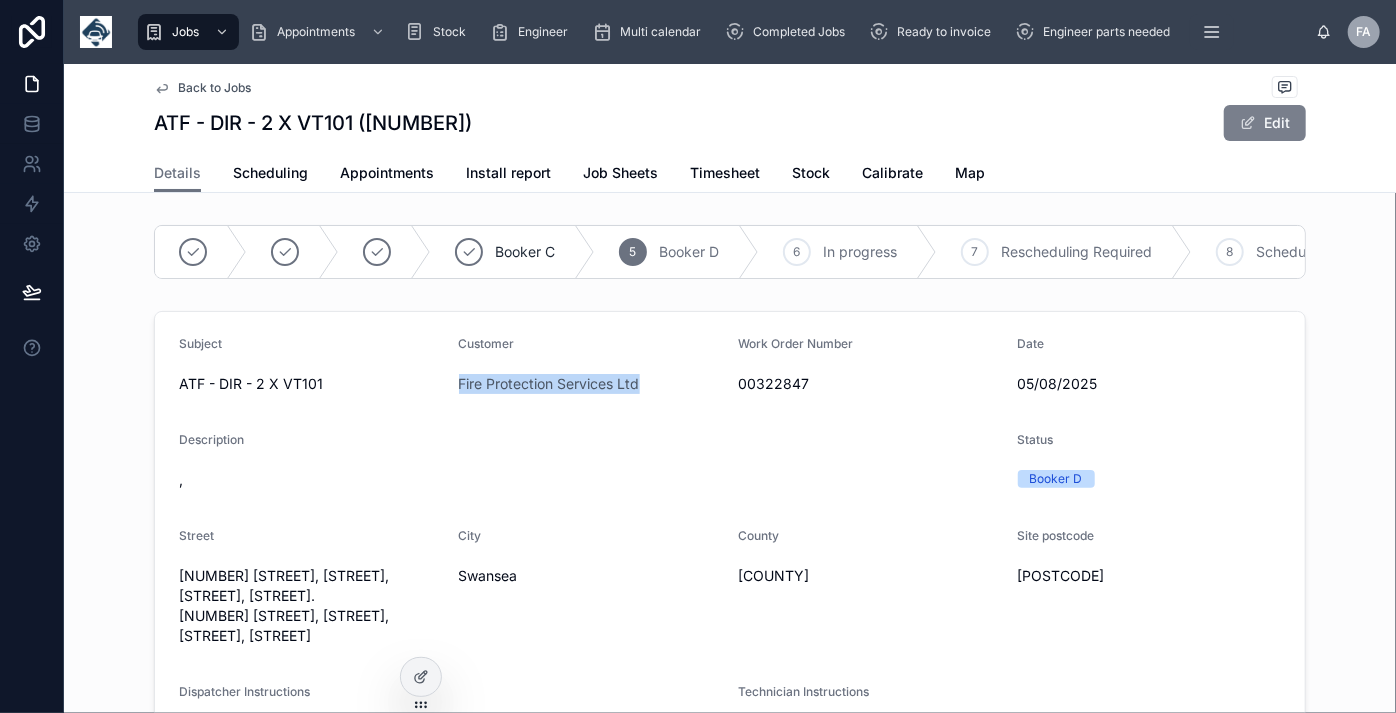 click on "Edit" at bounding box center (1265, 123) 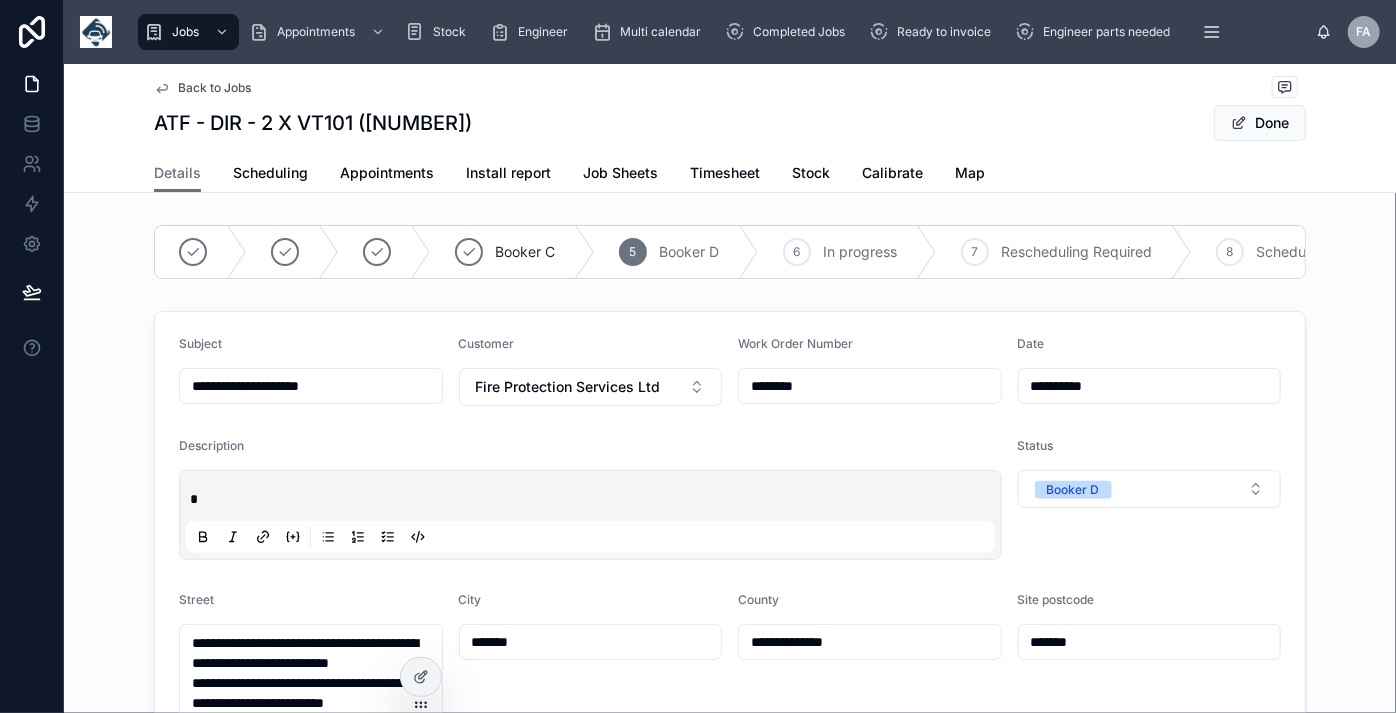 click on "**********" at bounding box center [311, 386] 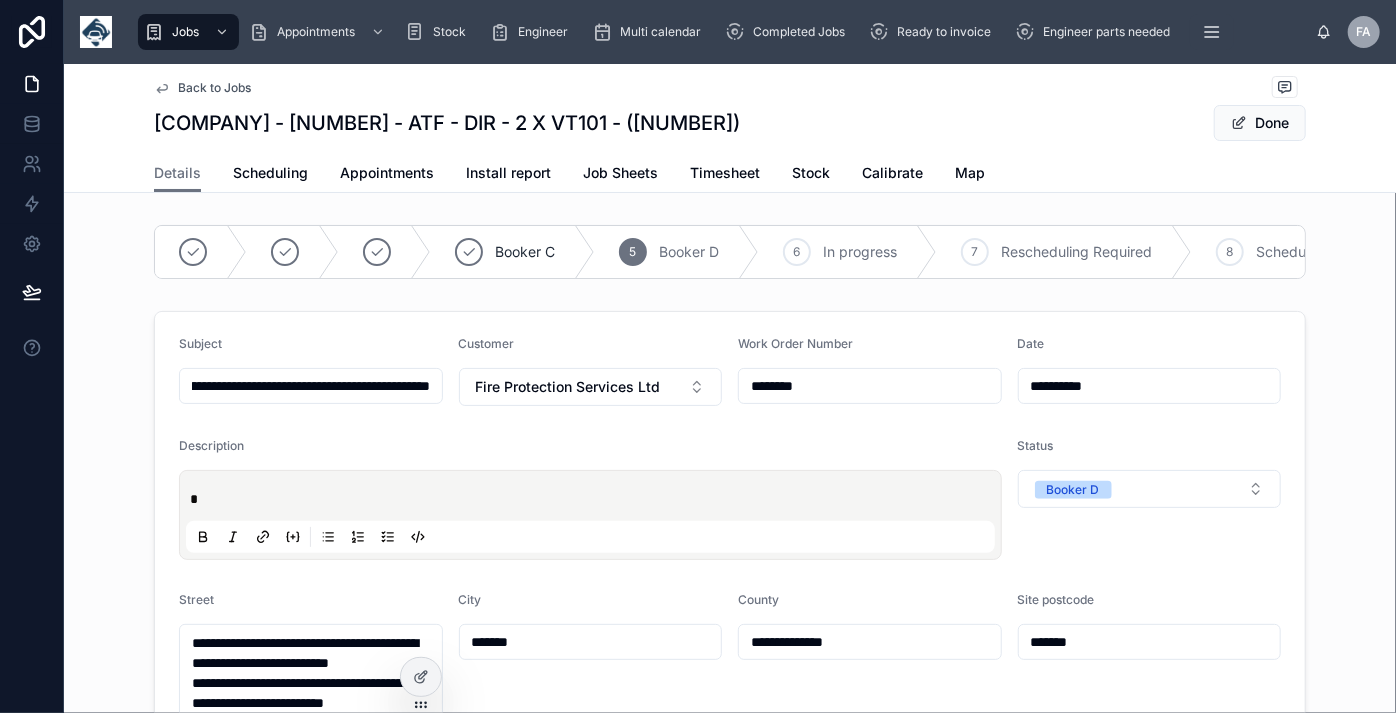 scroll, scrollTop: 0, scrollLeft: 0, axis: both 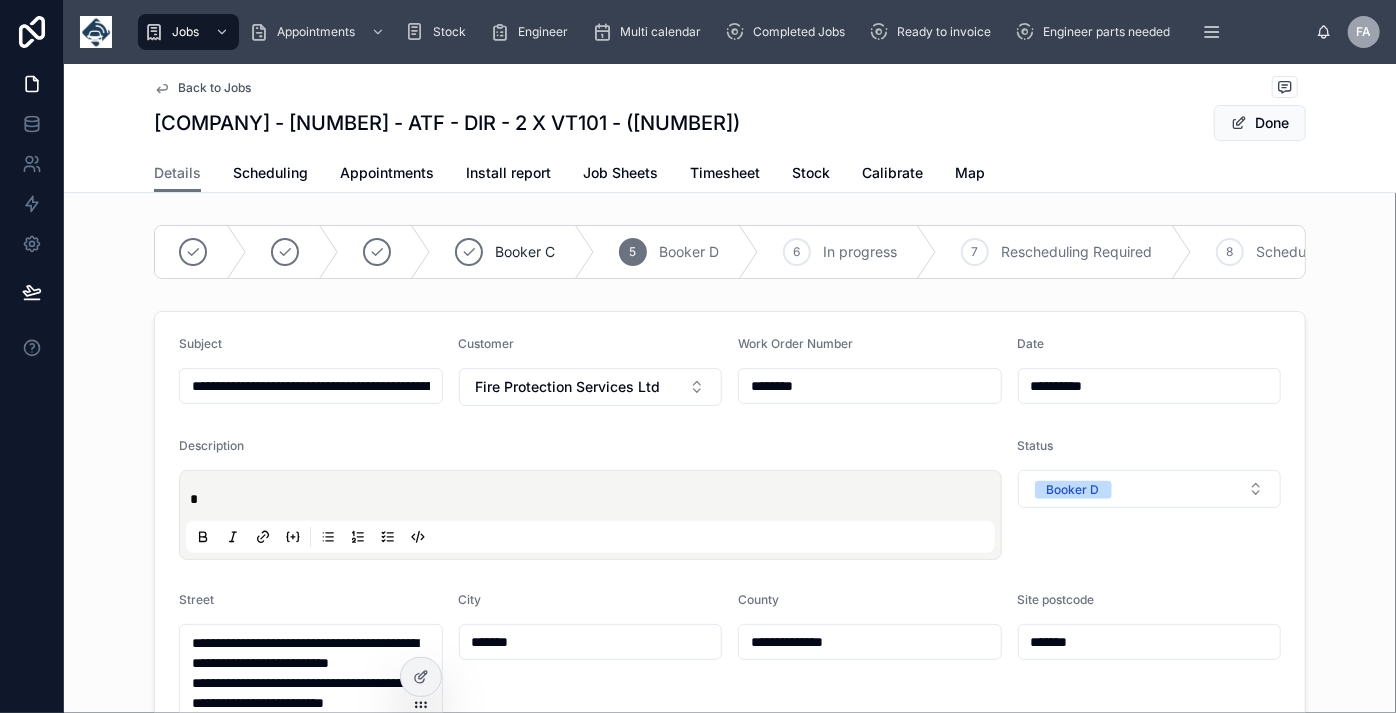 click on "**********" at bounding box center [311, 386] 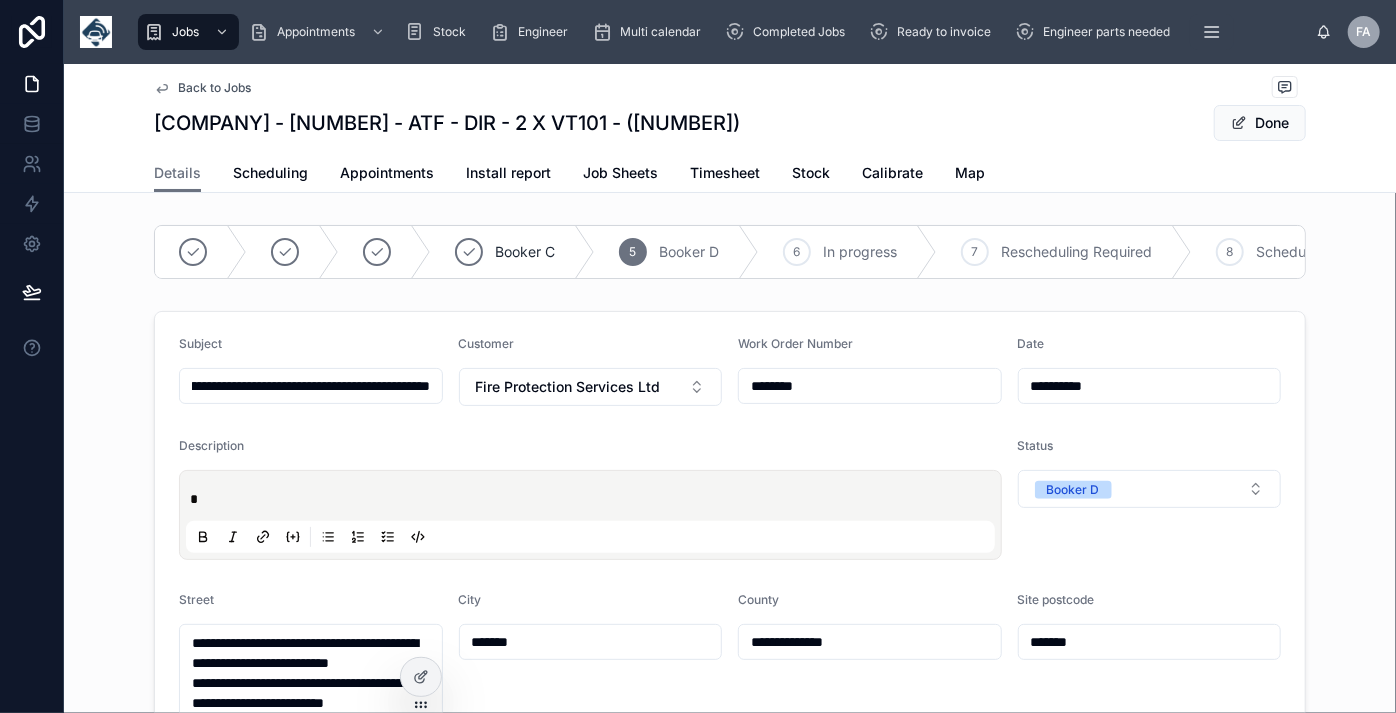 scroll, scrollTop: 0, scrollLeft: 0, axis: both 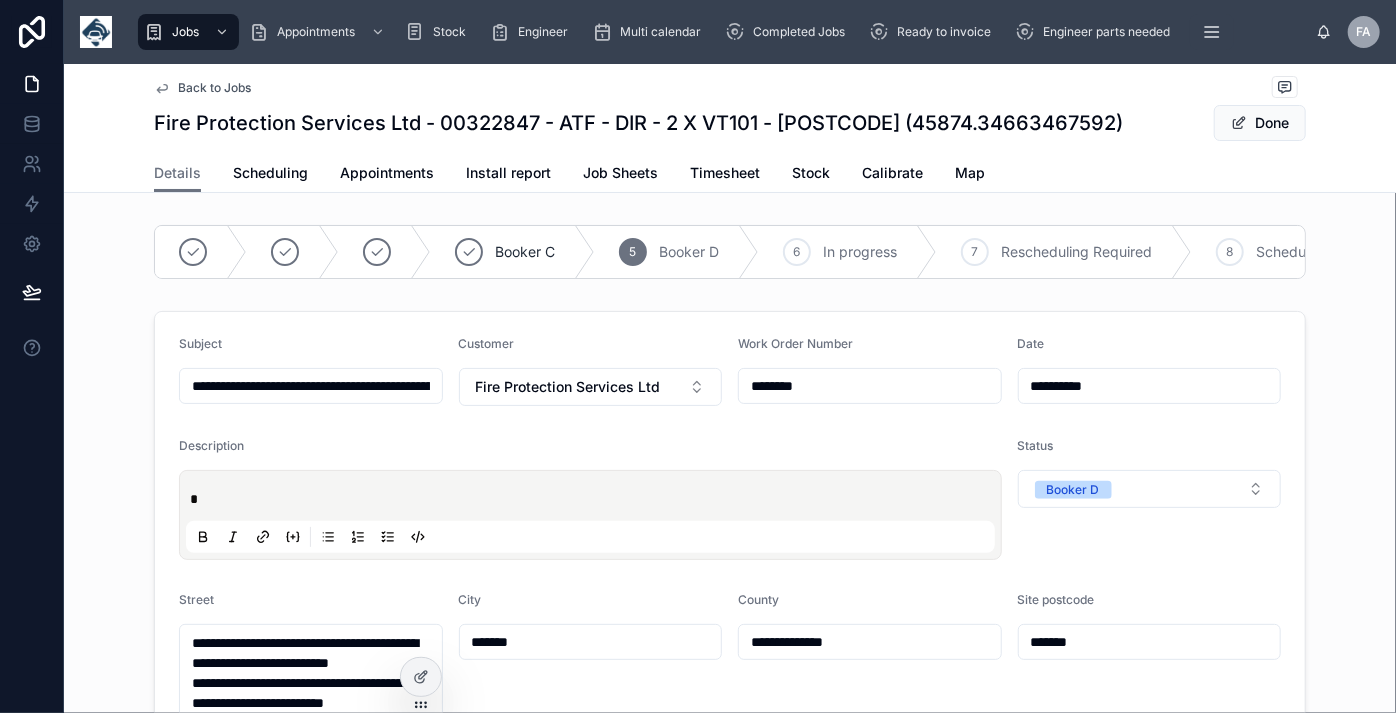 click on "**********" at bounding box center [311, 386] 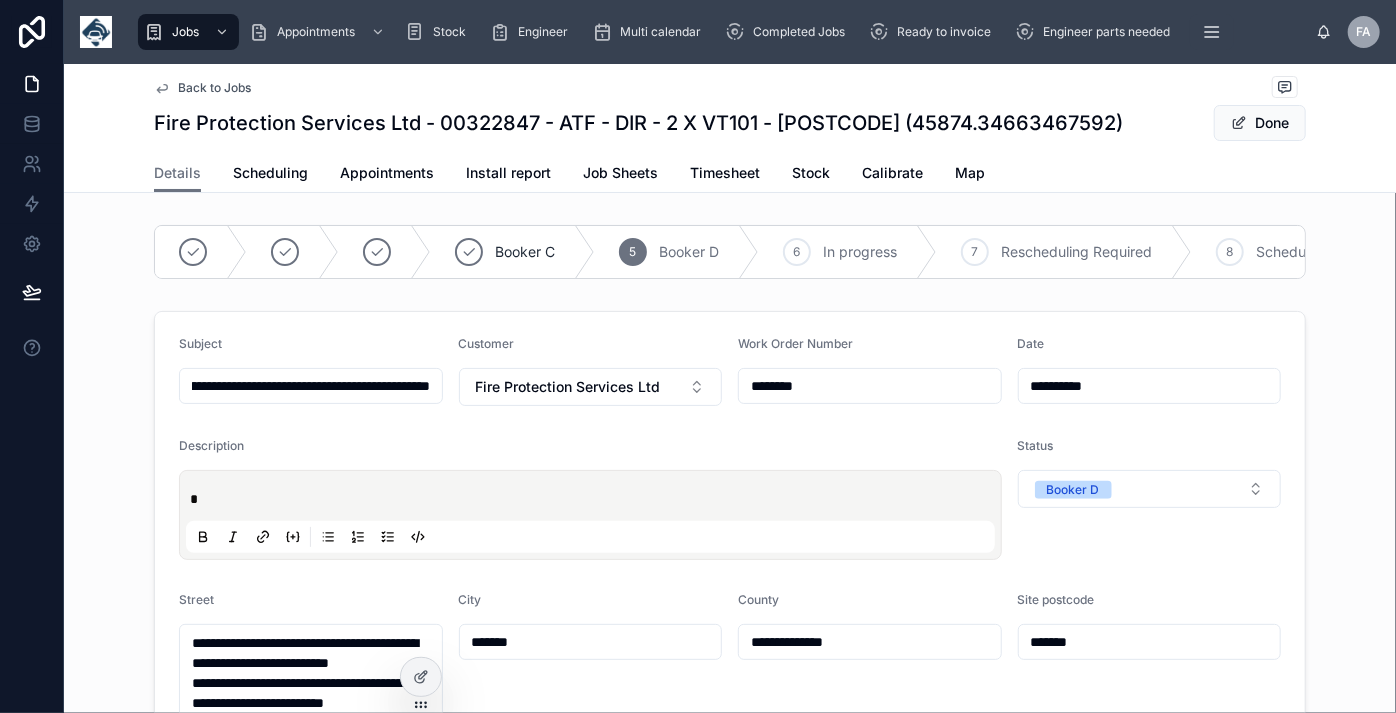 scroll, scrollTop: 0, scrollLeft: 256, axis: horizontal 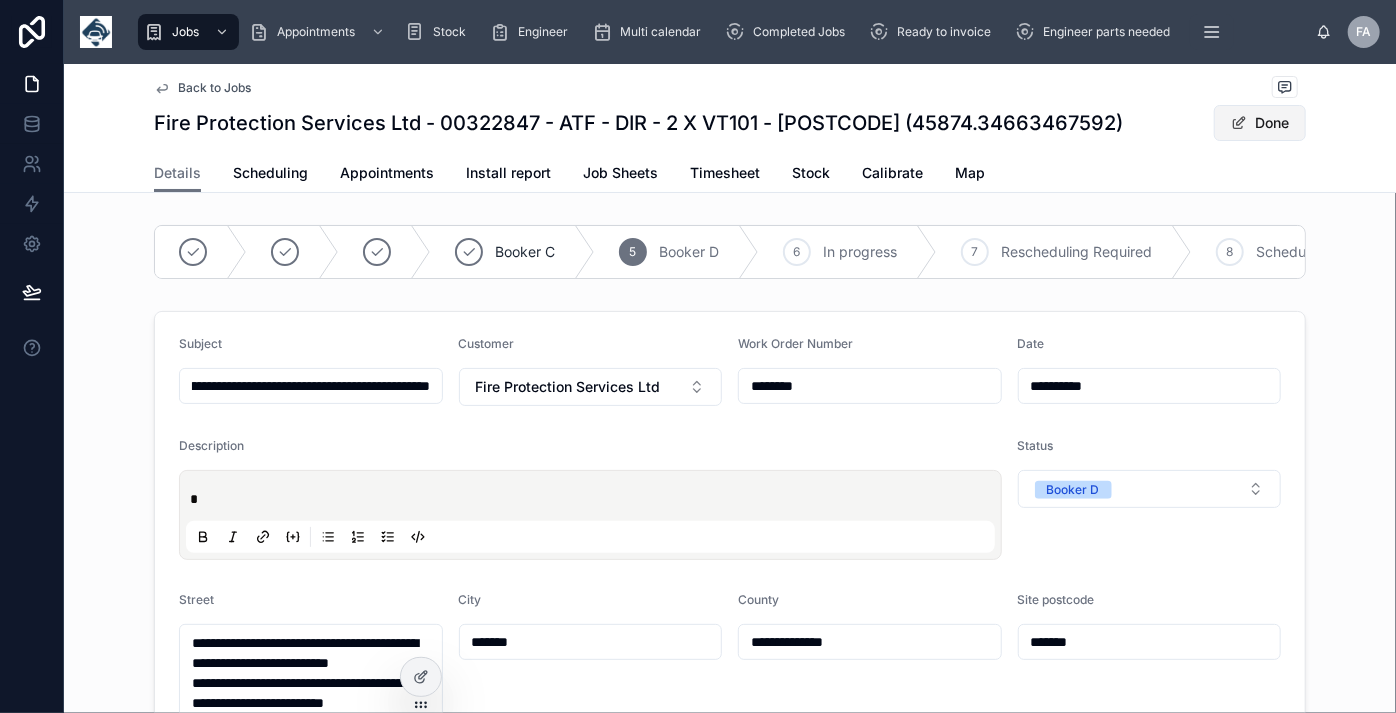 type on "**********" 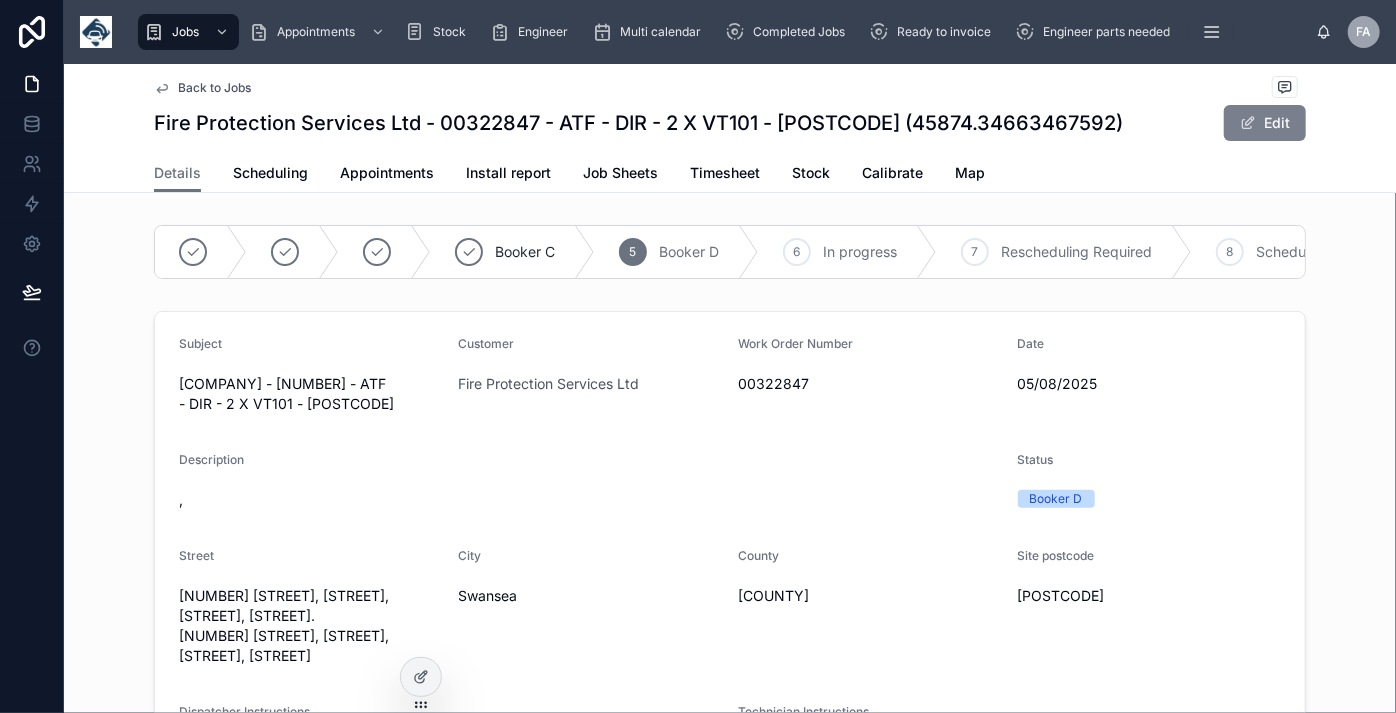click on "Edit" at bounding box center [1265, 123] 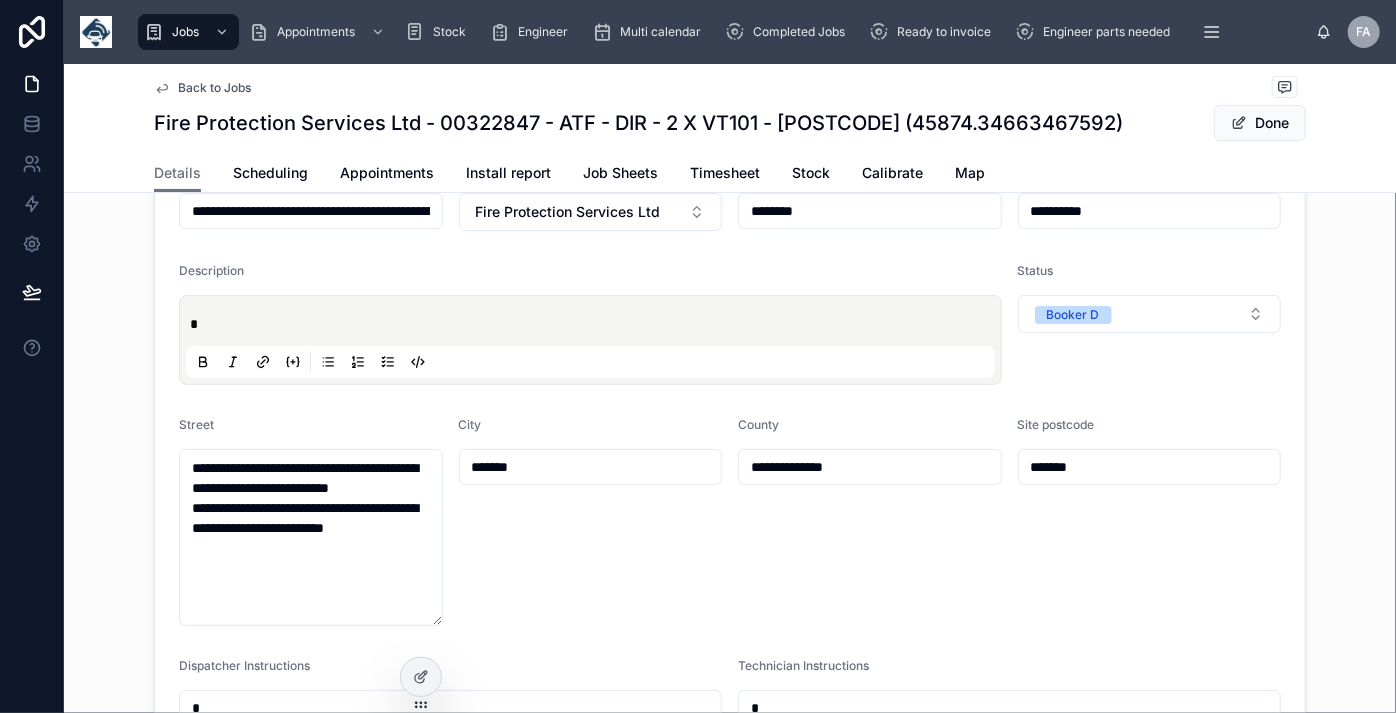 scroll, scrollTop: 181, scrollLeft: 0, axis: vertical 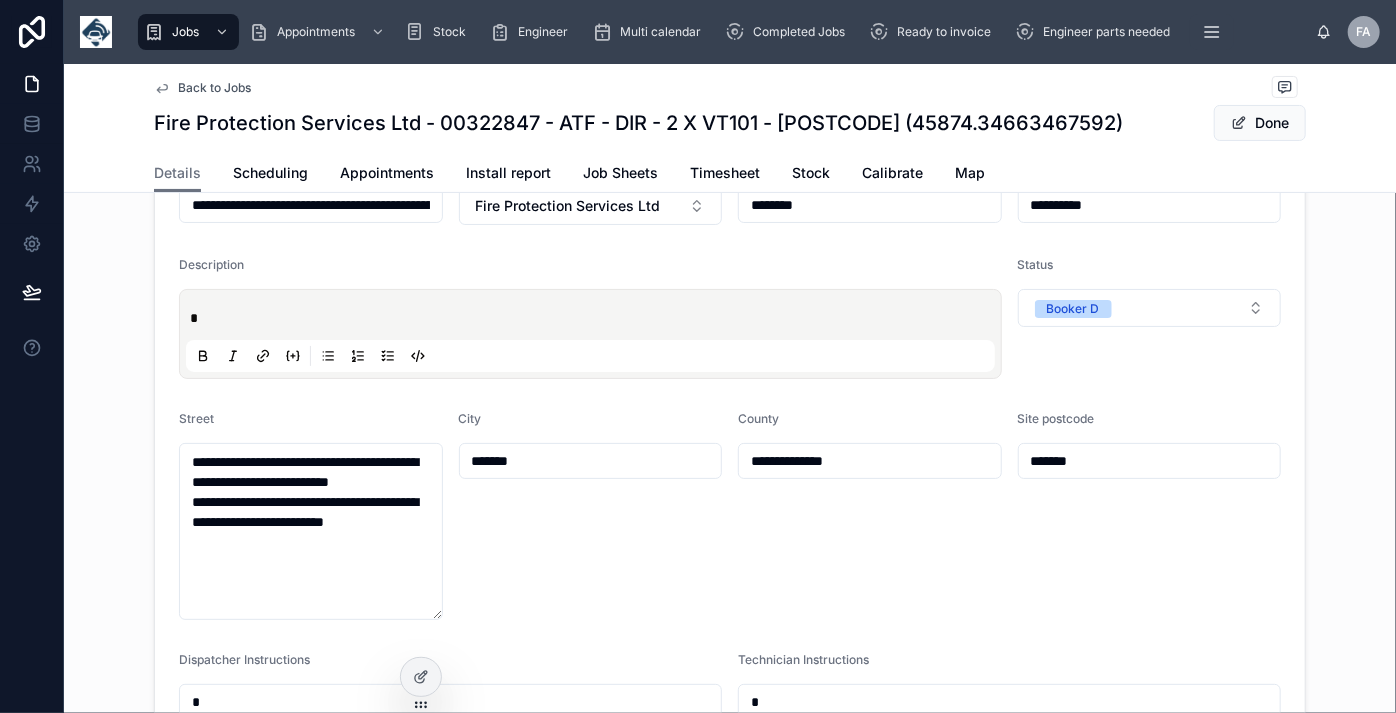 type 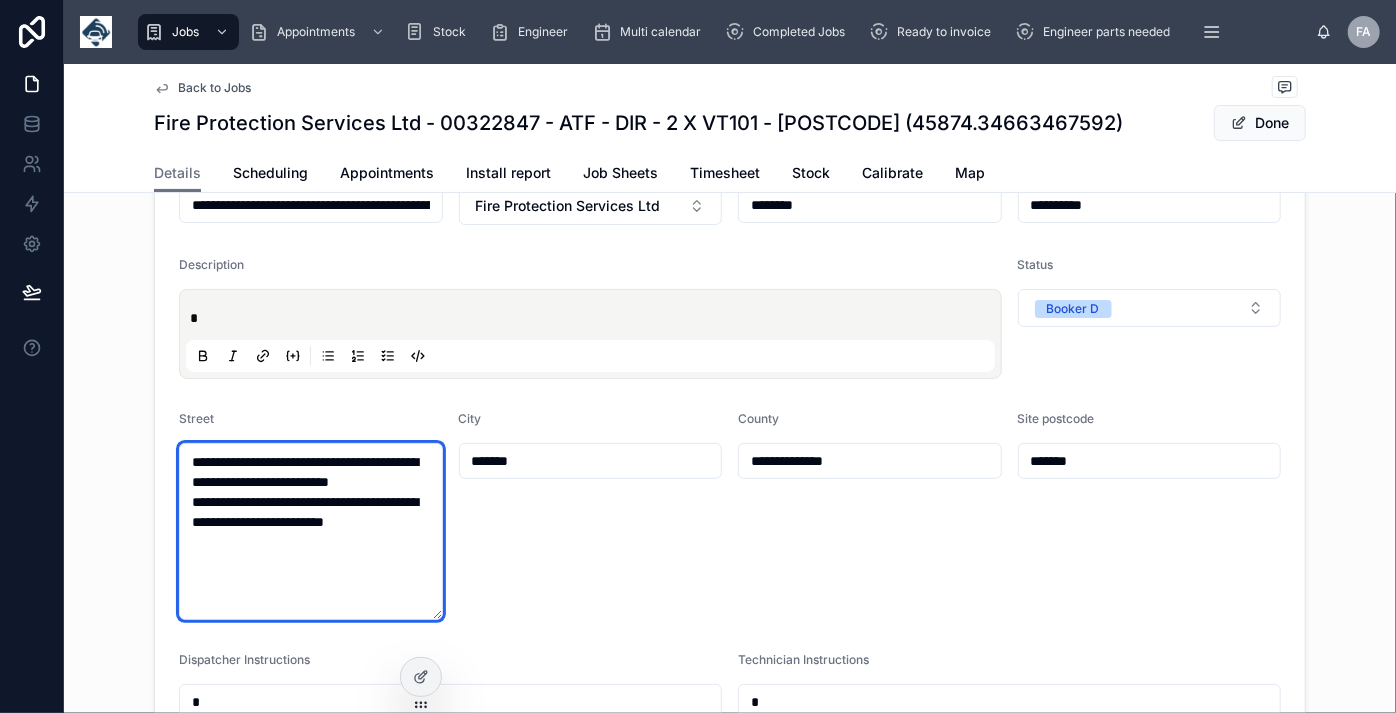 drag, startPoint x: 184, startPoint y: 466, endPoint x: 340, endPoint y: 592, distance: 200.5293 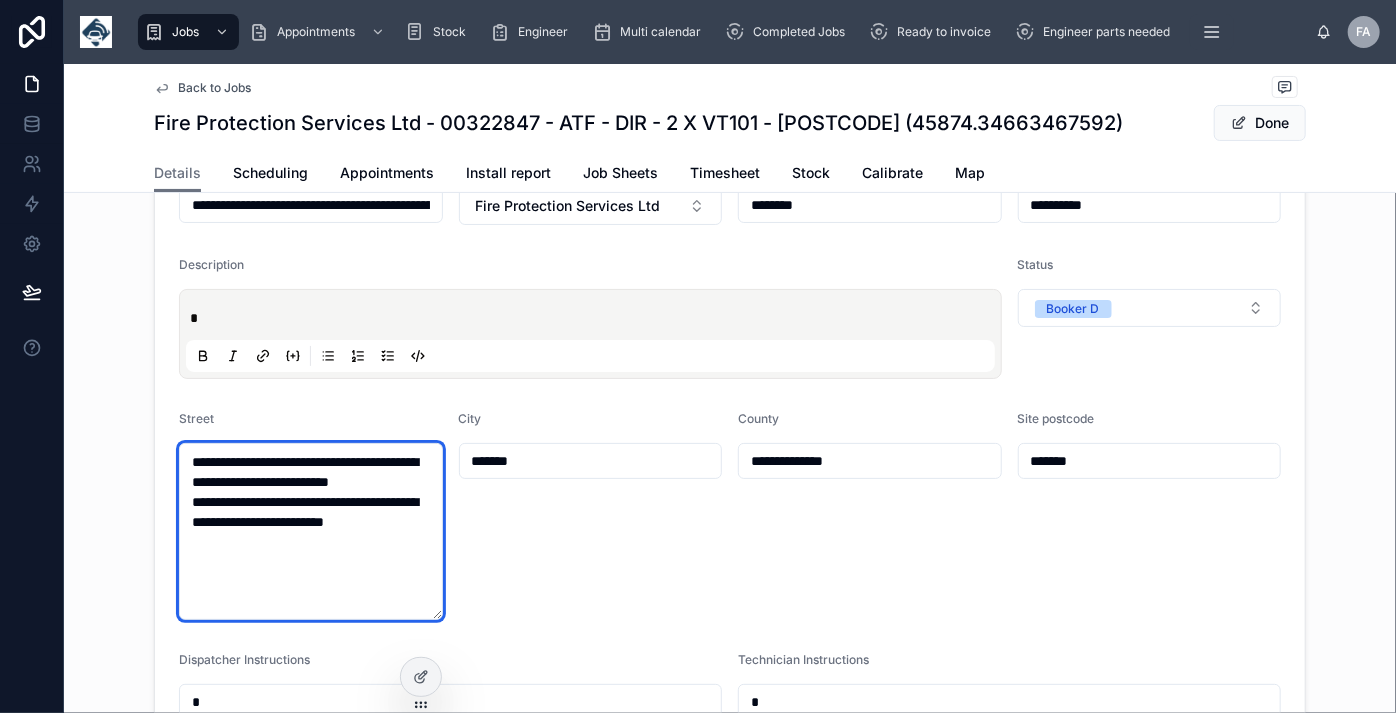 click on "**********" at bounding box center (311, 531) 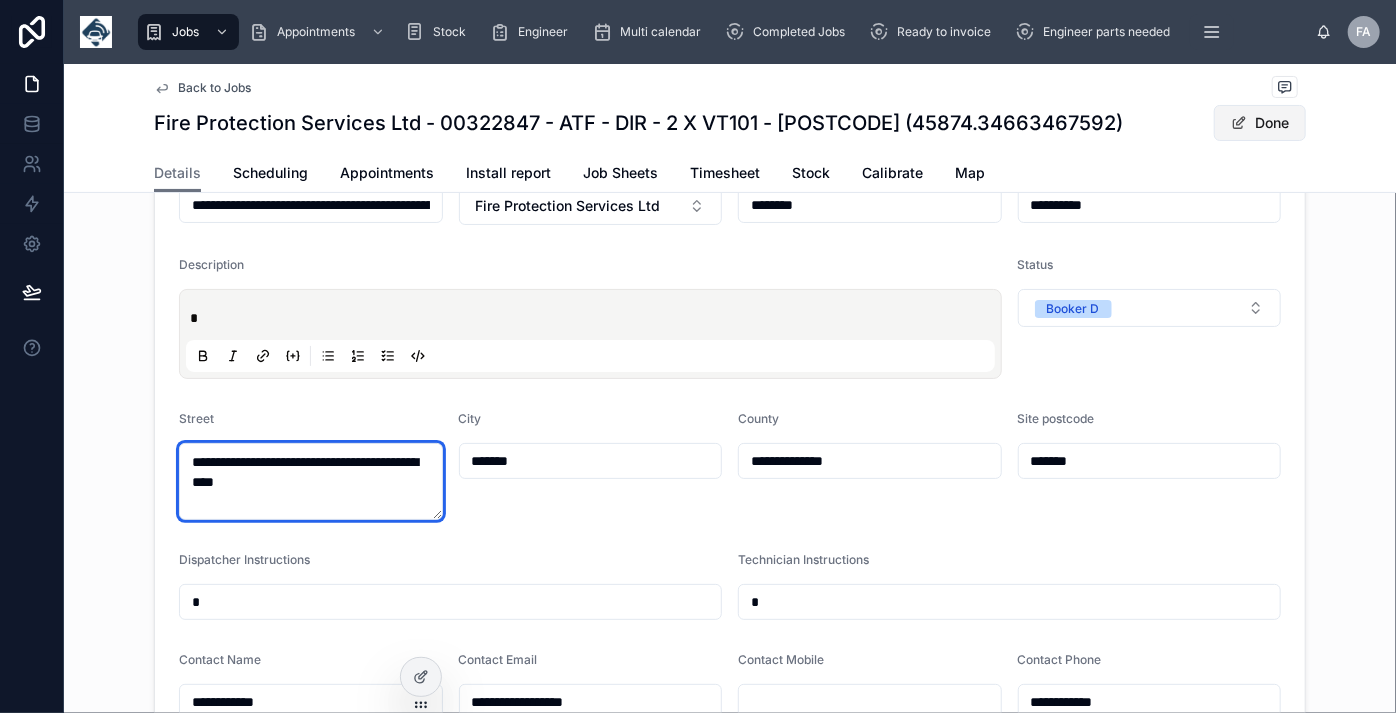 type on "**********" 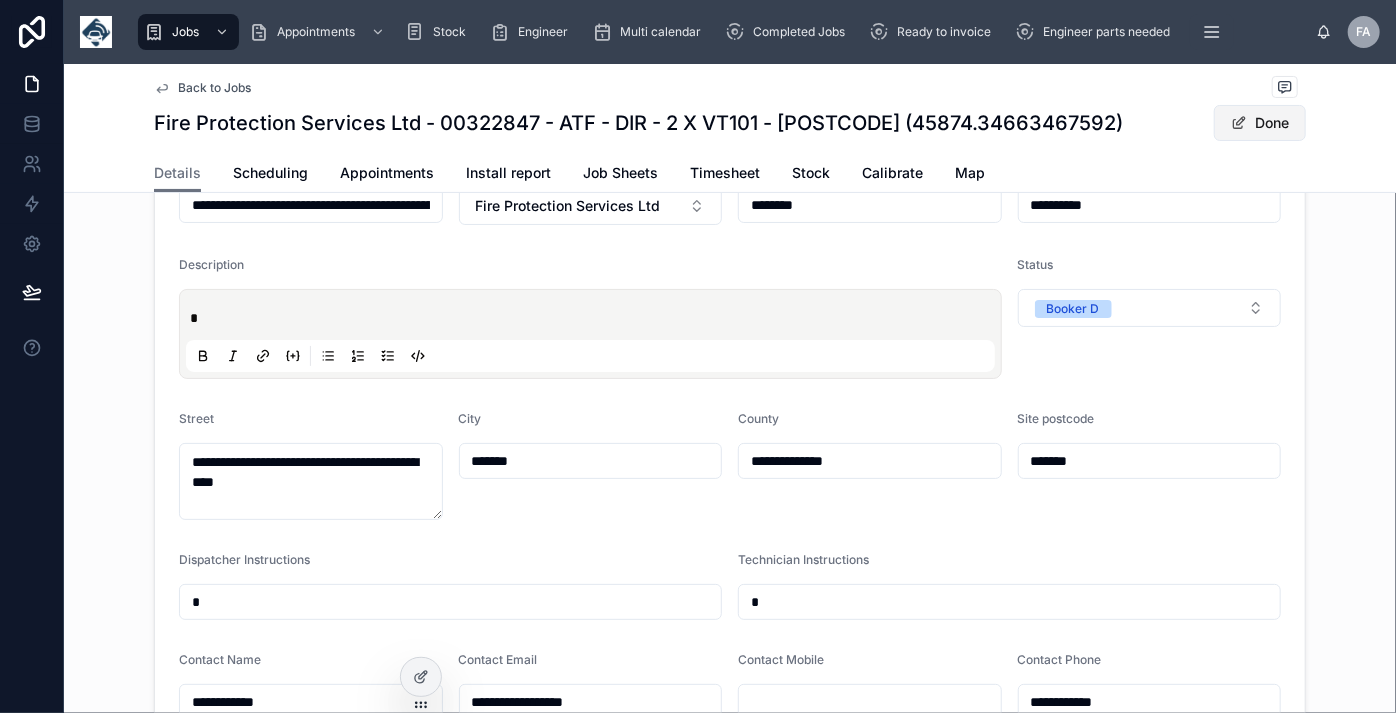 click on "Done" at bounding box center (1260, 123) 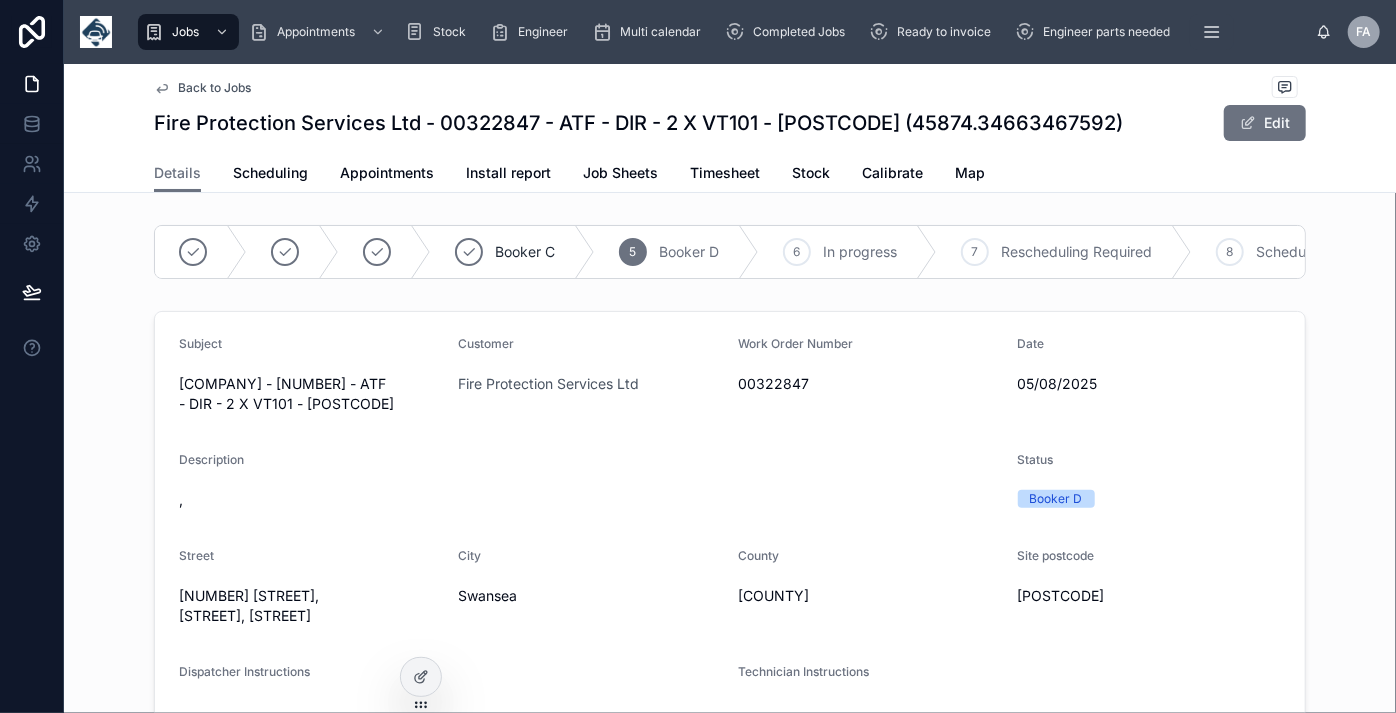 scroll, scrollTop: 0, scrollLeft: 0, axis: both 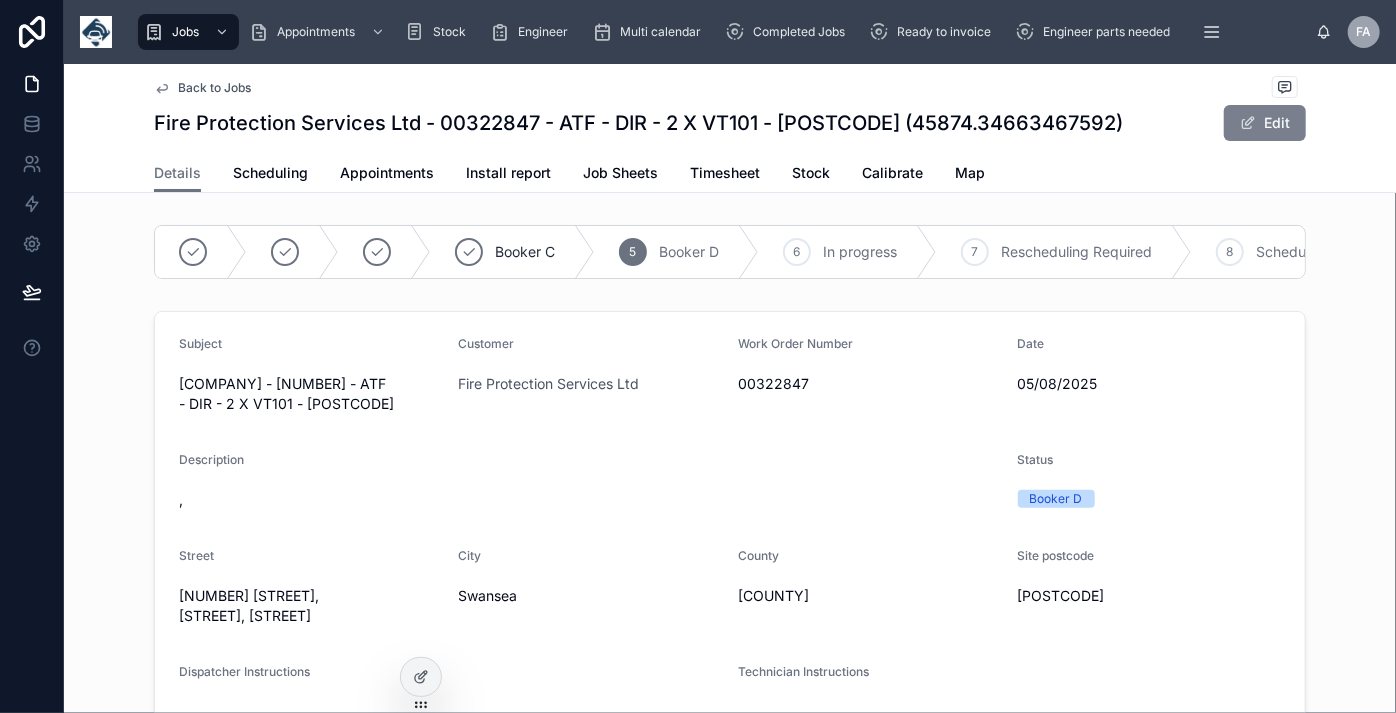 click on "Edit" at bounding box center [1265, 123] 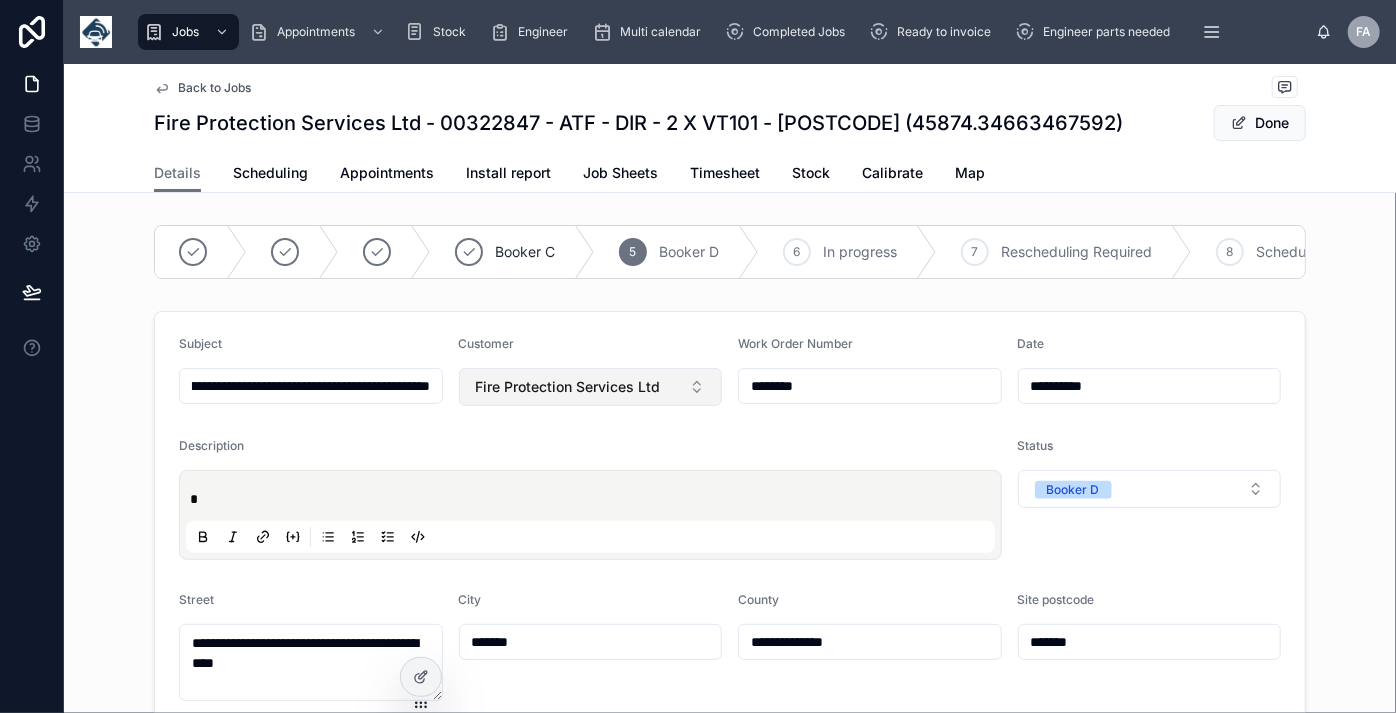 scroll, scrollTop: 0, scrollLeft: 256, axis: horizontal 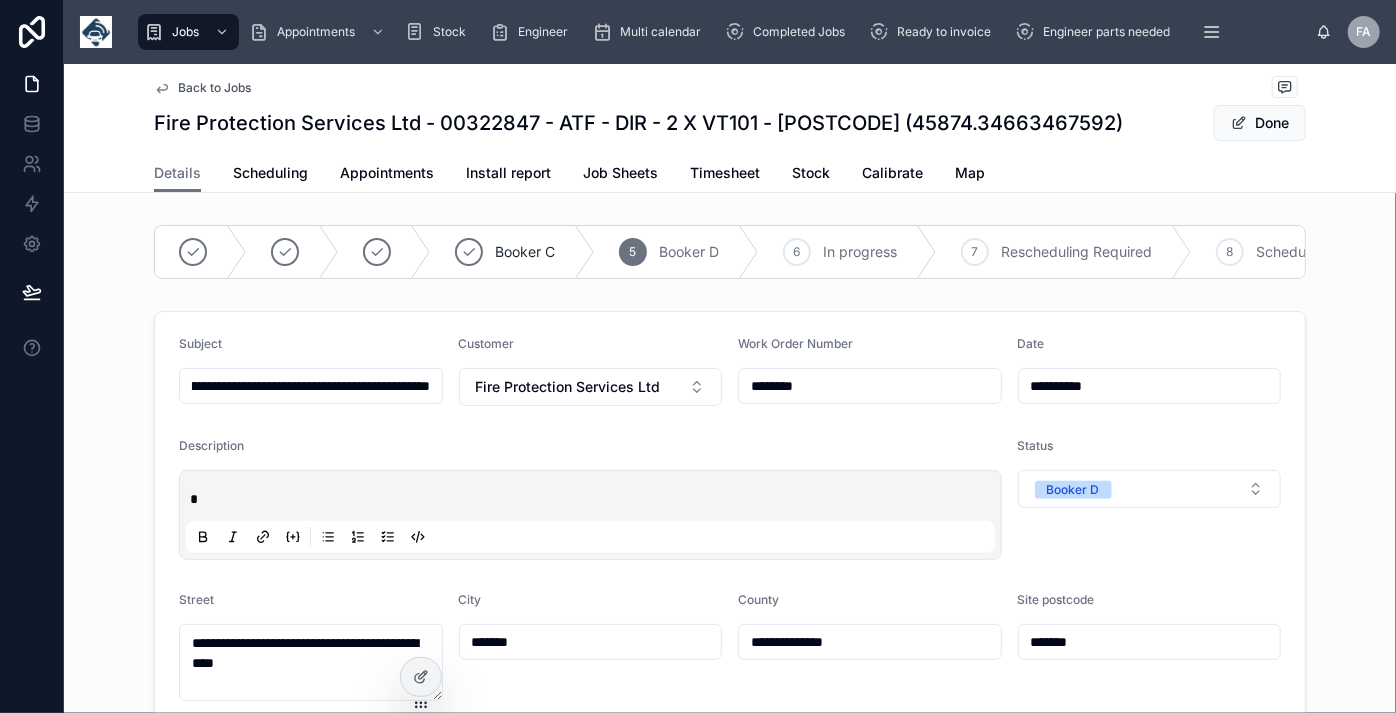 drag, startPoint x: 392, startPoint y: 399, endPoint x: 448, endPoint y: 392, distance: 56.435802 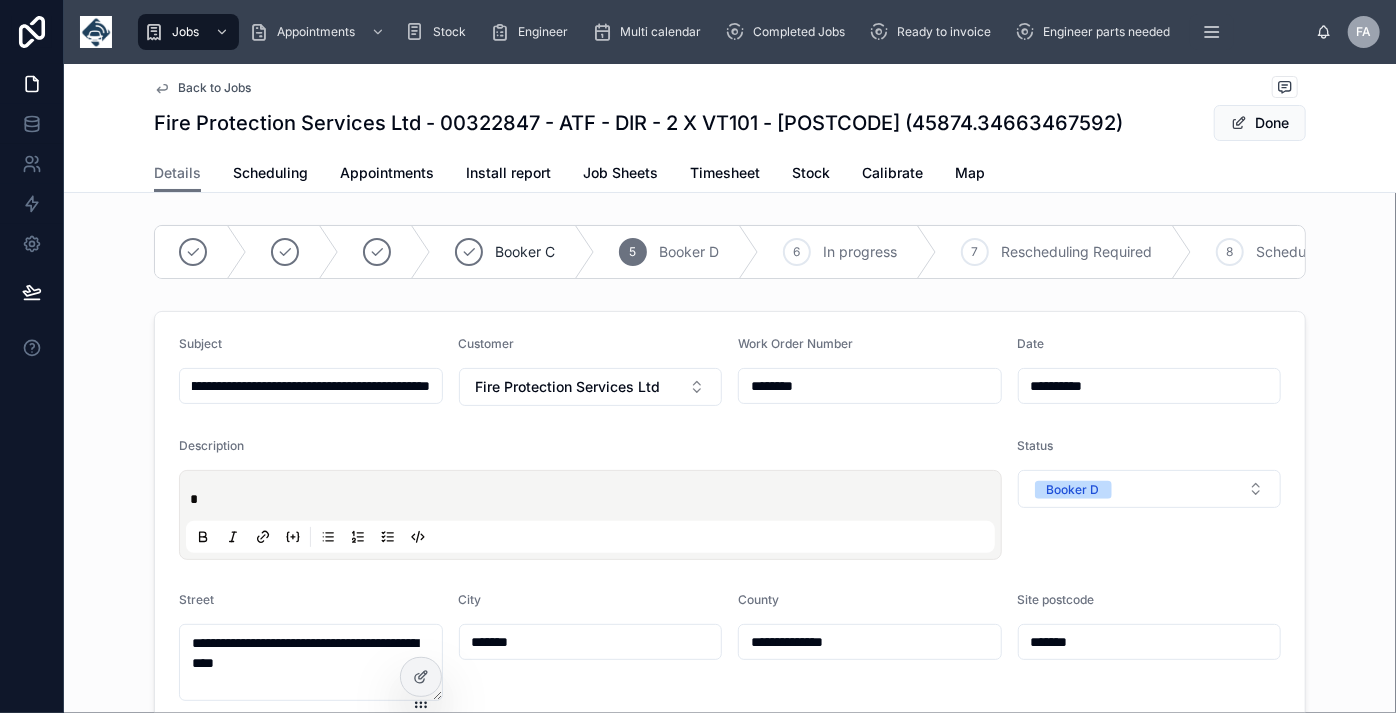 scroll, scrollTop: 0, scrollLeft: 0, axis: both 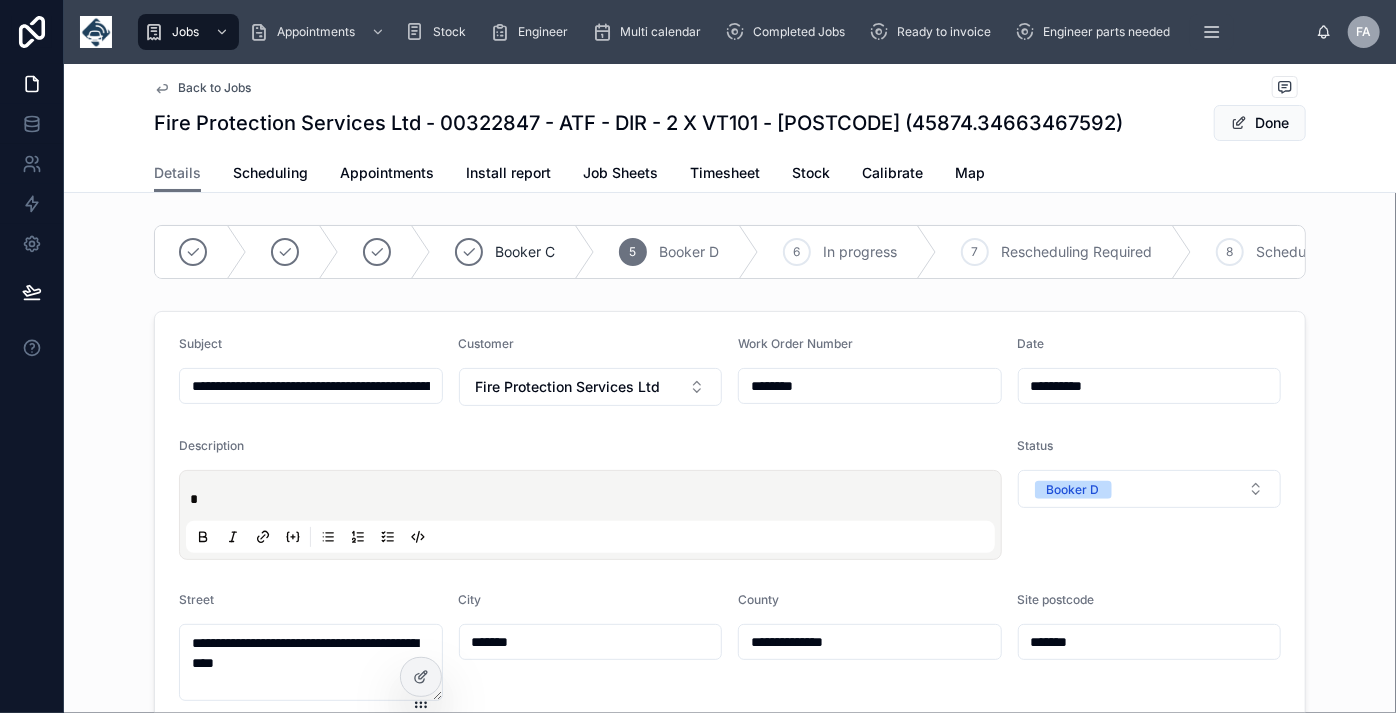 click on "*" at bounding box center [594, 499] 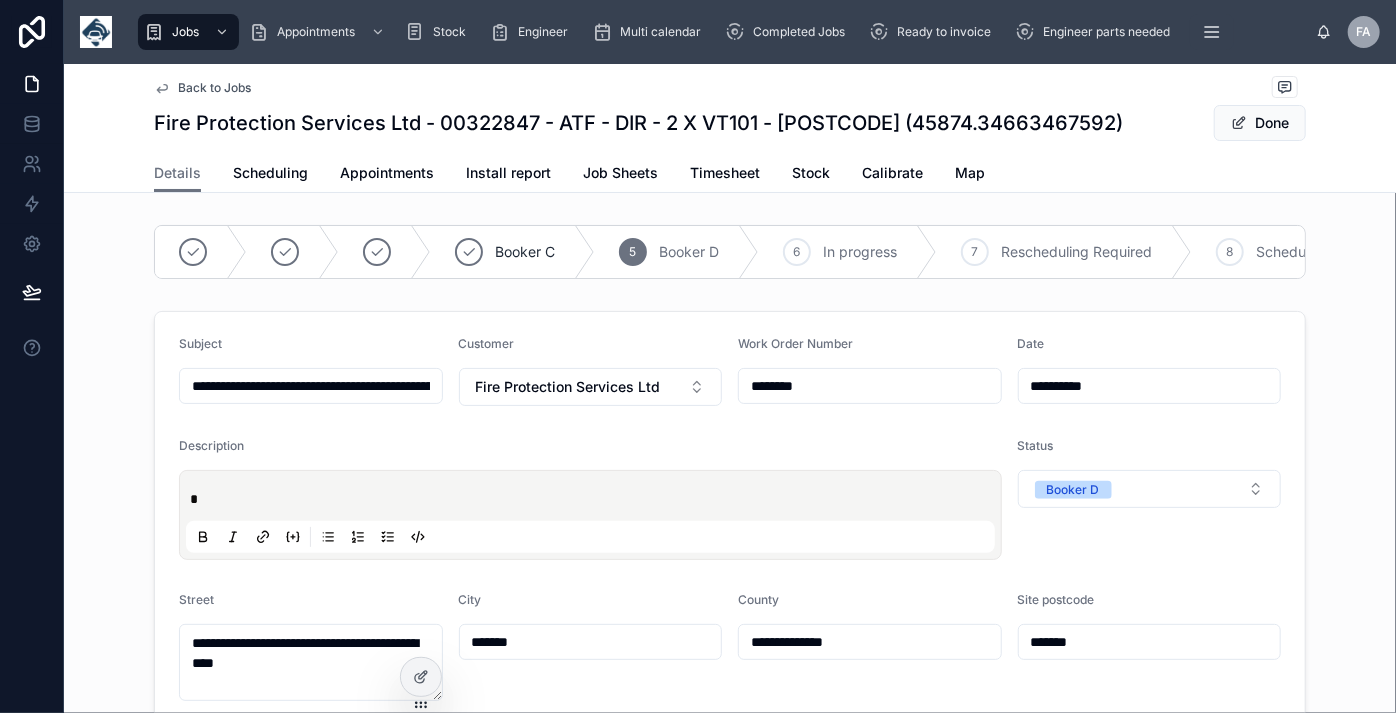 type 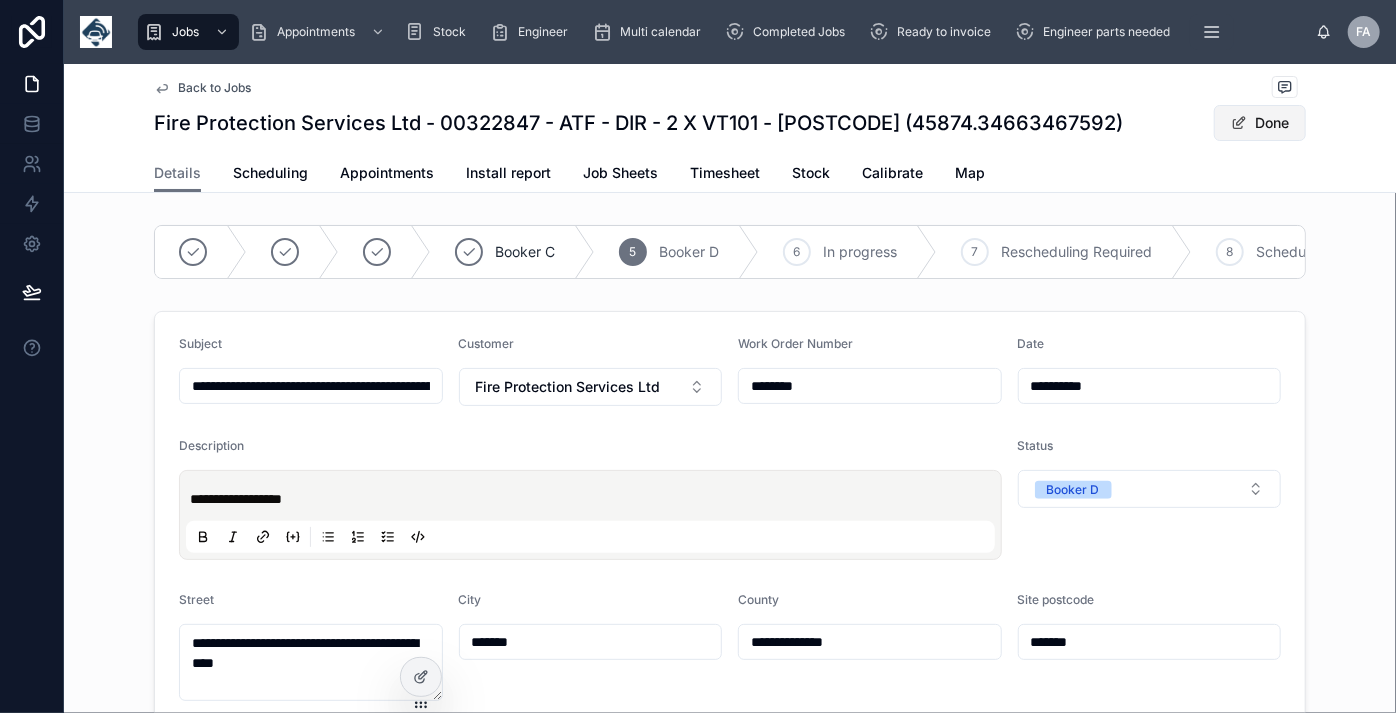 click on "Done" at bounding box center (1260, 123) 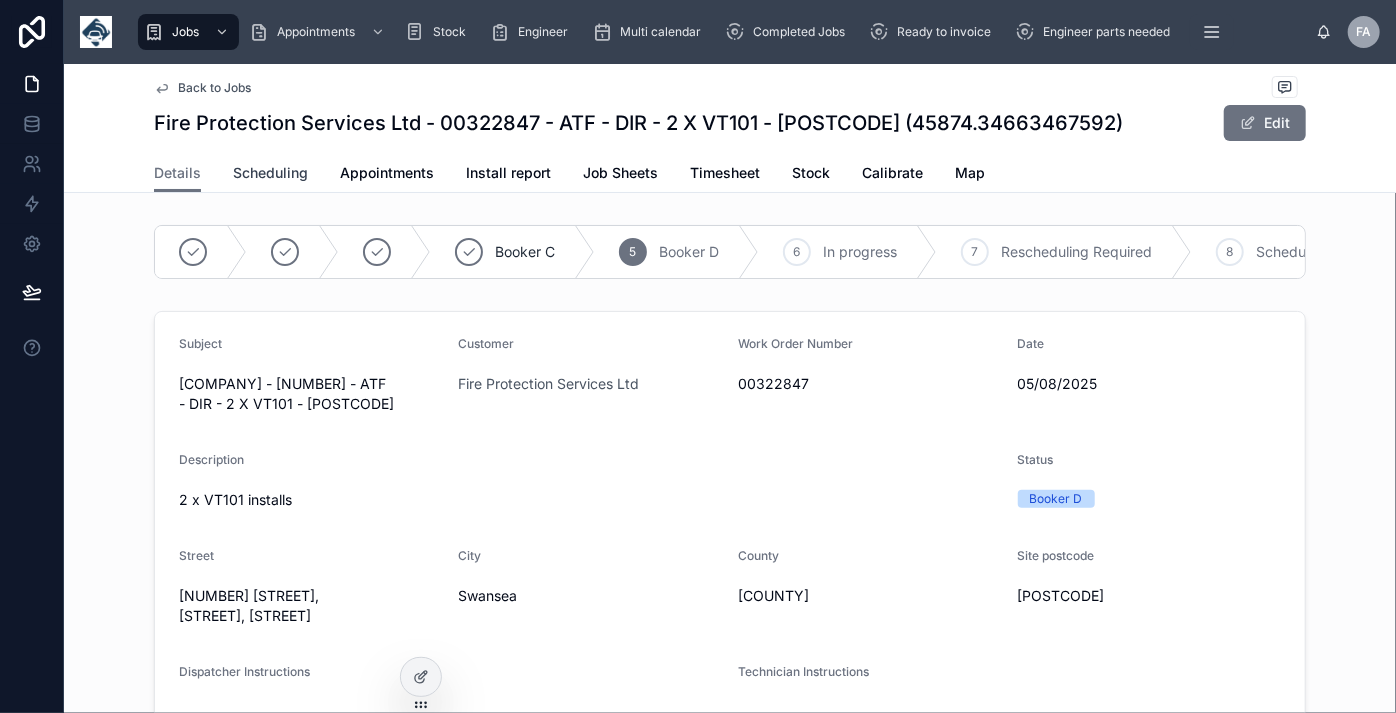 click on "Scheduling" at bounding box center [270, 173] 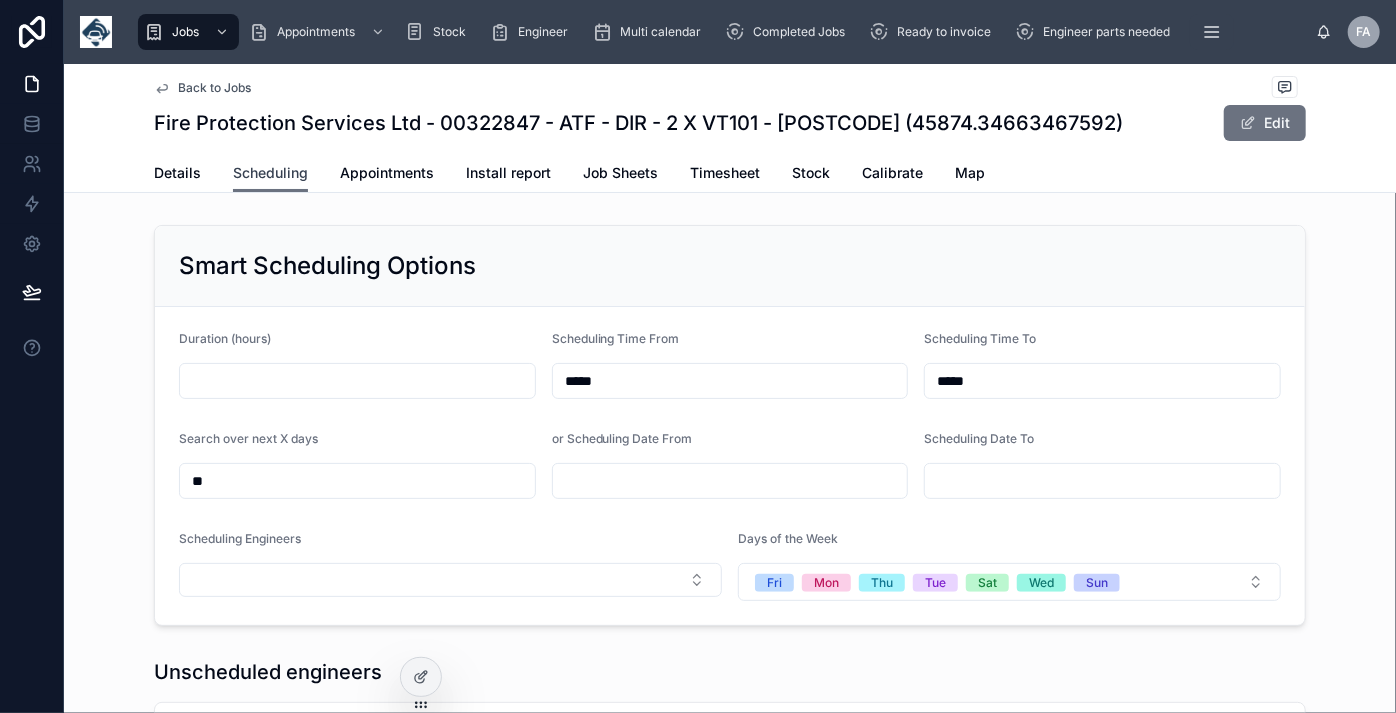 scroll, scrollTop: 0, scrollLeft: 1501, axis: horizontal 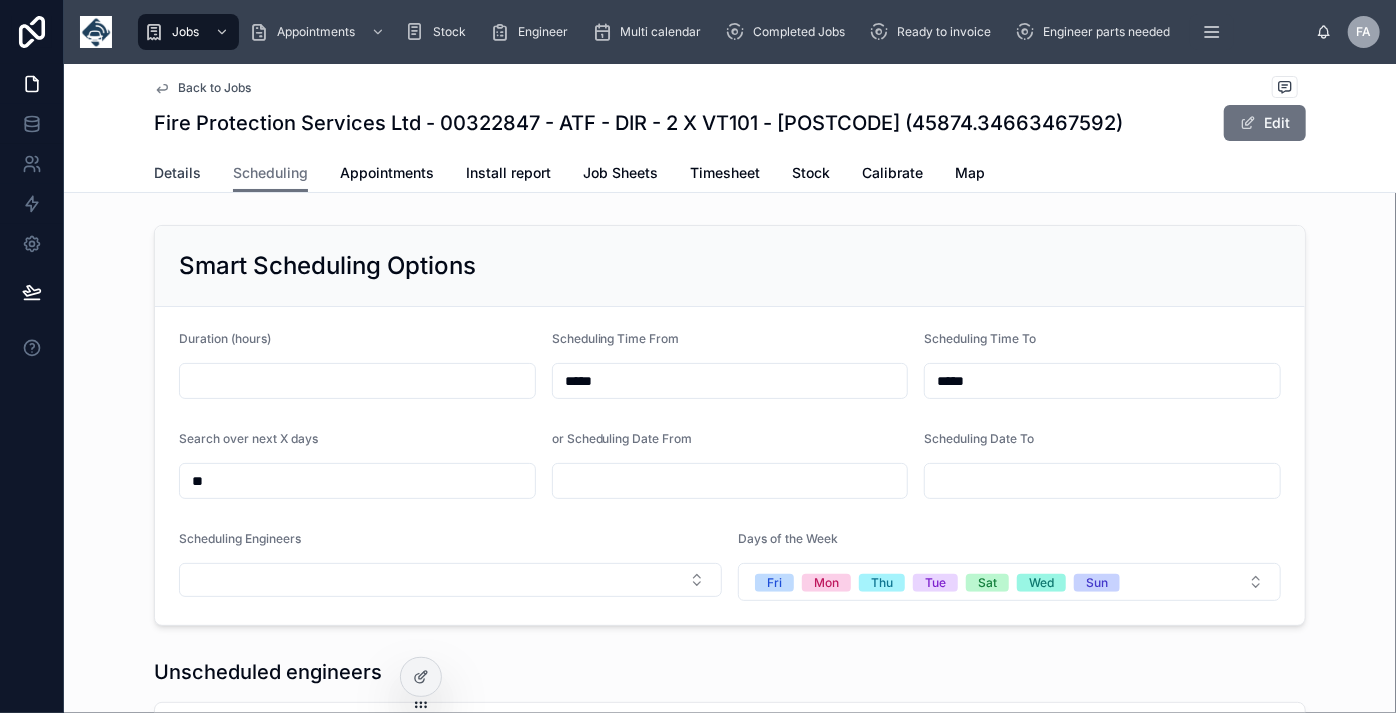 click on "Details" at bounding box center (177, 173) 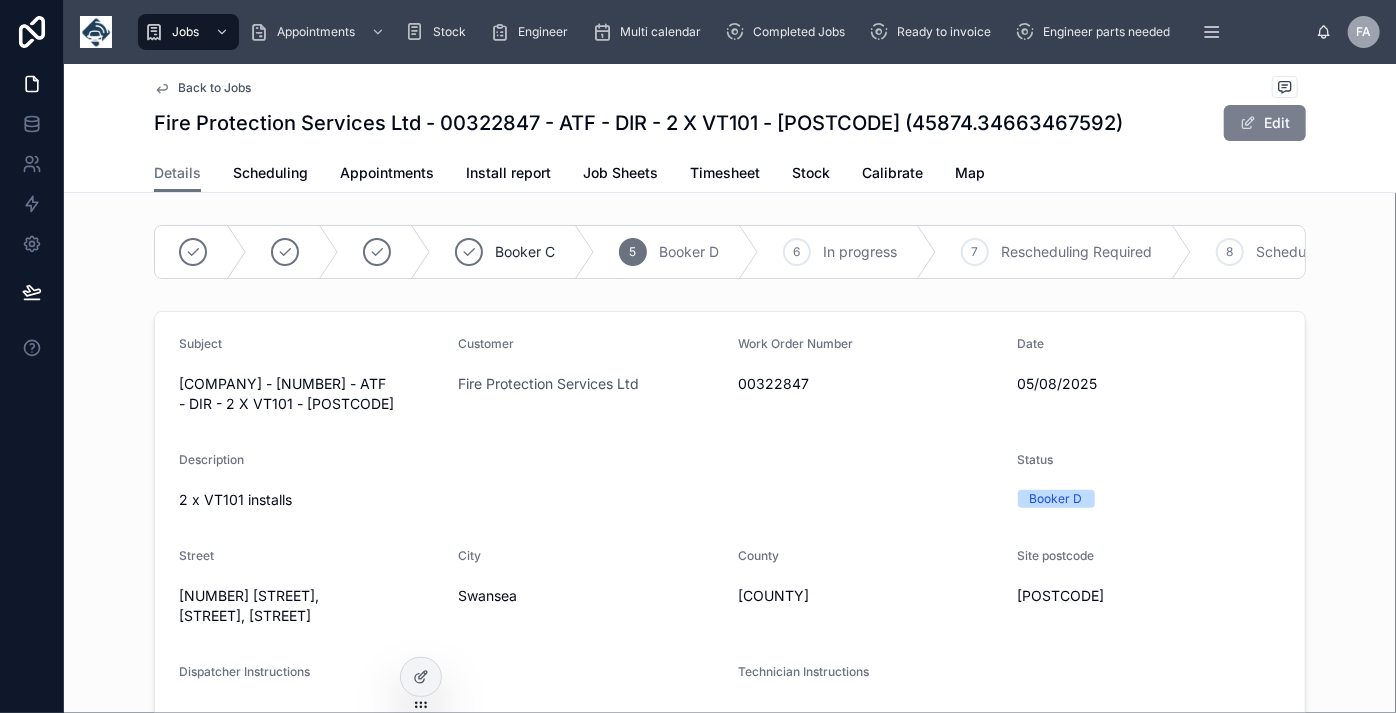 click on "Edit" at bounding box center (1265, 123) 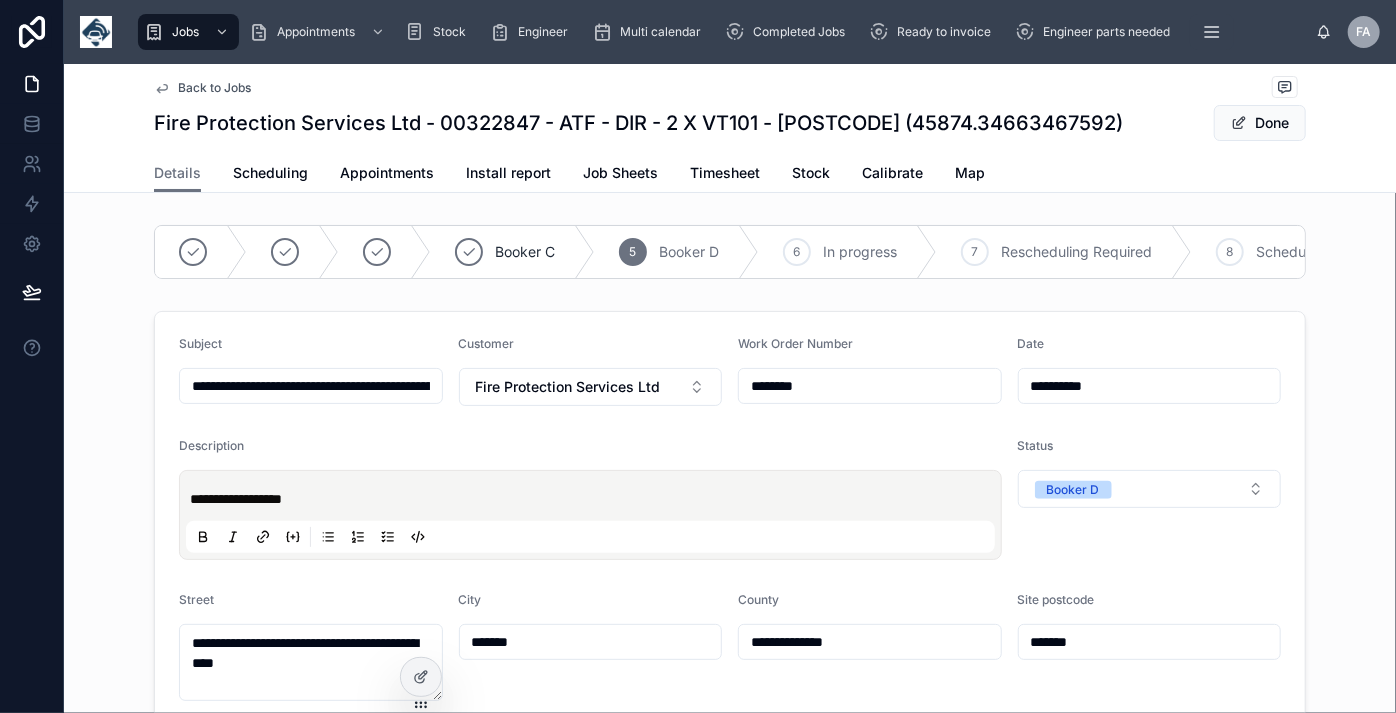 click on "**********" at bounding box center (311, 386) 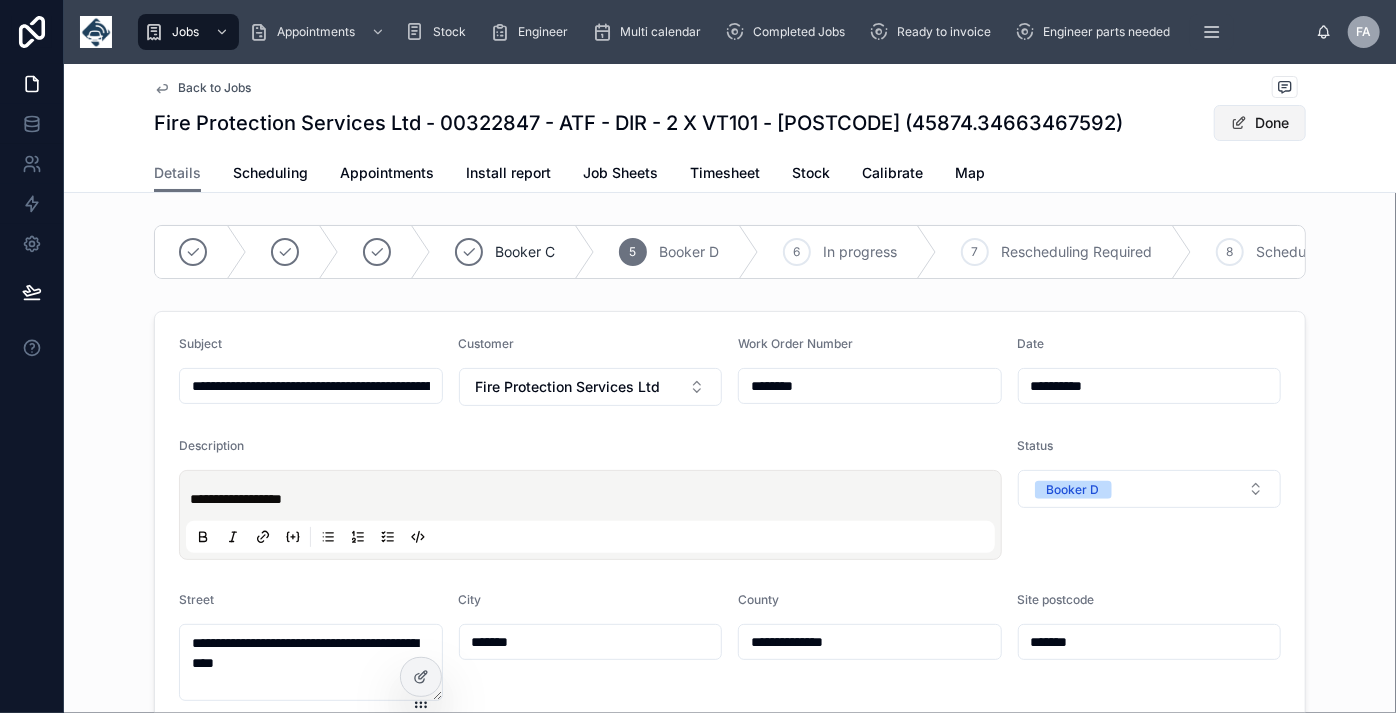 type on "**********" 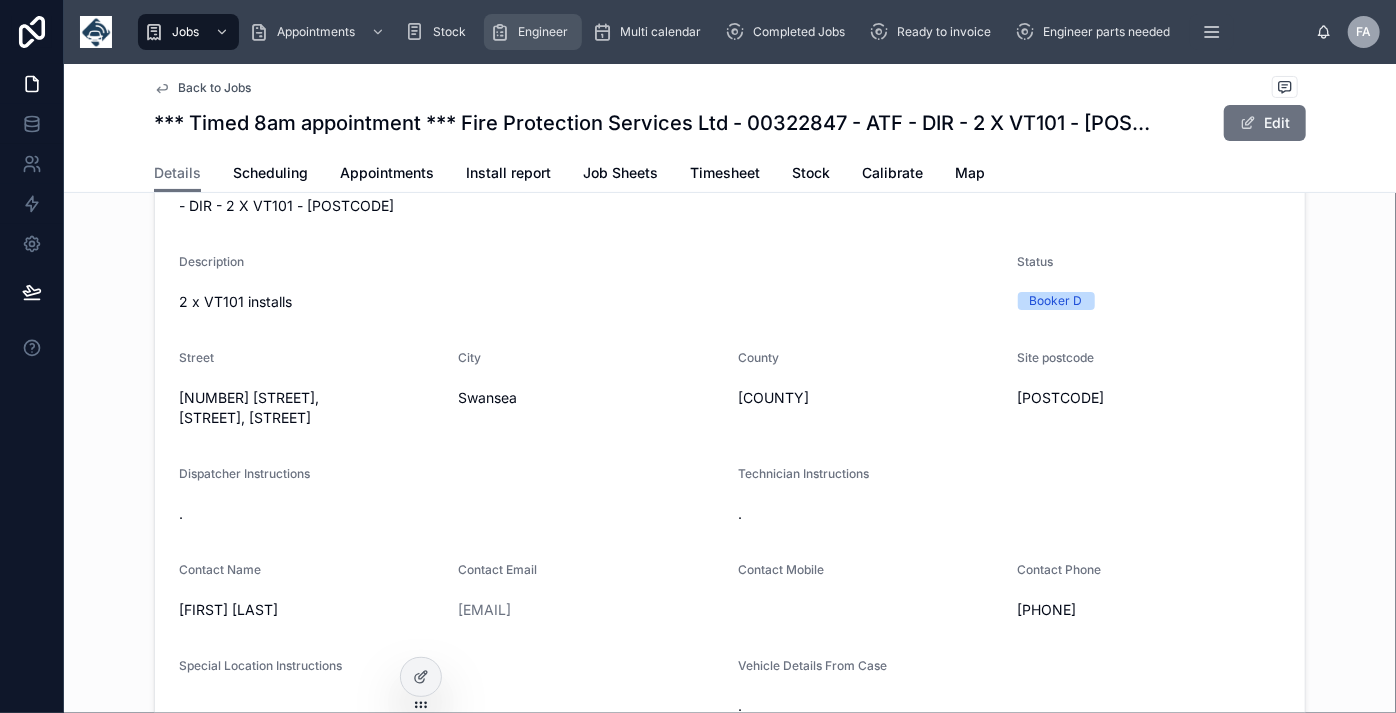 scroll, scrollTop: 0, scrollLeft: 0, axis: both 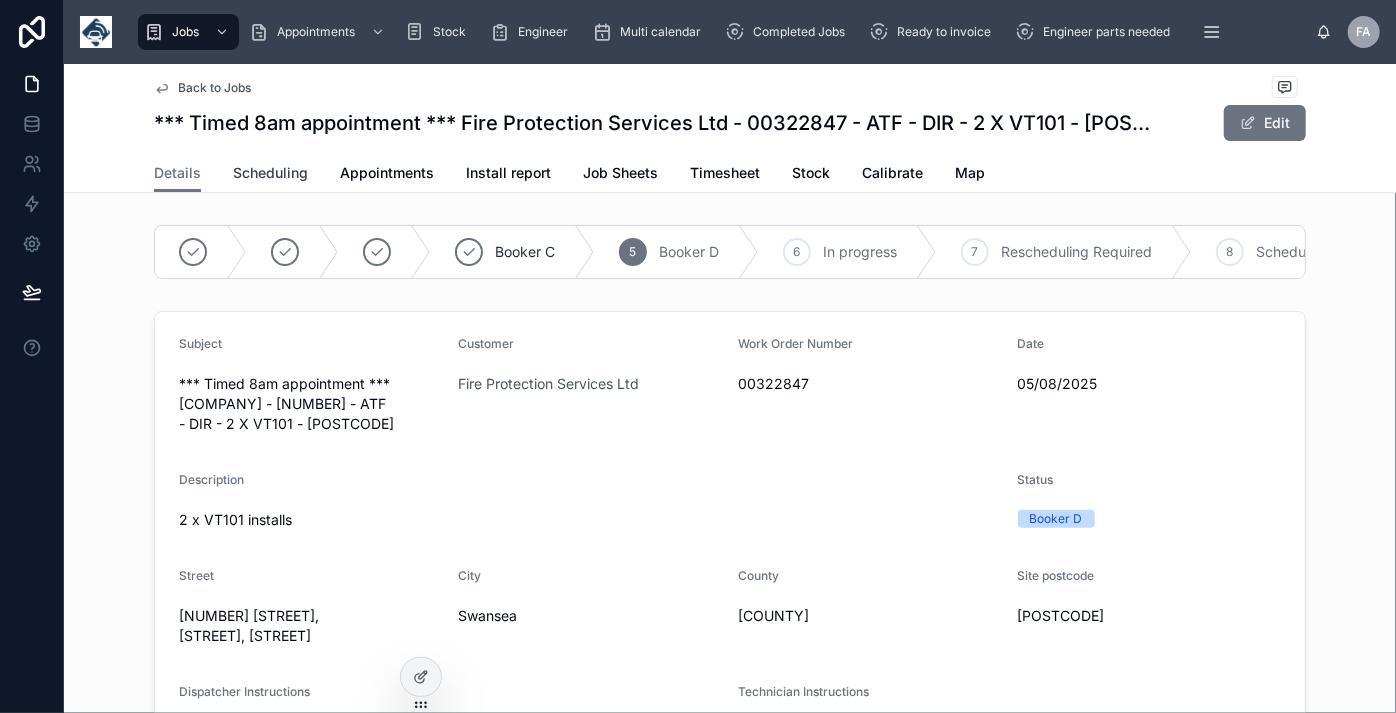 click on "Scheduling" at bounding box center [270, 173] 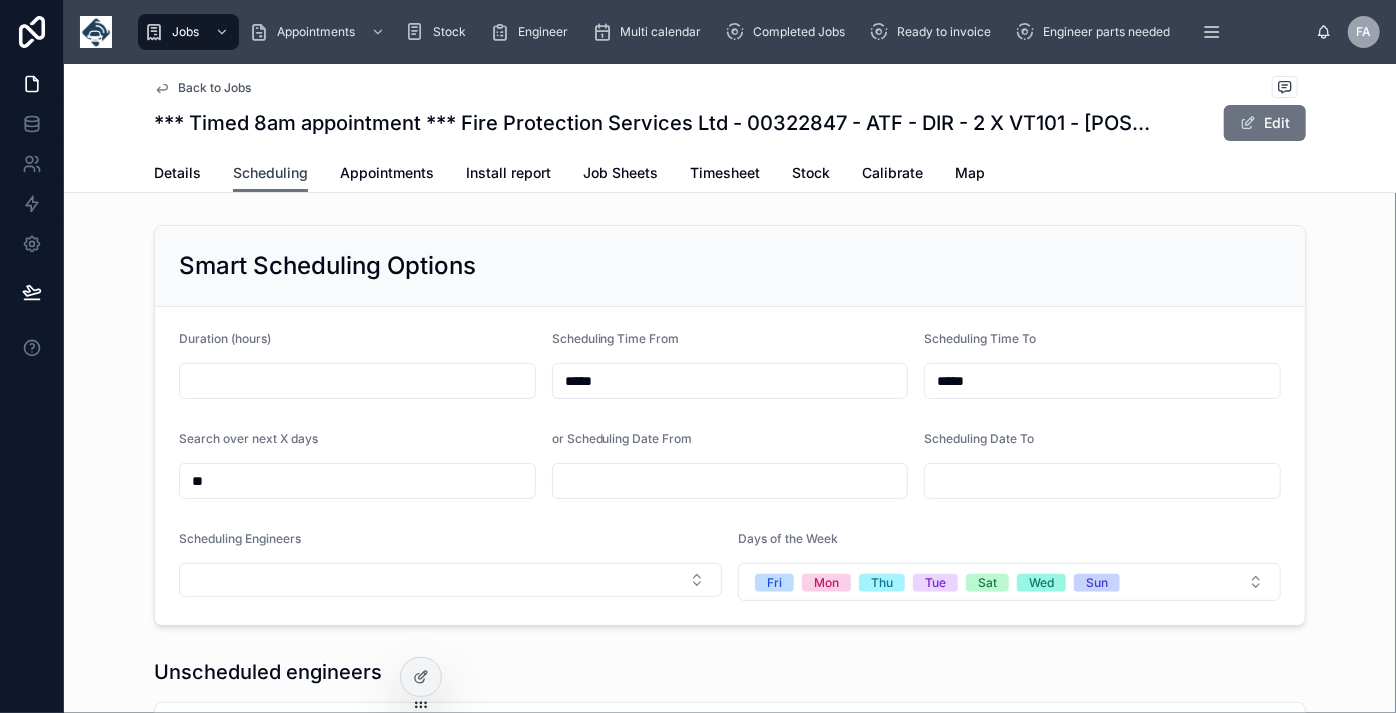scroll, scrollTop: 0, scrollLeft: 1501, axis: horizontal 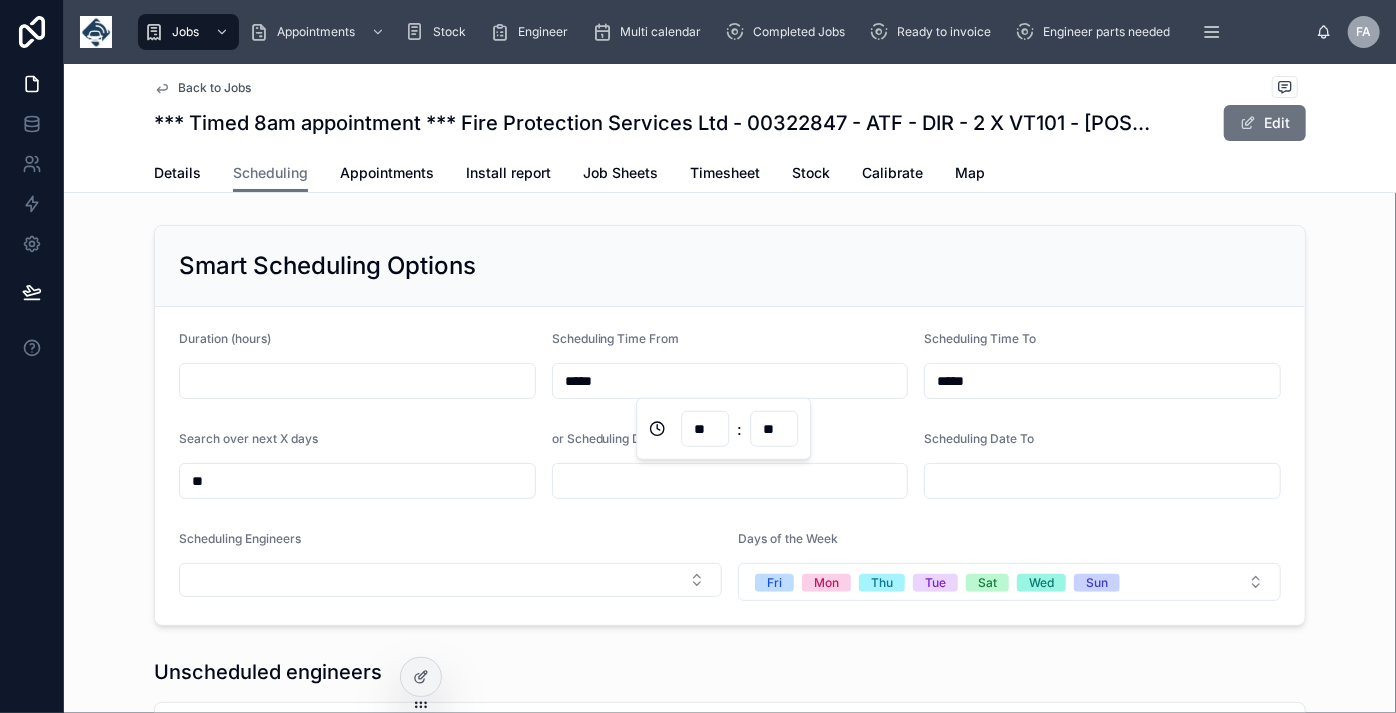 drag, startPoint x: 624, startPoint y: 382, endPoint x: 443, endPoint y: 365, distance: 181.79659 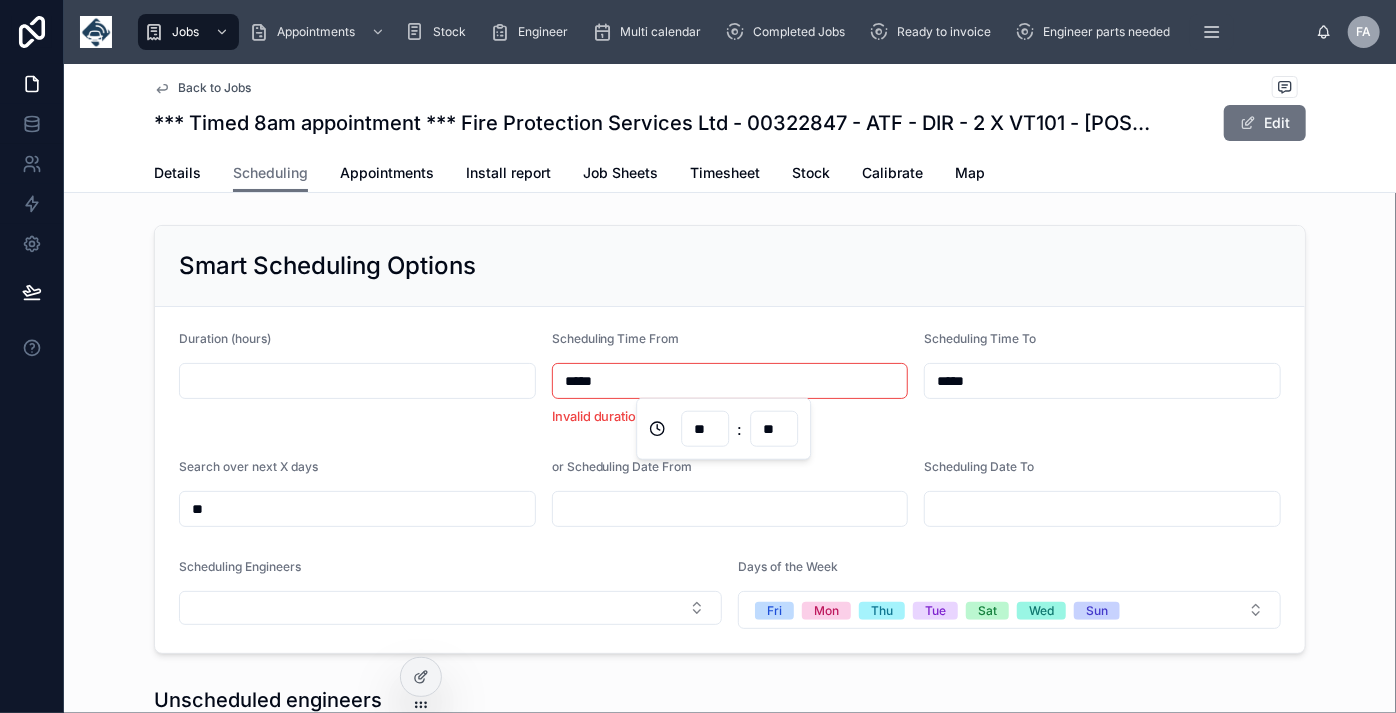 type on "*****" 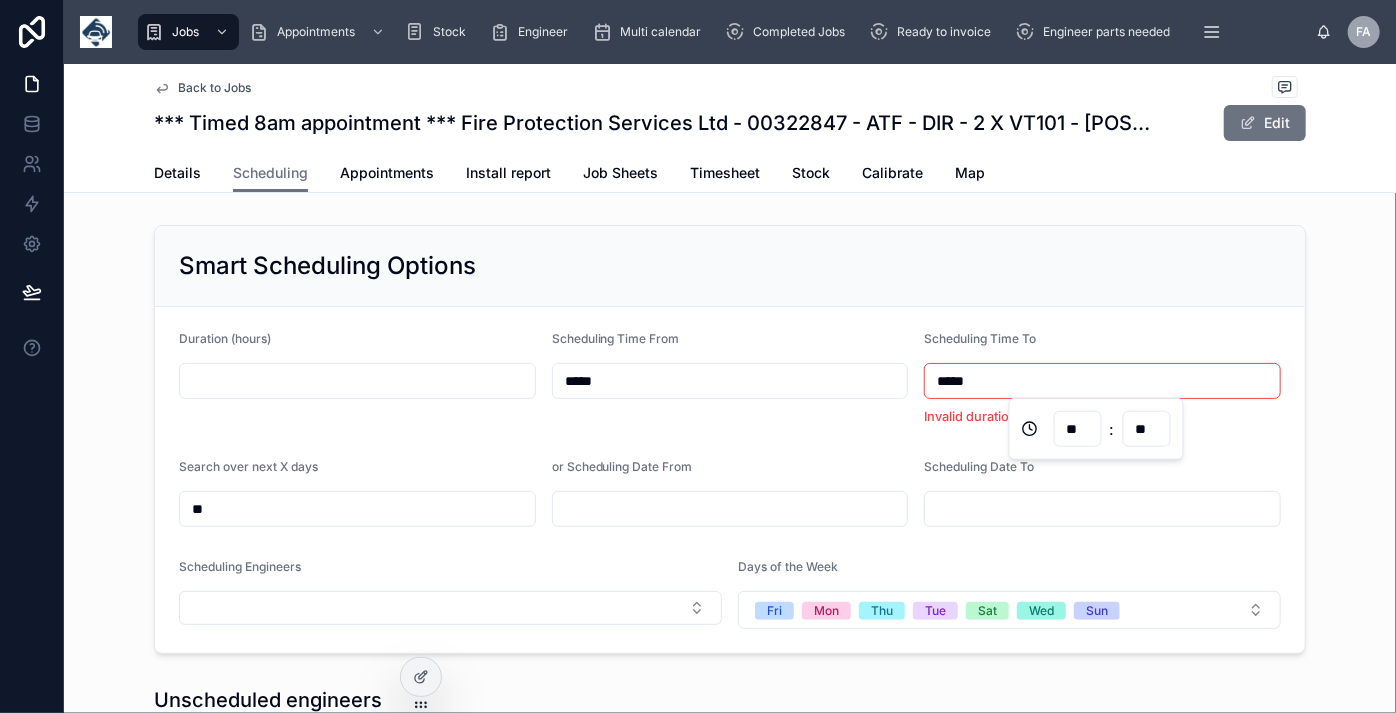type on "*****" 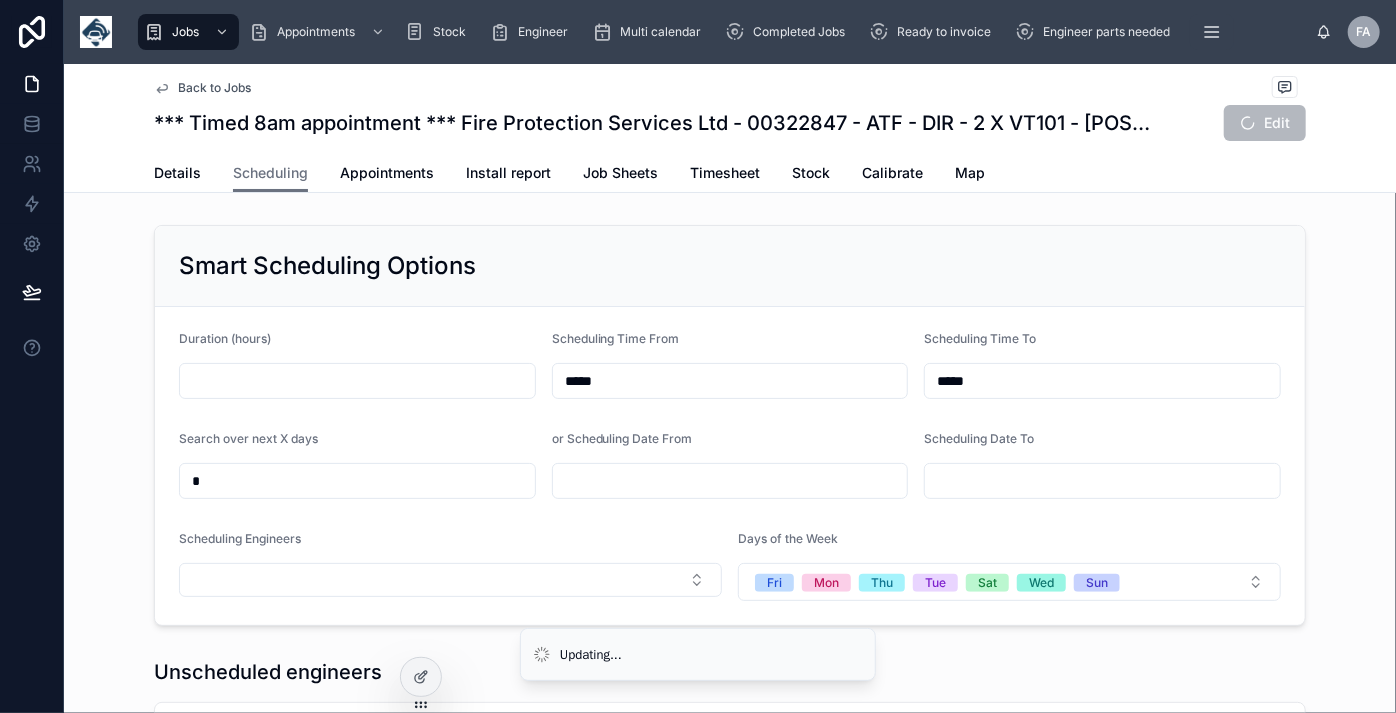 type on "*" 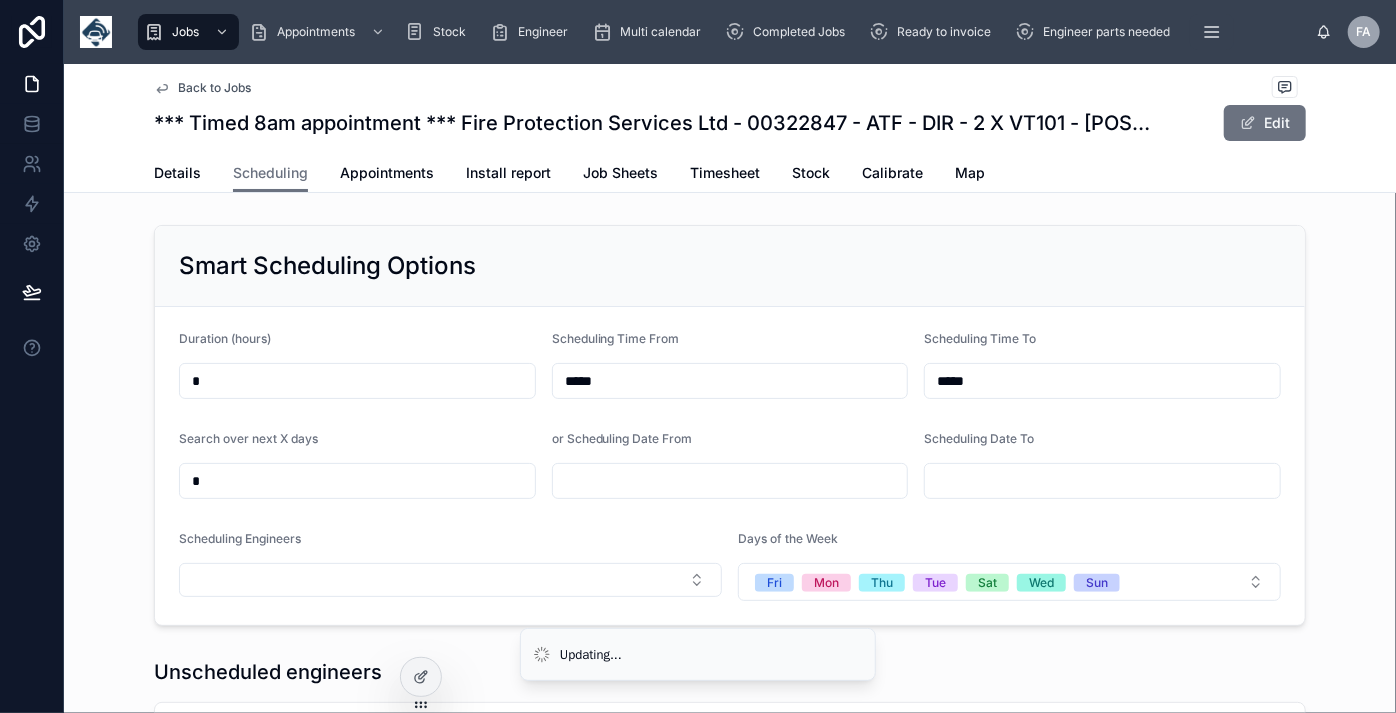 type on "*" 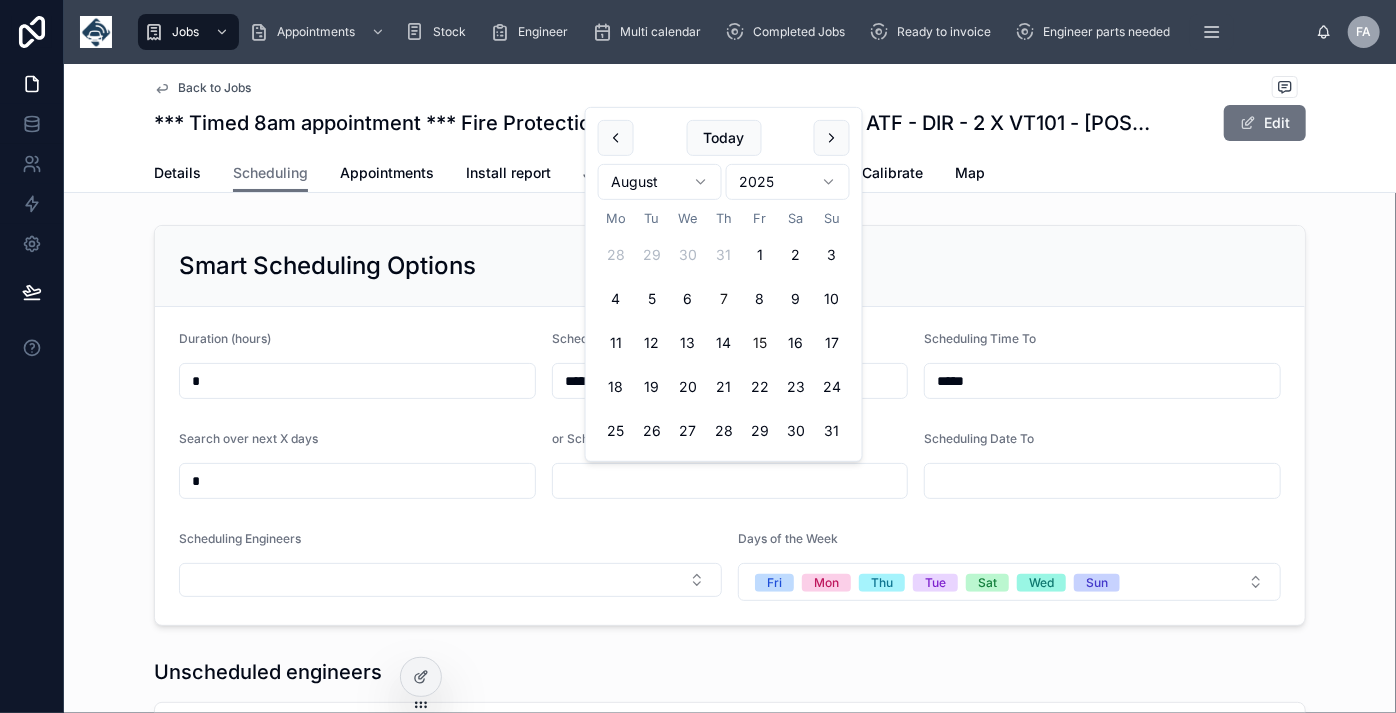 click on "15" at bounding box center [760, 343] 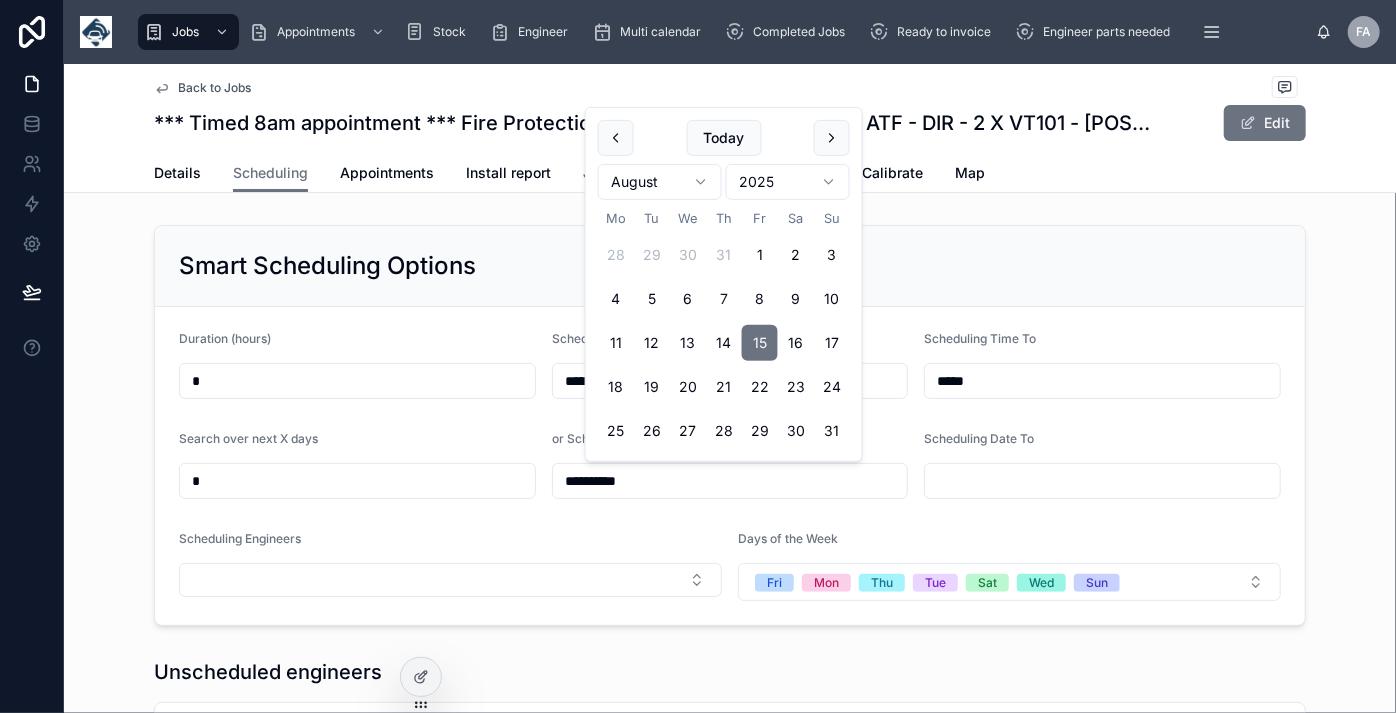click at bounding box center [1102, 481] 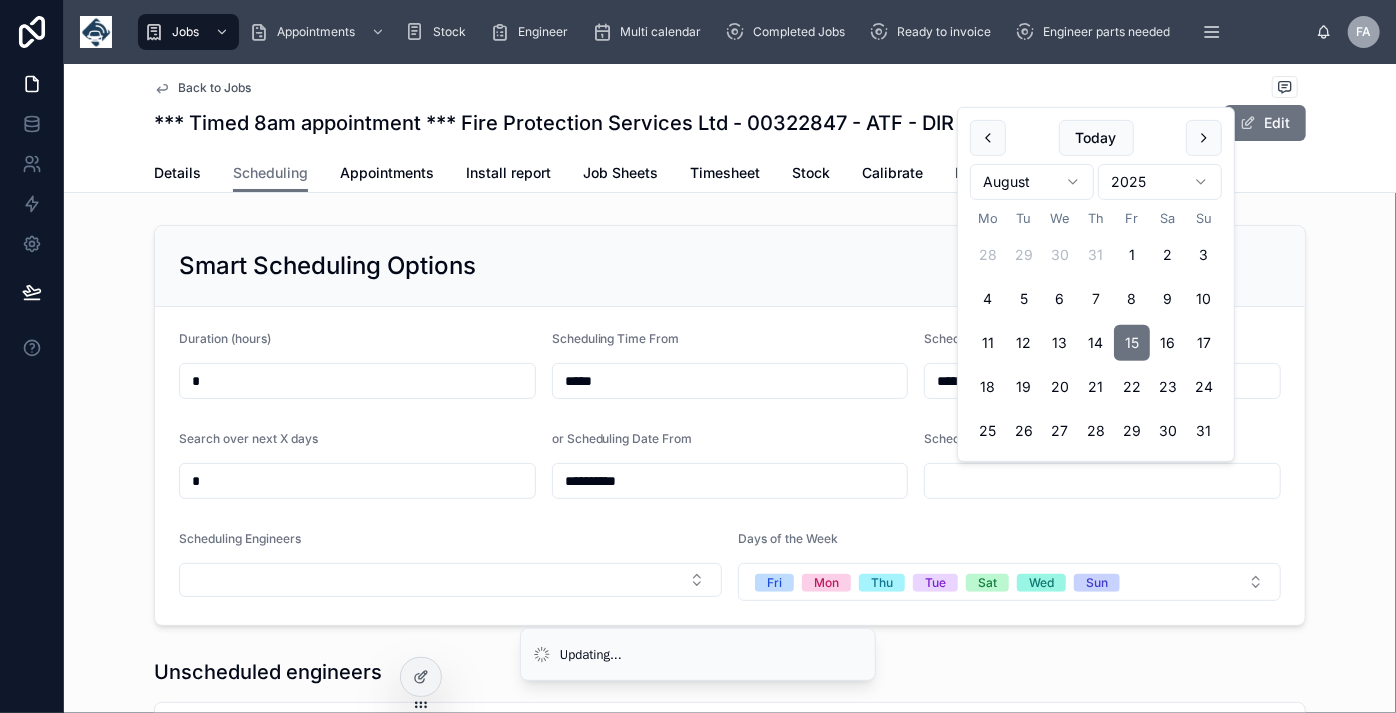 type on "**********" 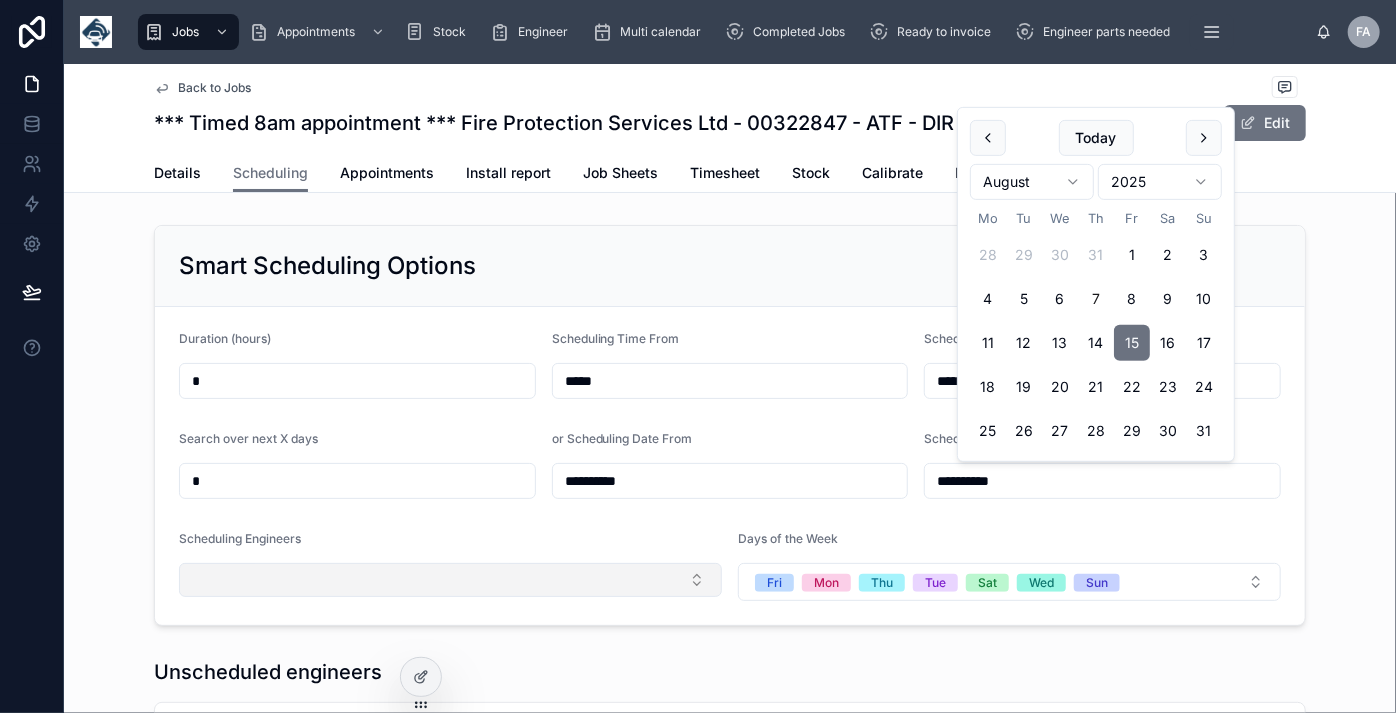 click at bounding box center [450, 580] 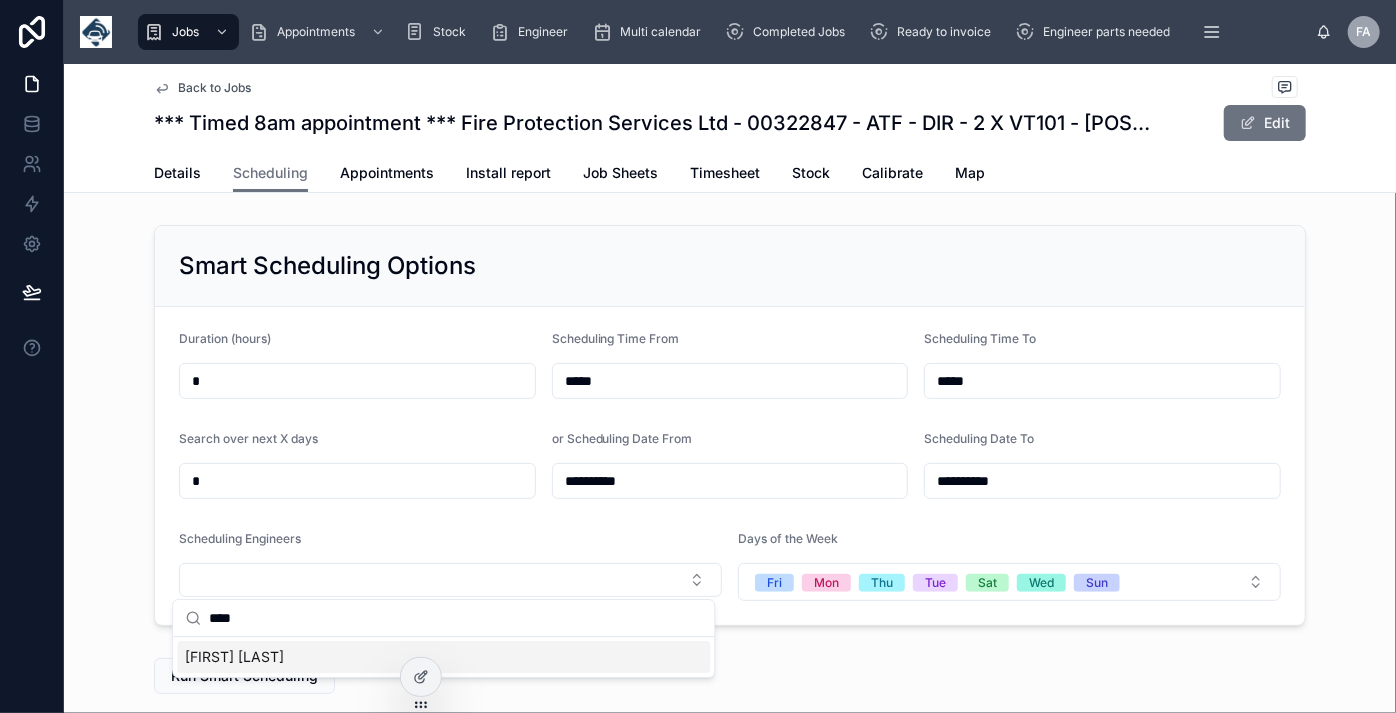 type on "****" 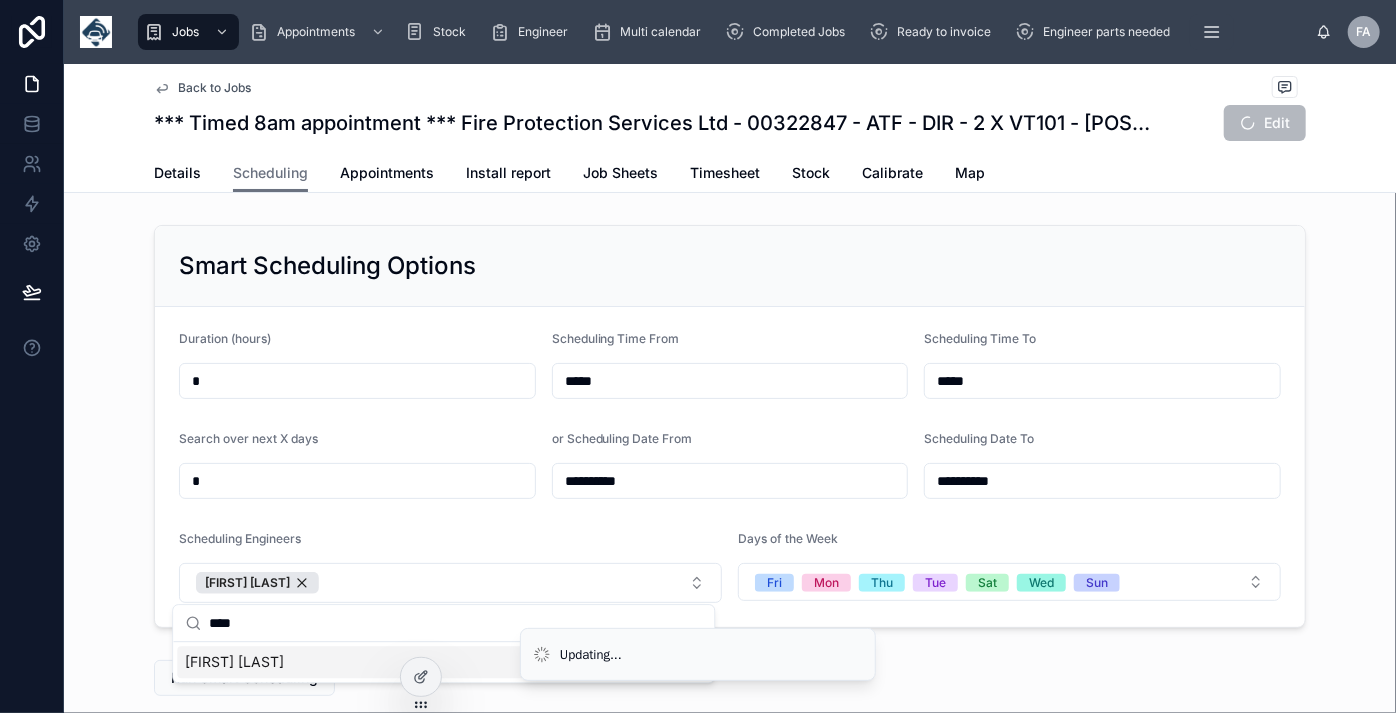 click on "**********" at bounding box center [730, 467] 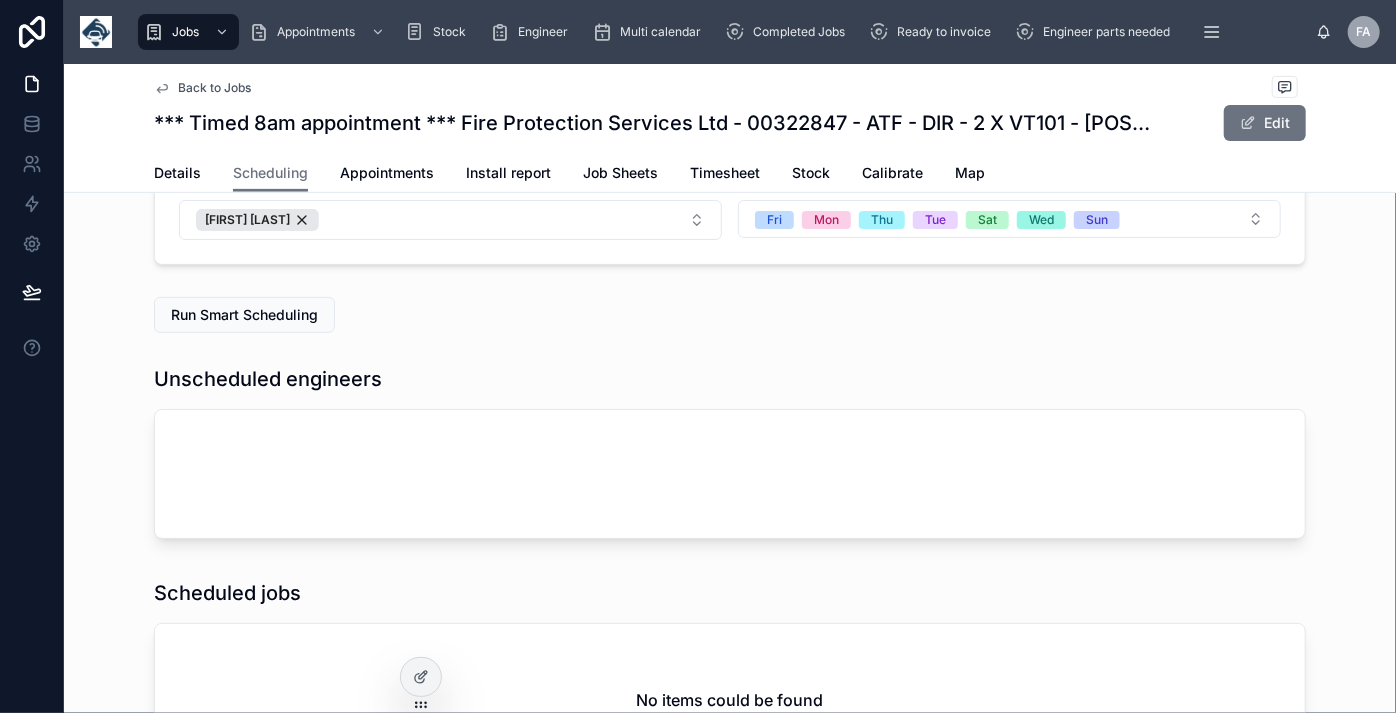 scroll, scrollTop: 181, scrollLeft: 0, axis: vertical 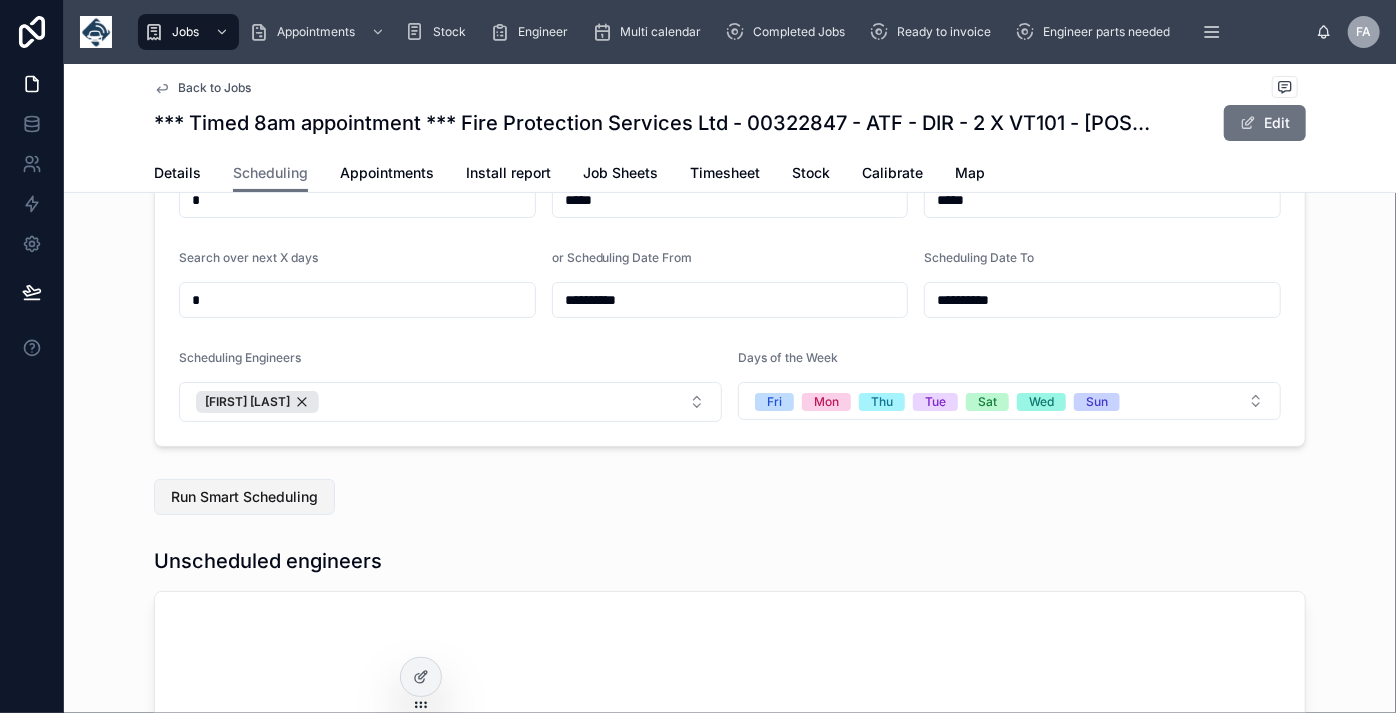 click on "Run Smart Scheduling" at bounding box center (244, 497) 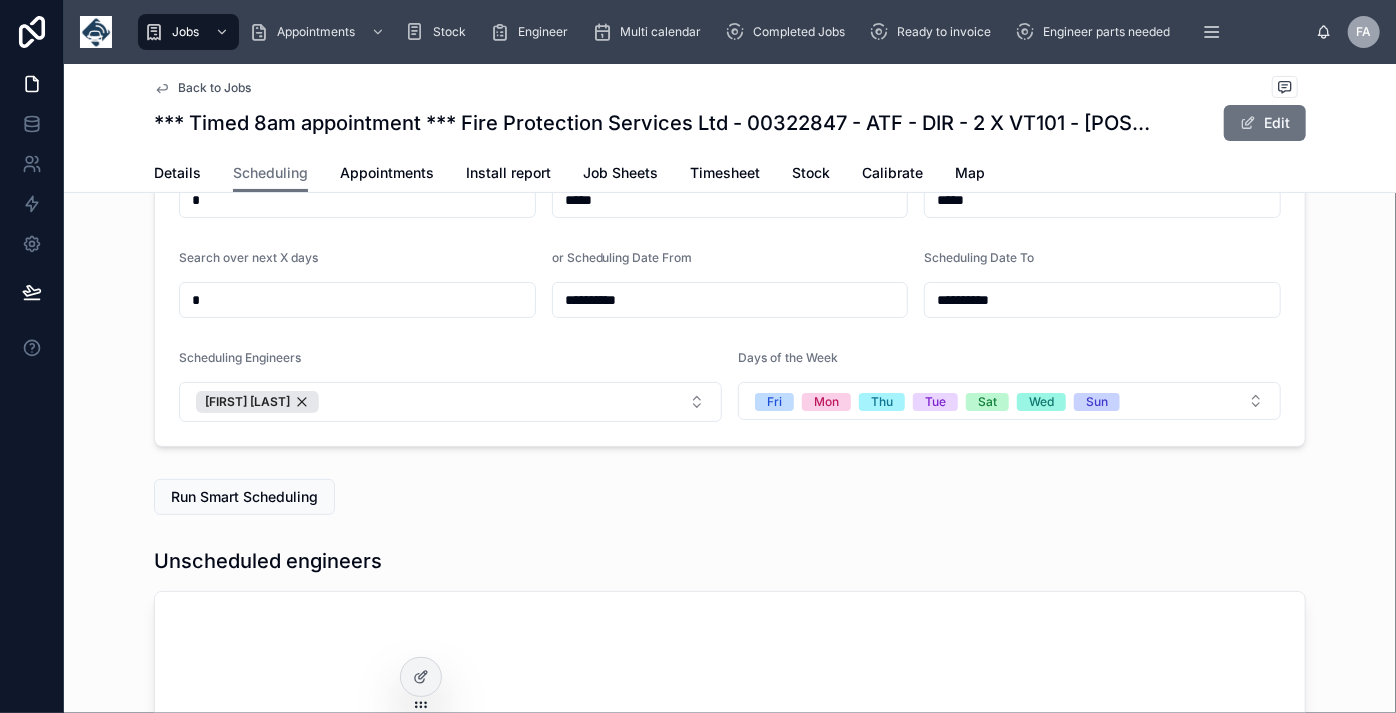 scroll, scrollTop: 636, scrollLeft: 0, axis: vertical 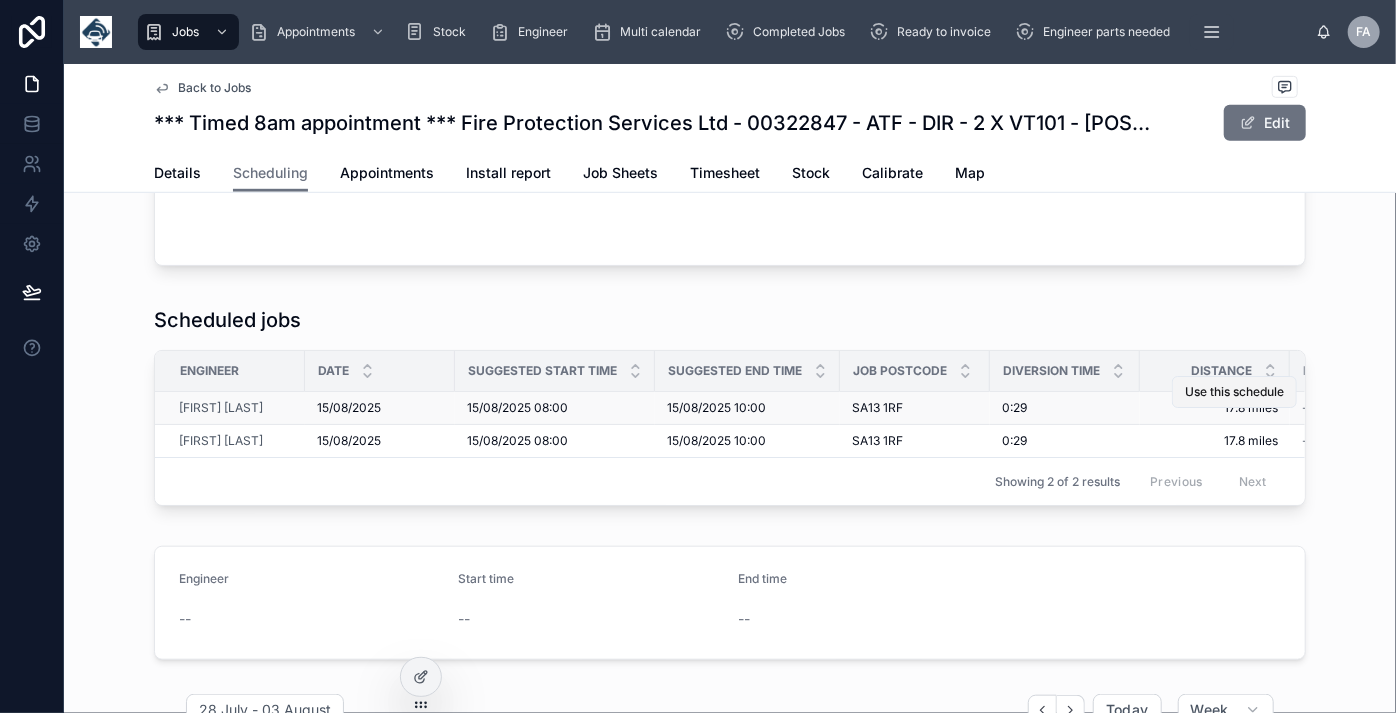 click on "Use this schedule" at bounding box center (1234, 392) 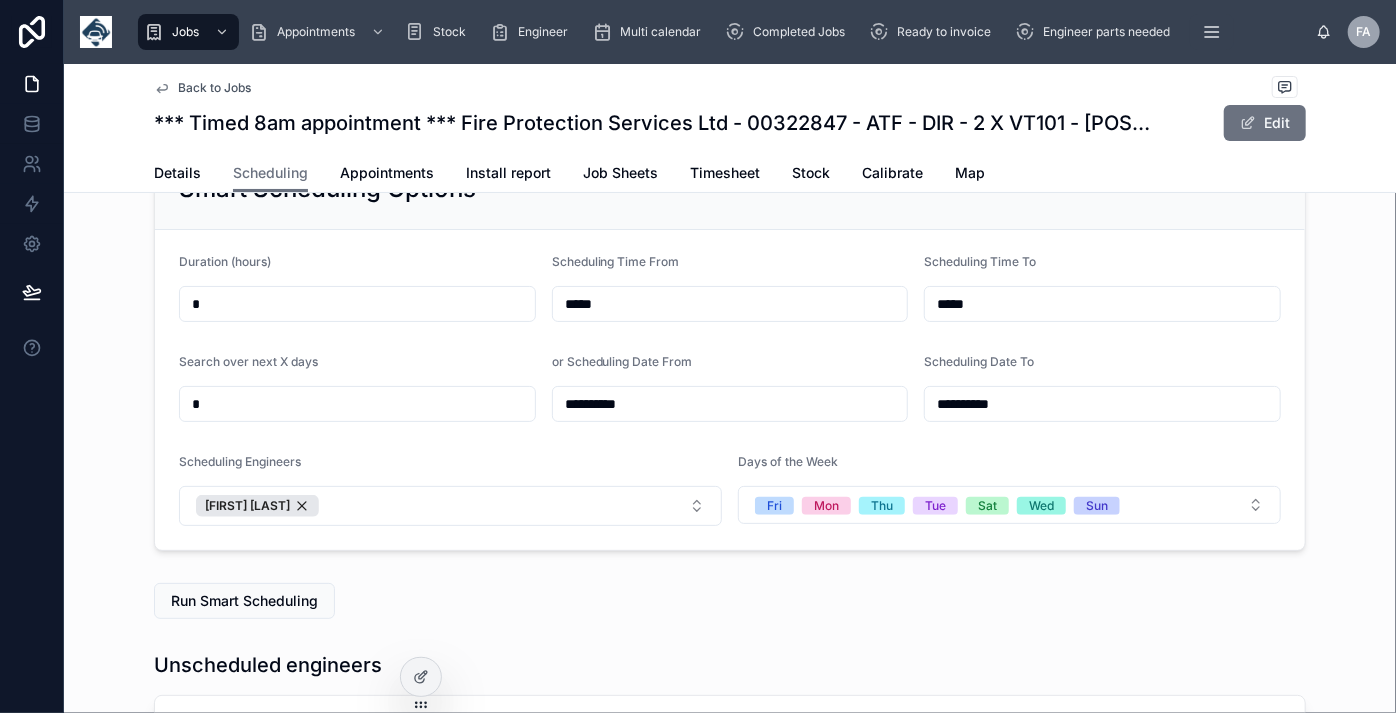 scroll, scrollTop: 0, scrollLeft: 0, axis: both 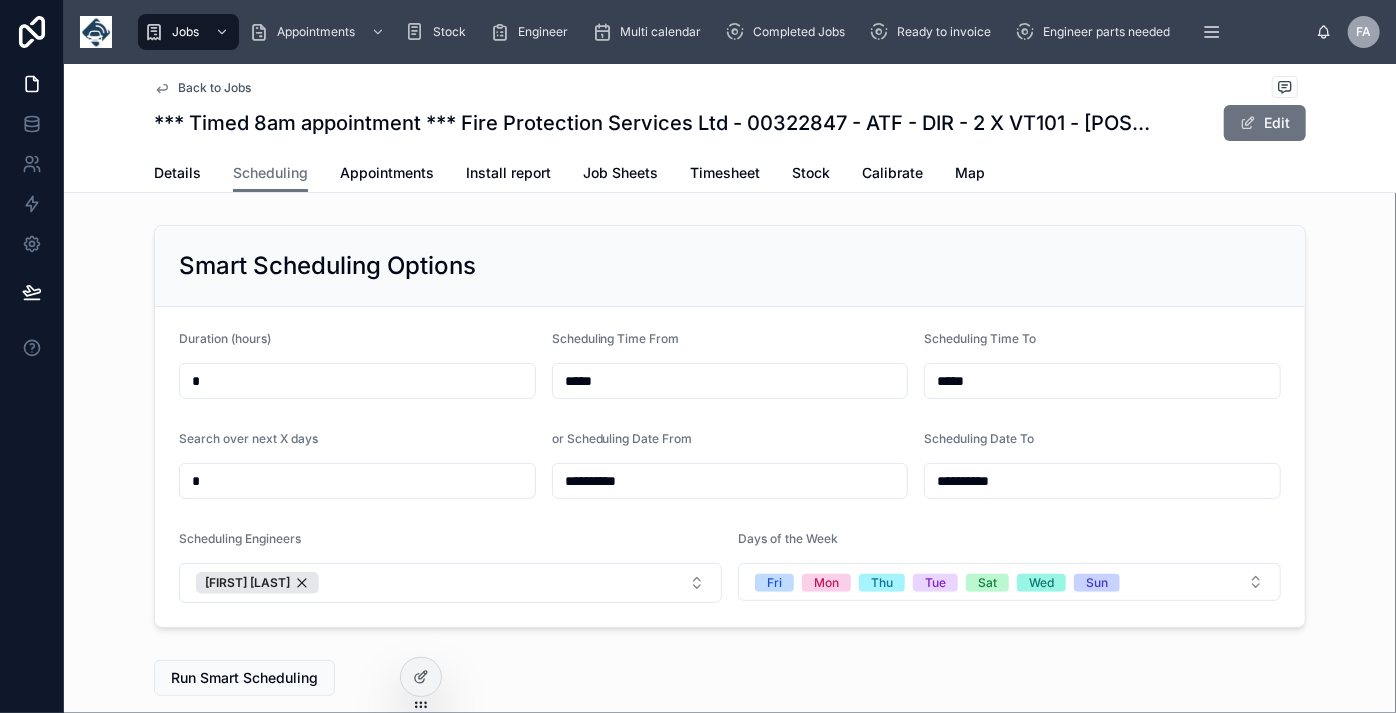 click on "Back to Jobs" at bounding box center [214, 88] 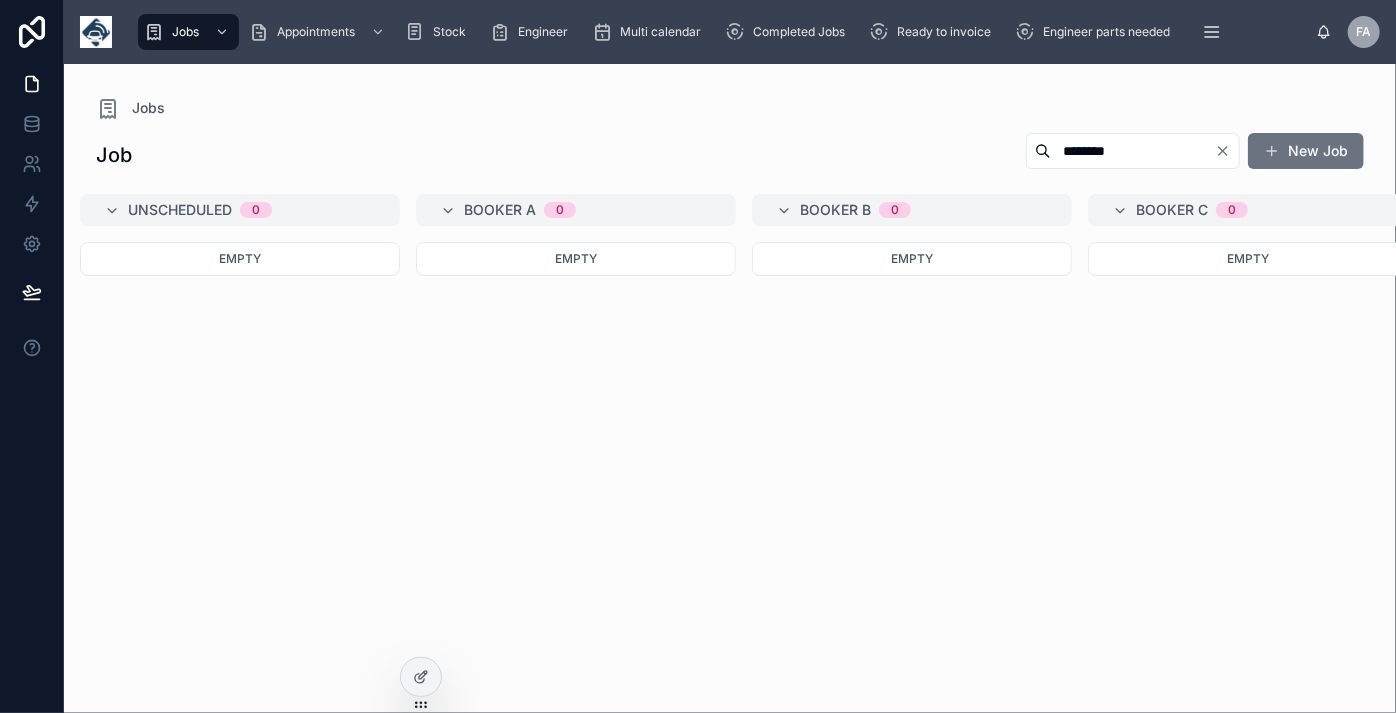 drag, startPoint x: 1101, startPoint y: 152, endPoint x: 994, endPoint y: 151, distance: 107.00467 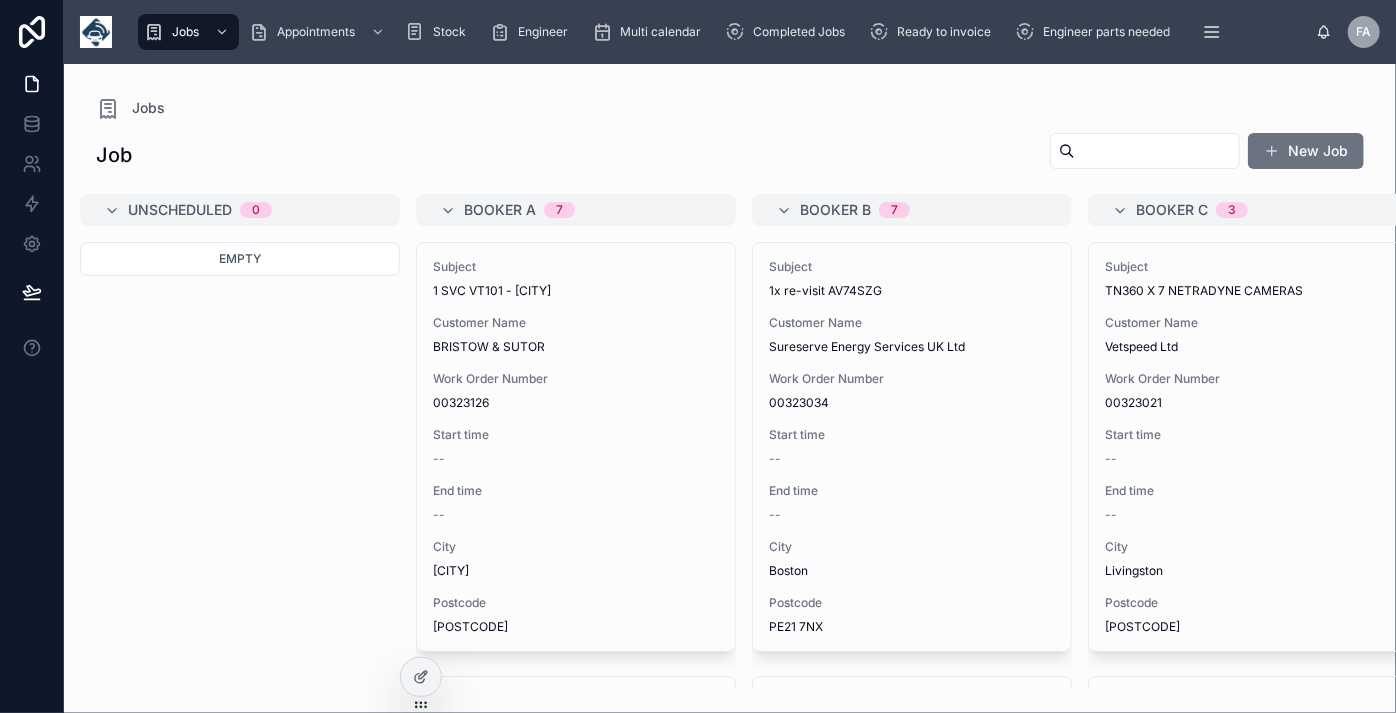click at bounding box center [1157, 151] 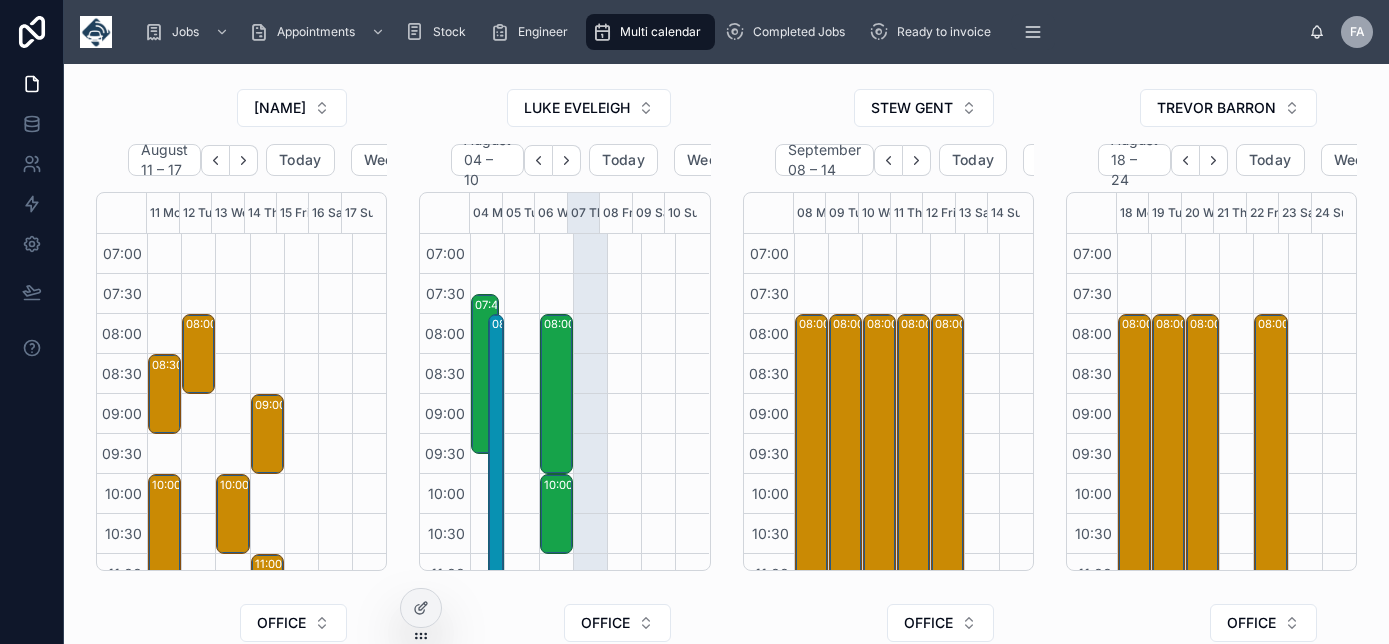 scroll, scrollTop: 0, scrollLeft: 0, axis: both 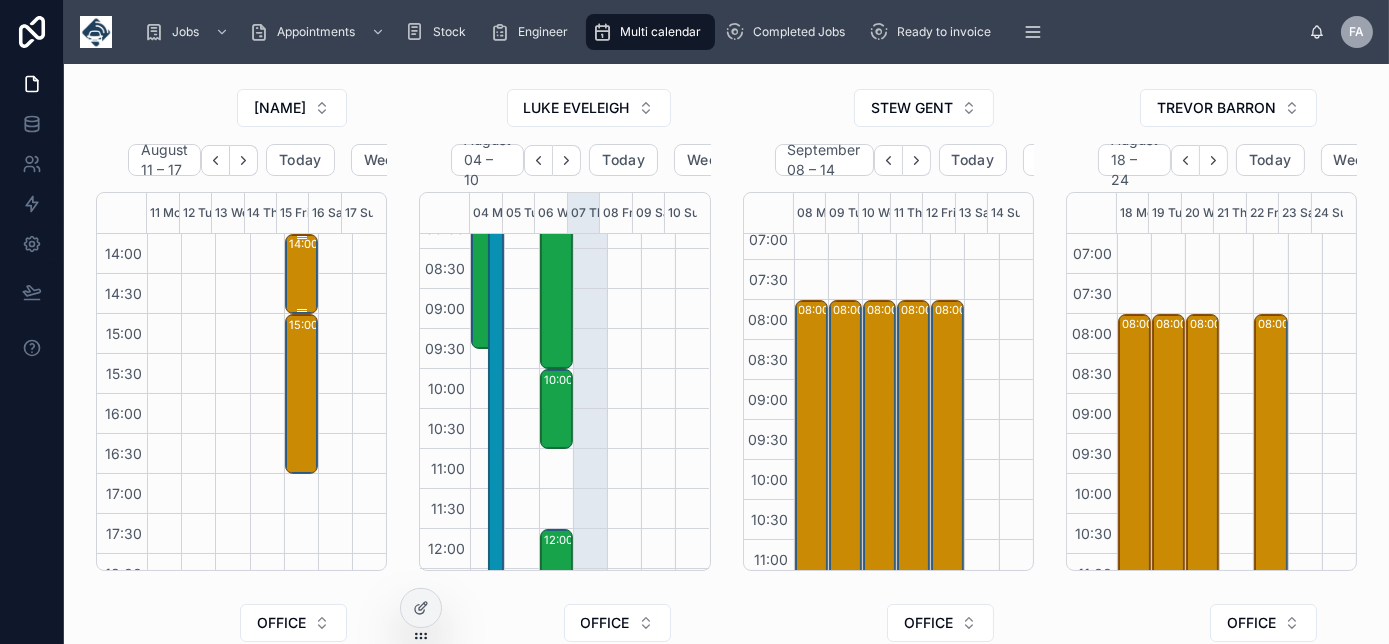click on "14:00 – 15:00 Runtech Ltd - 00323102 - 1x service call - RK73GCU - SA7 0AP" at bounding box center [302, 274] 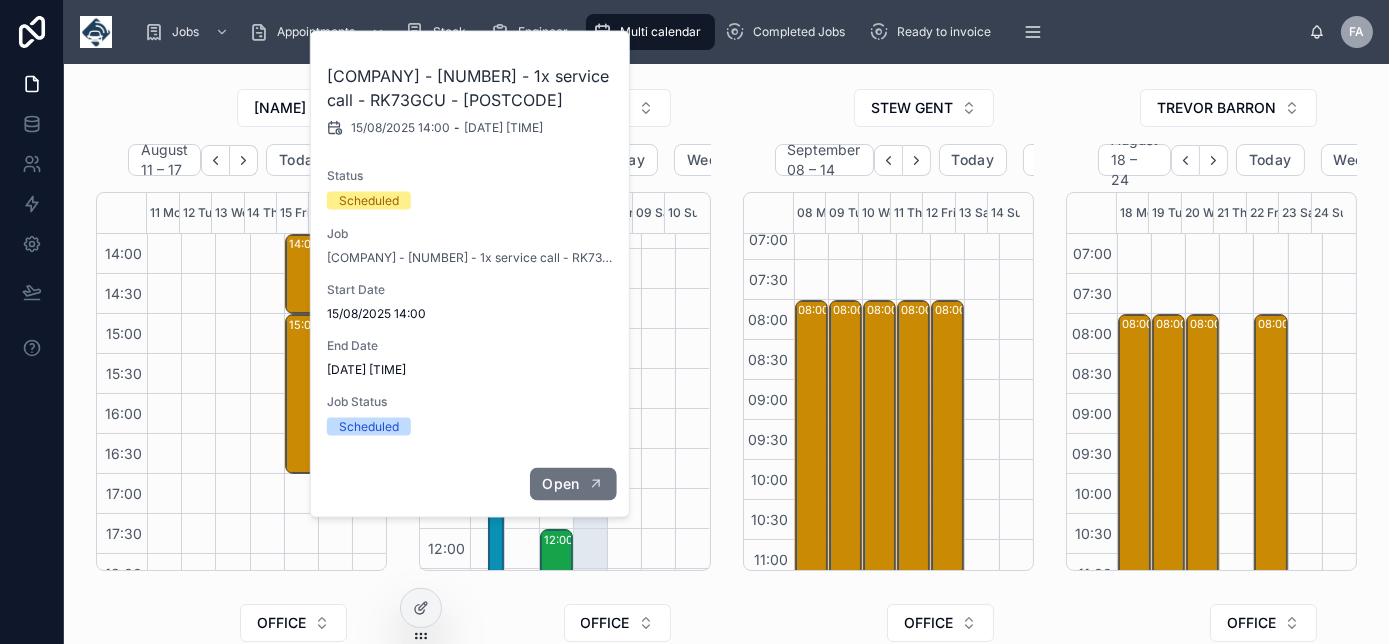 click on "Open" at bounding box center (572, 484) 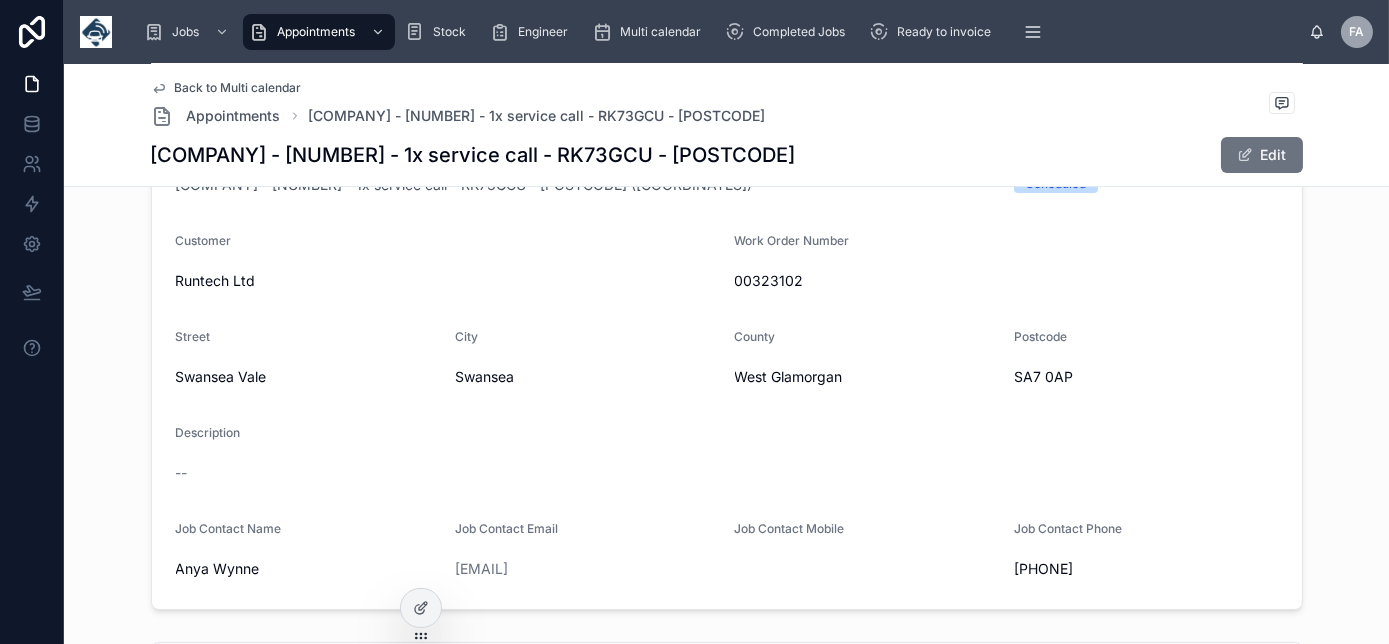 scroll, scrollTop: 454, scrollLeft: 0, axis: vertical 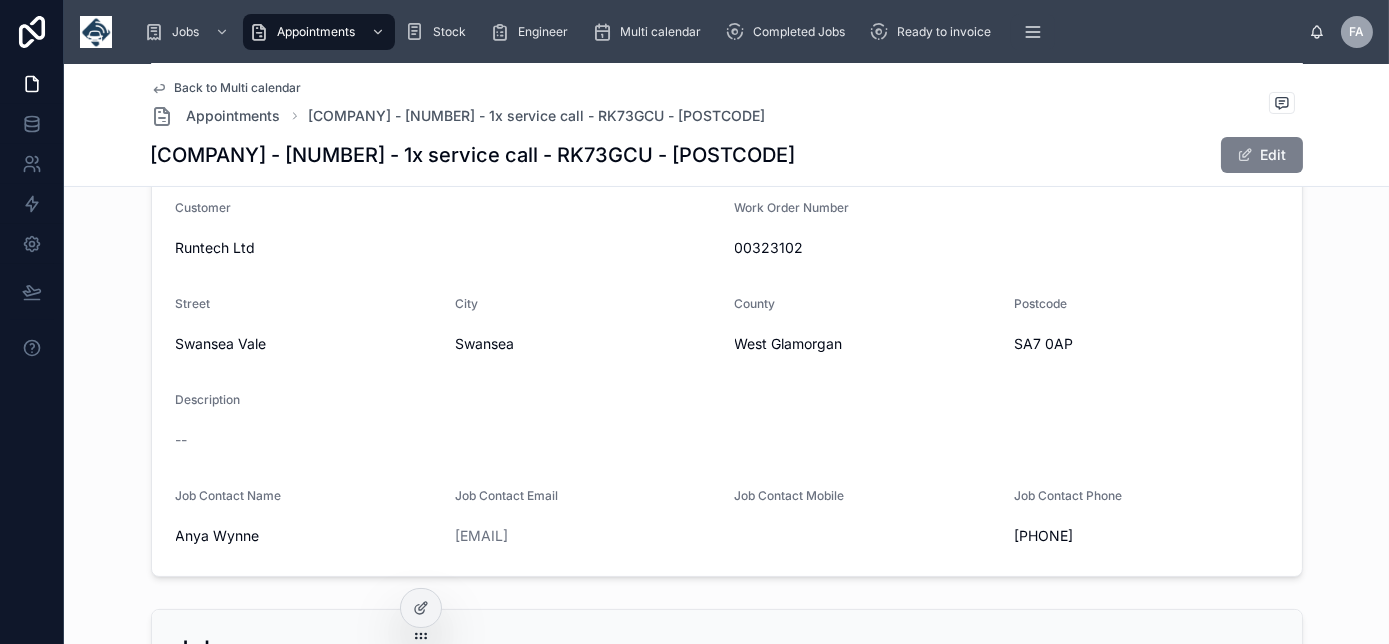 click on "Edit" at bounding box center (1262, 155) 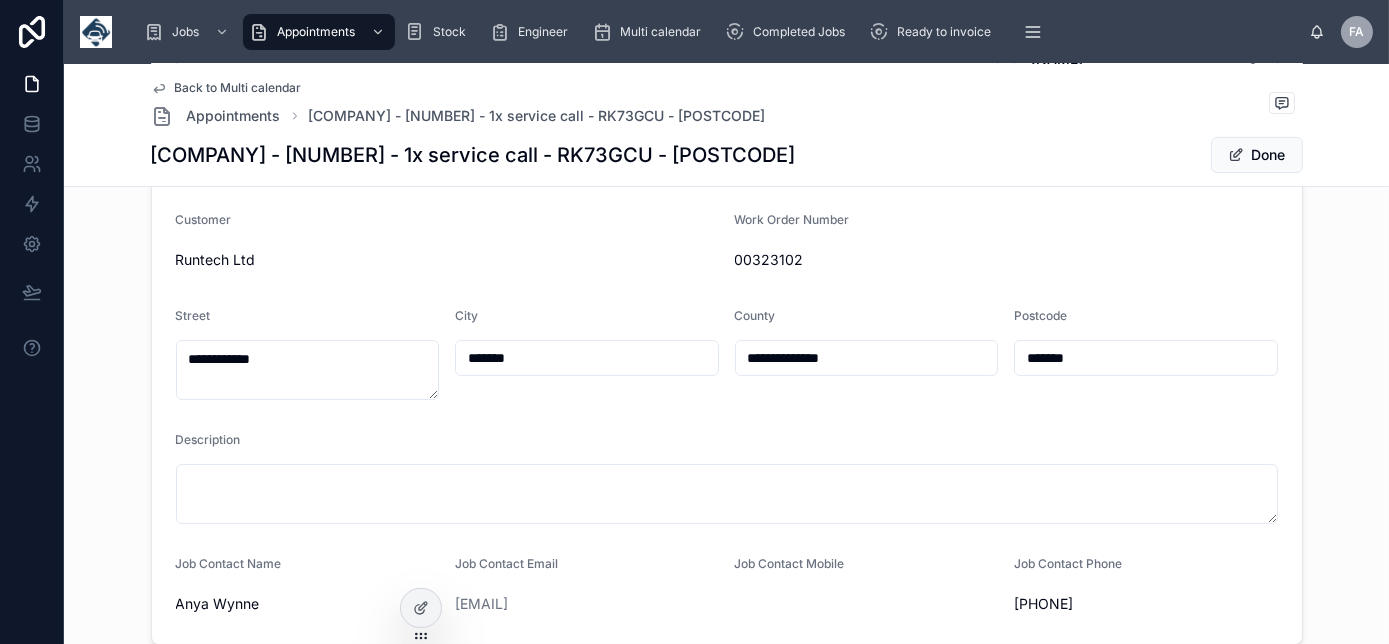 drag, startPoint x: 1014, startPoint y: 358, endPoint x: 904, endPoint y: 349, distance: 110.36757 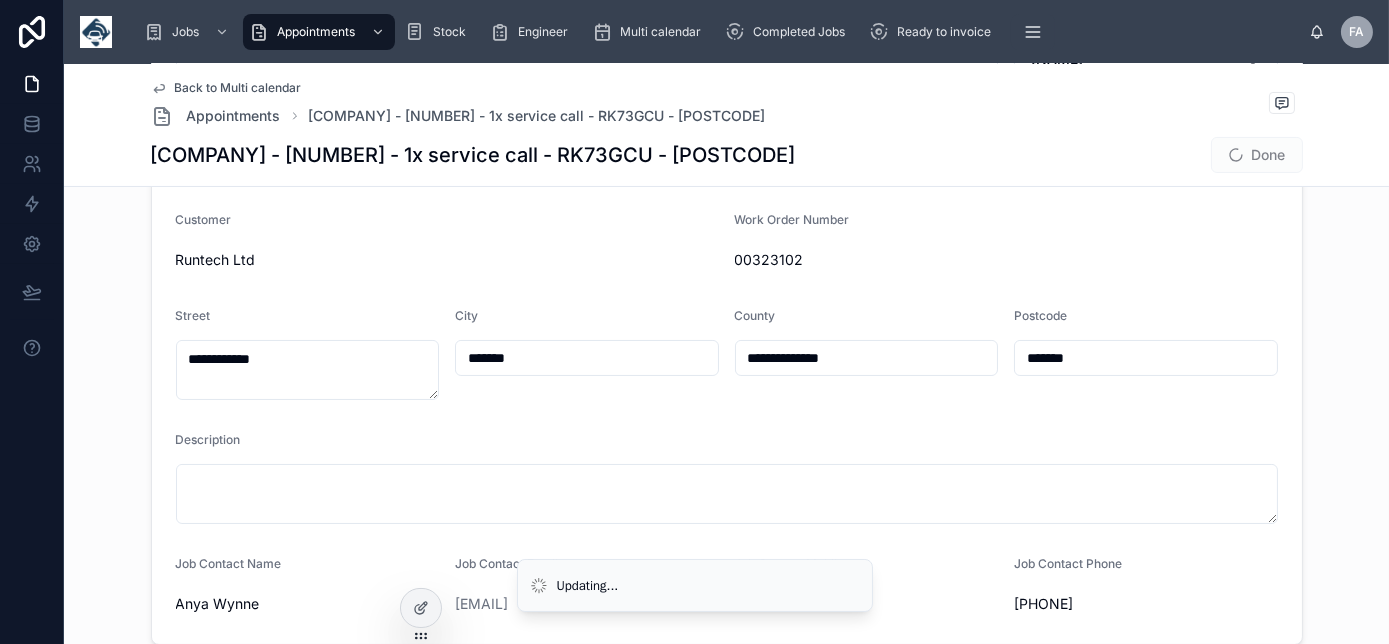 type on "**********" 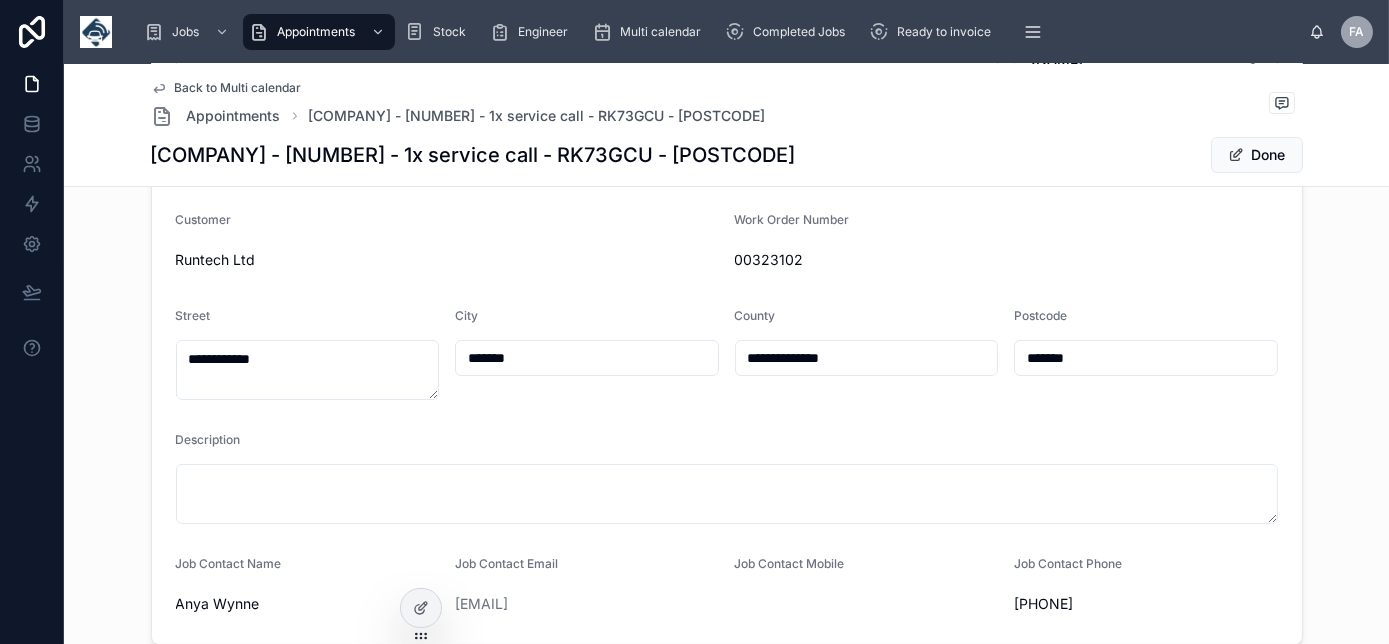 drag, startPoint x: 1049, startPoint y: 348, endPoint x: 1135, endPoint y: 374, distance: 89.84431 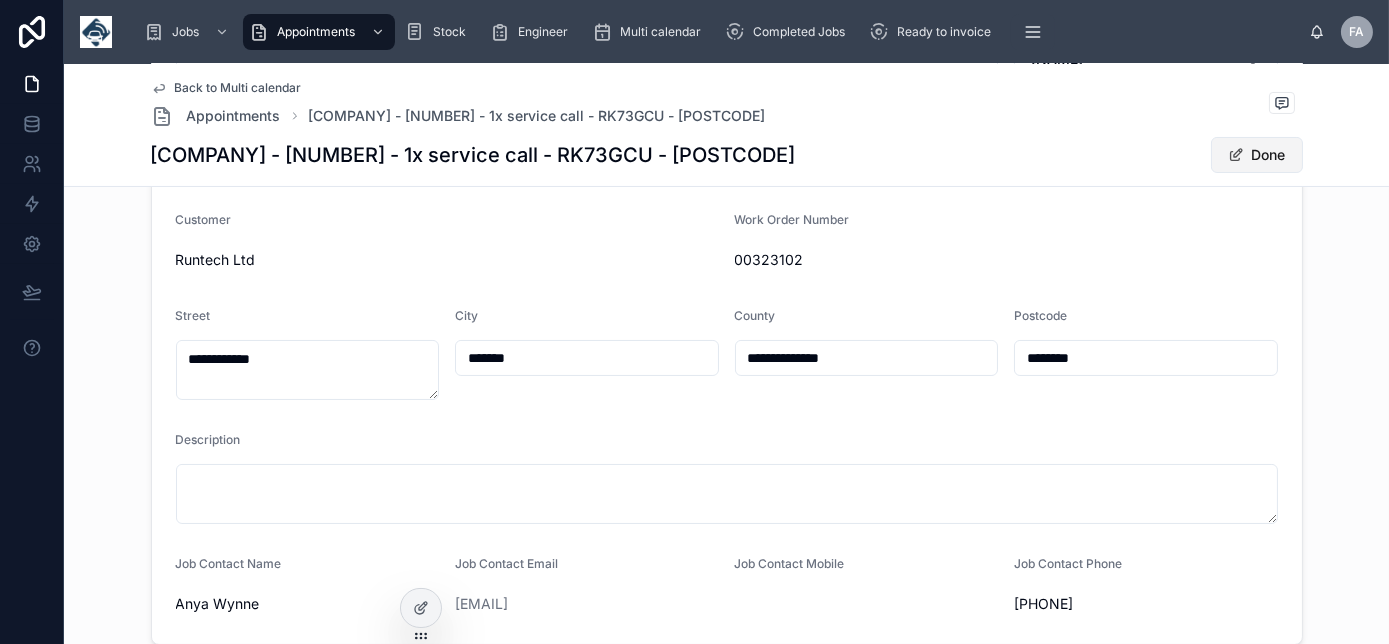 type on "**********" 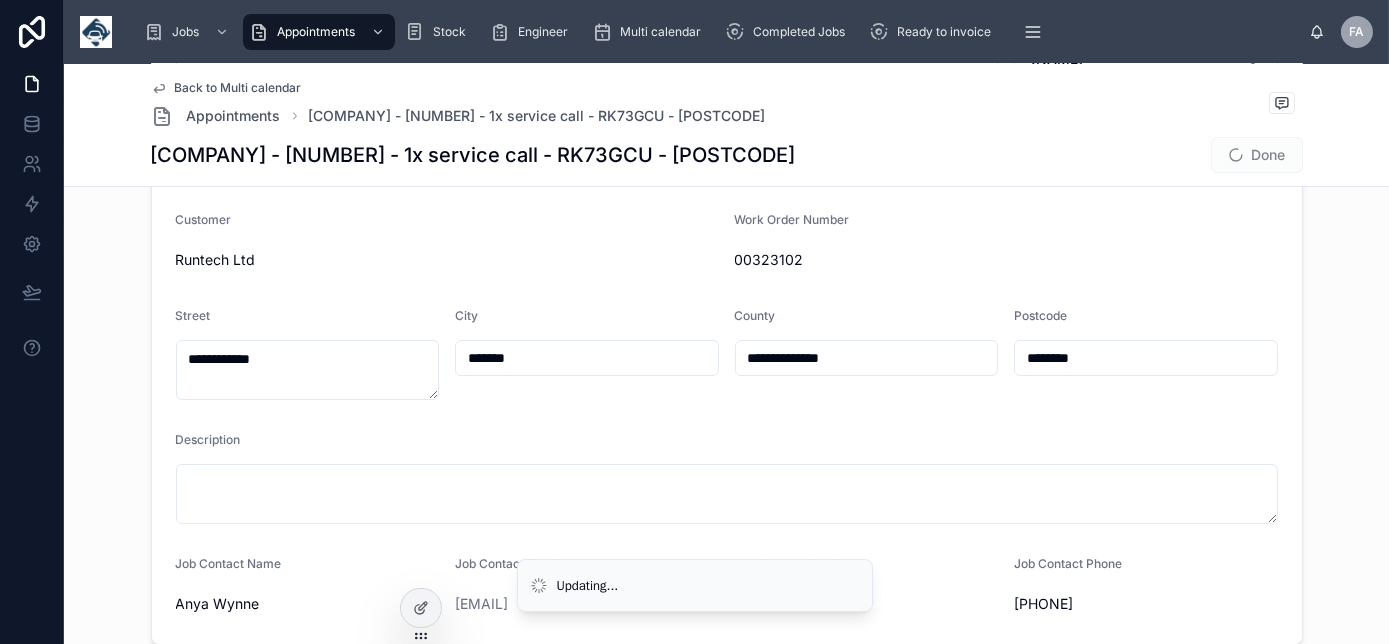 type on "**********" 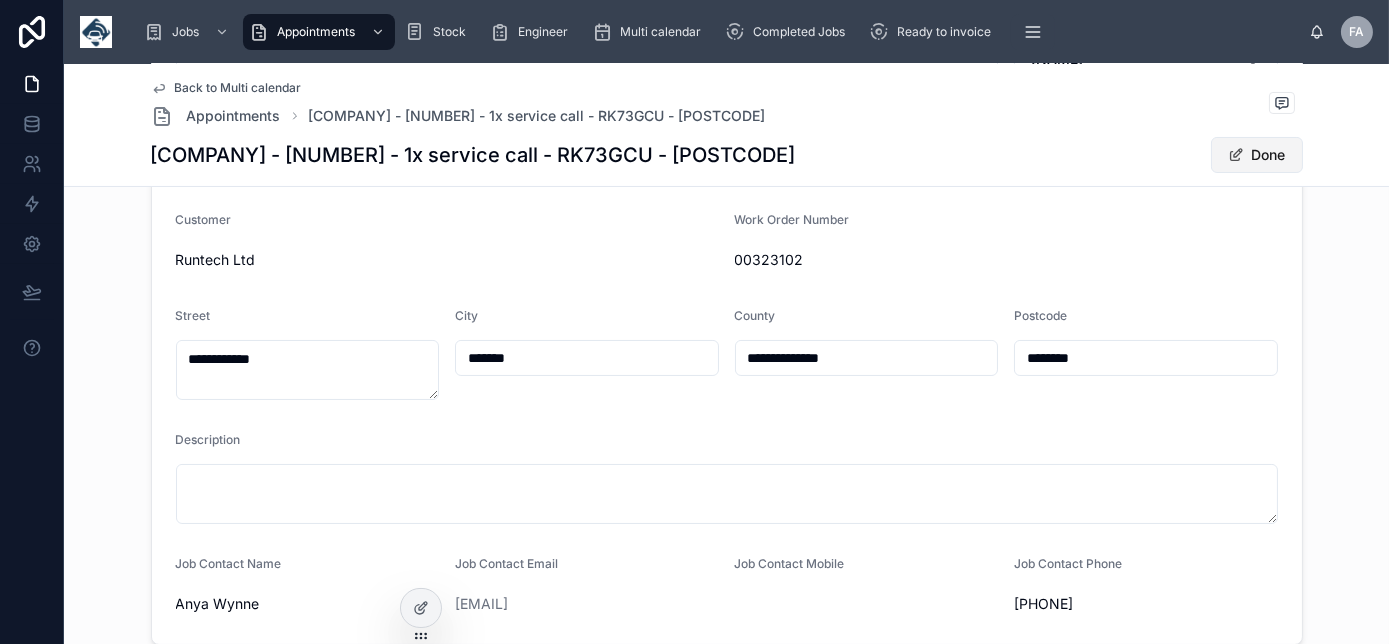 type on "********" 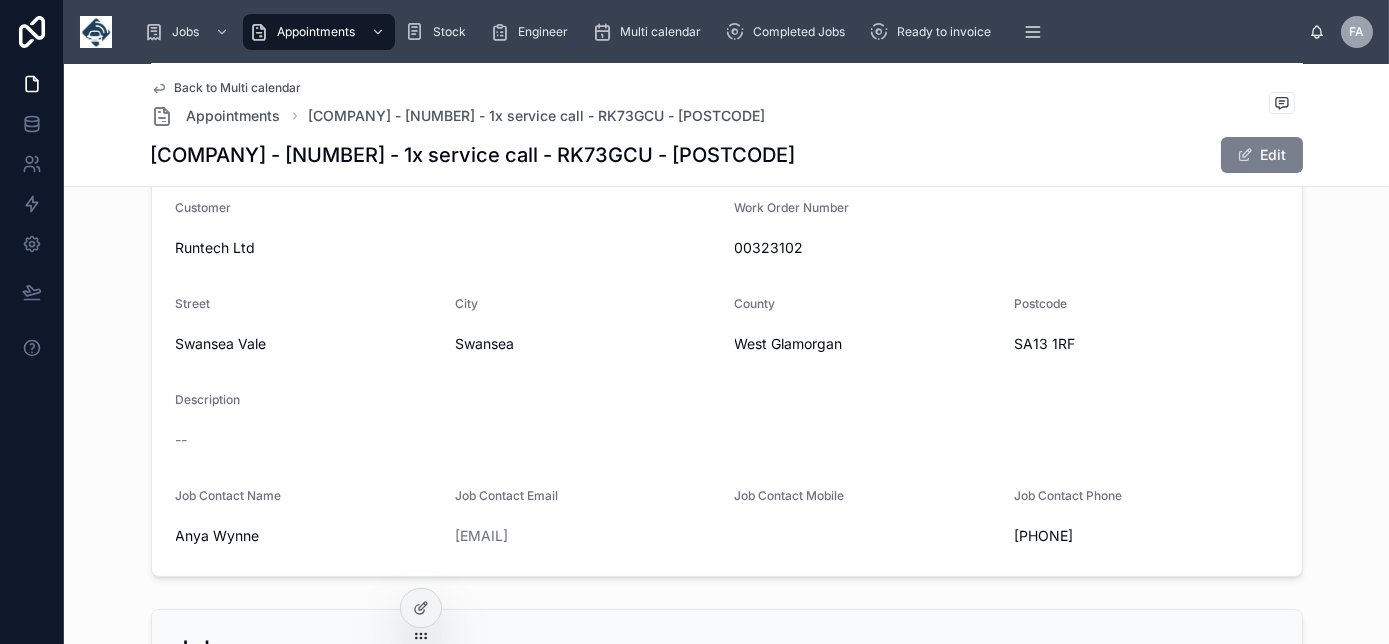 click on "Edit" at bounding box center [1262, 155] 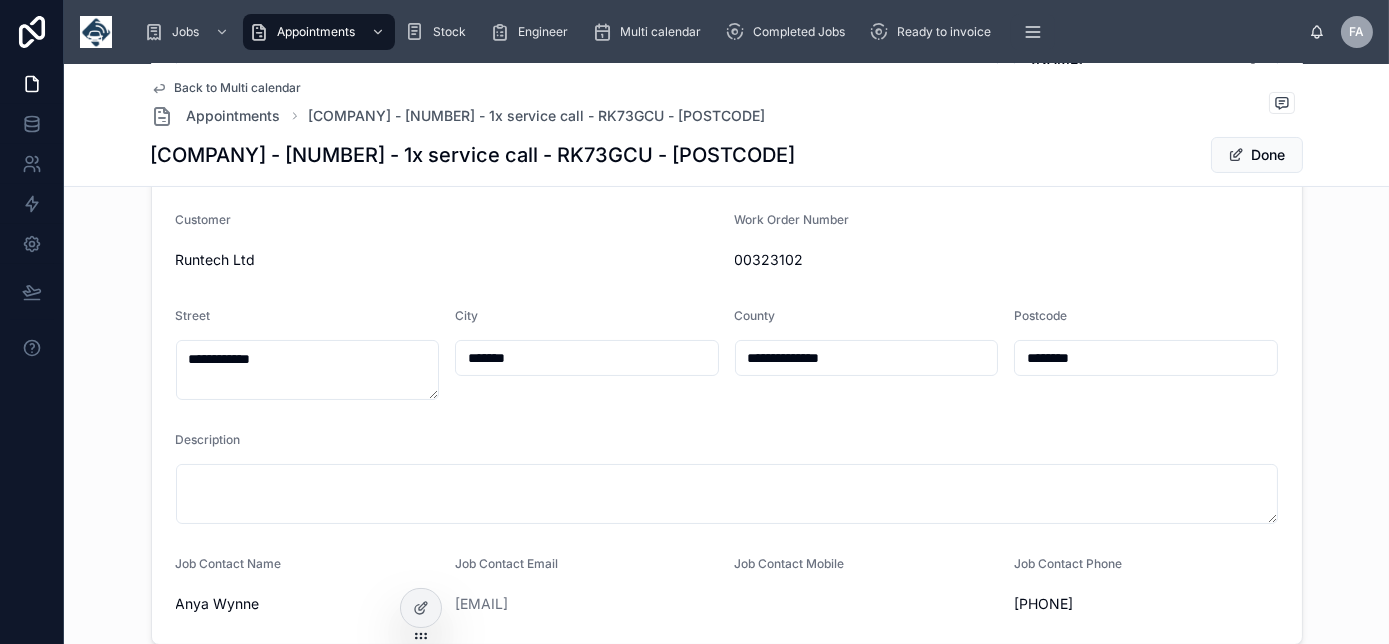 drag, startPoint x: 1266, startPoint y: 150, endPoint x: 376, endPoint y: 452, distance: 939.8425 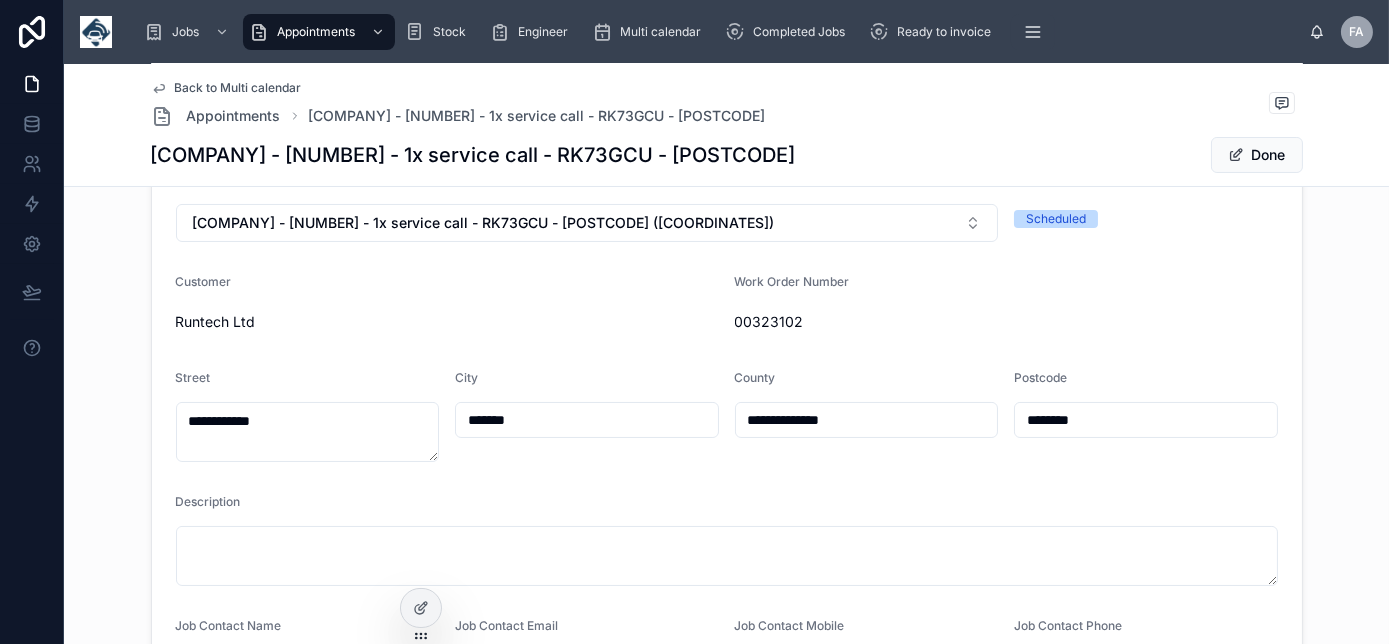 scroll, scrollTop: 0, scrollLeft: 0, axis: both 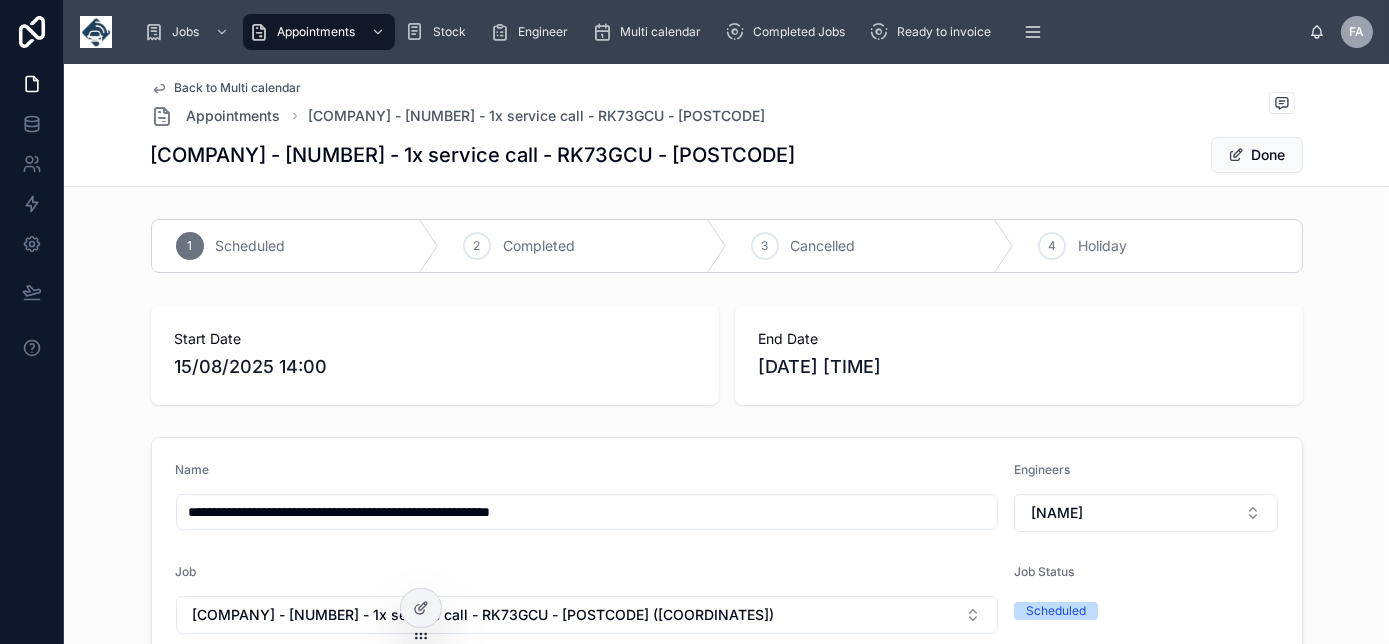 drag, startPoint x: 629, startPoint y: 514, endPoint x: 639, endPoint y: 516, distance: 10.198039 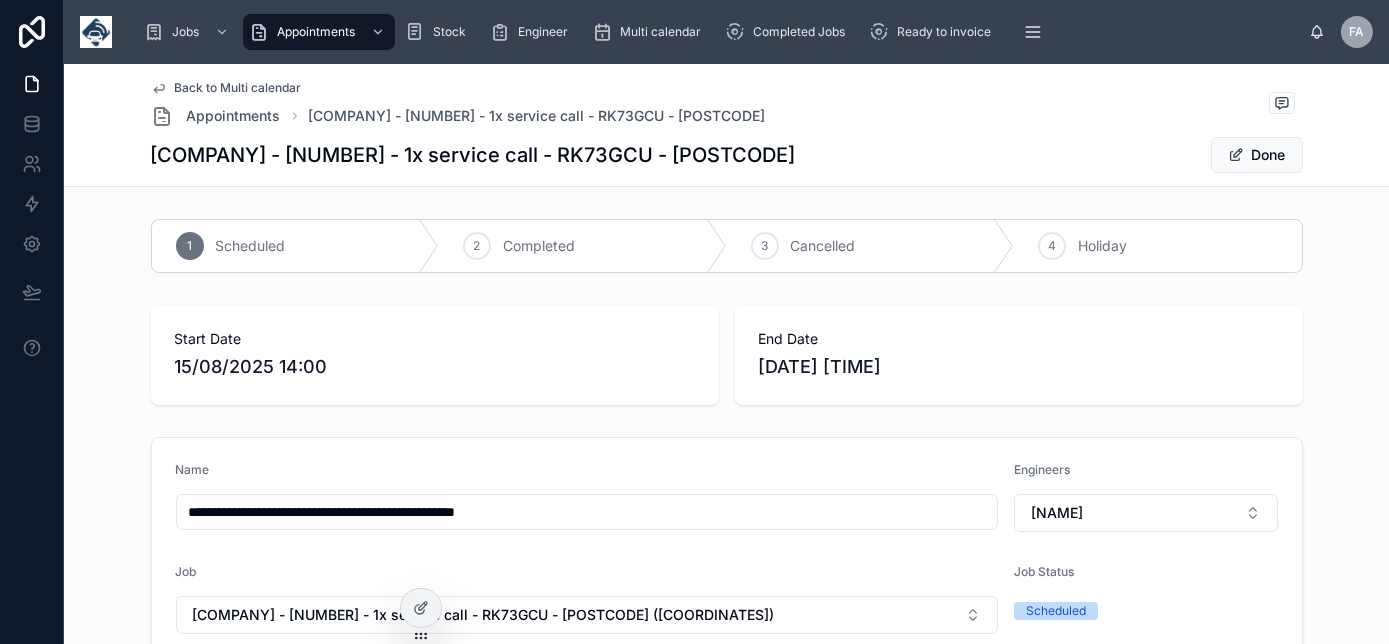 paste on "********" 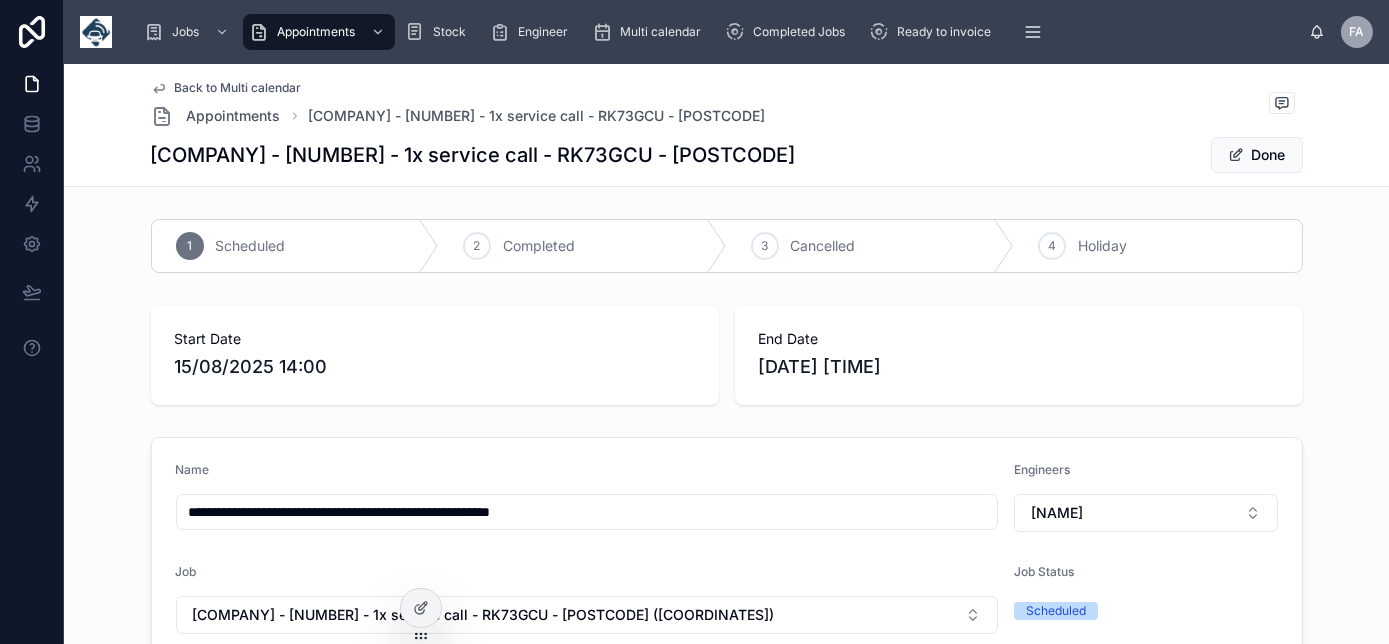 type on "**********" 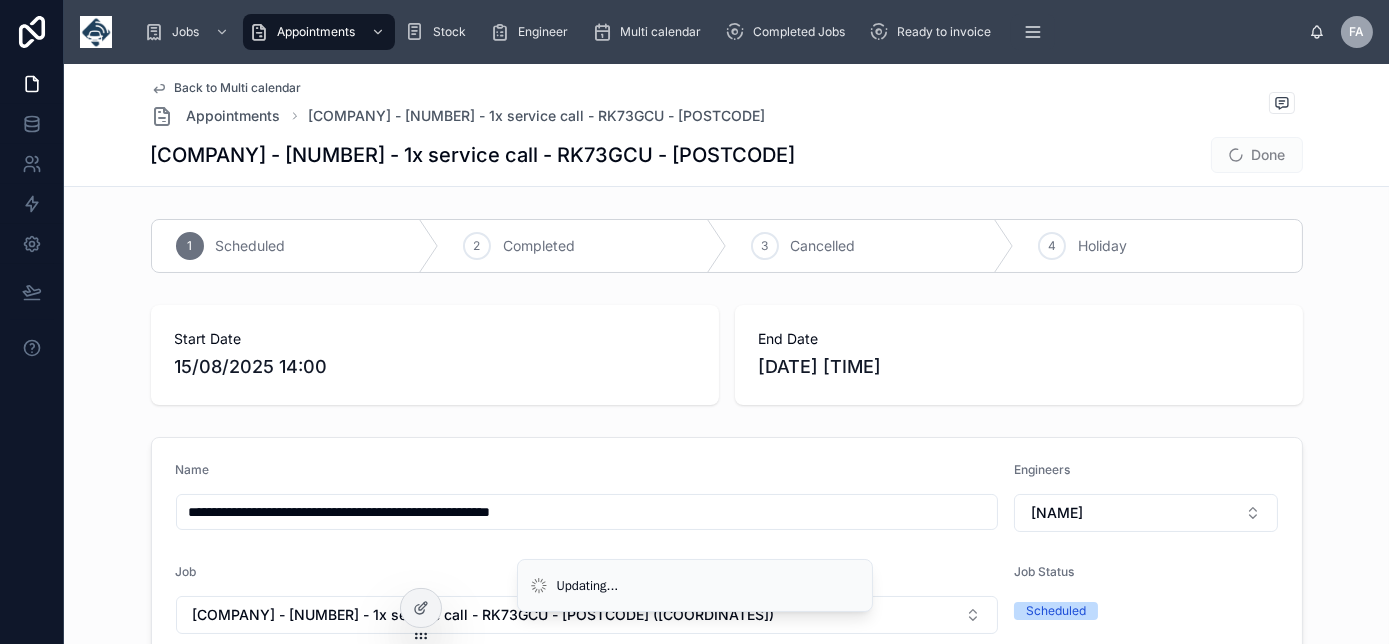 type on "**********" 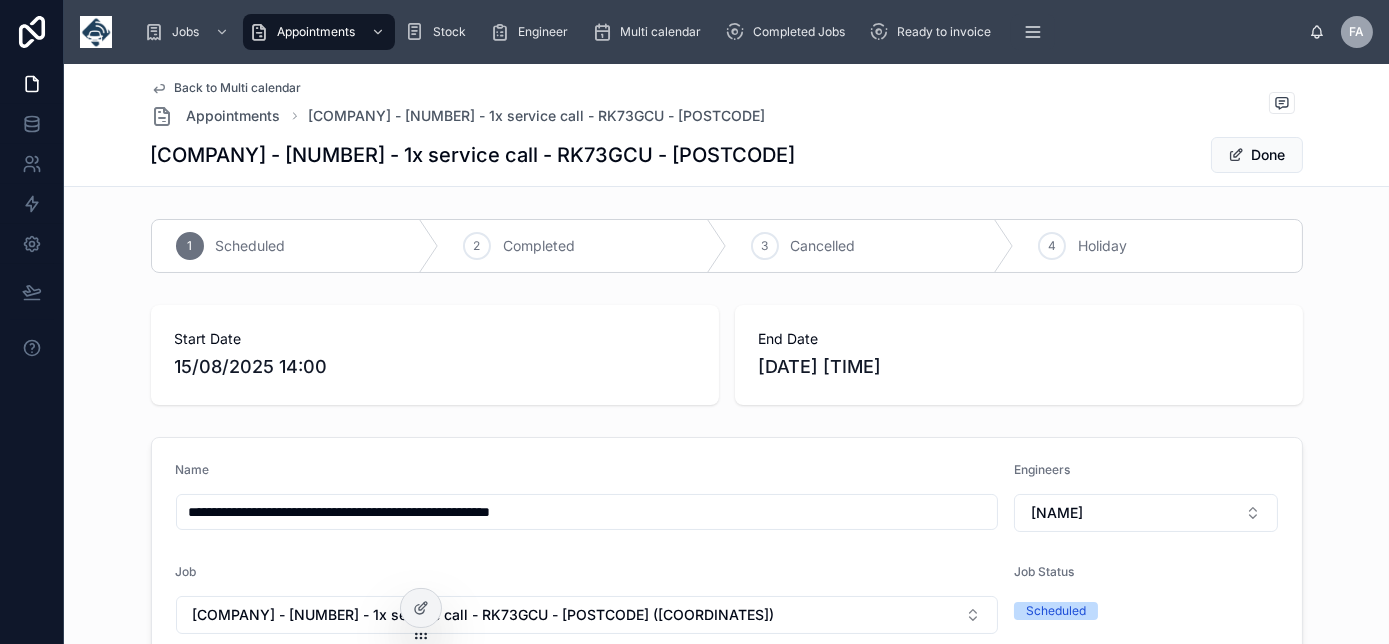 type on "**********" 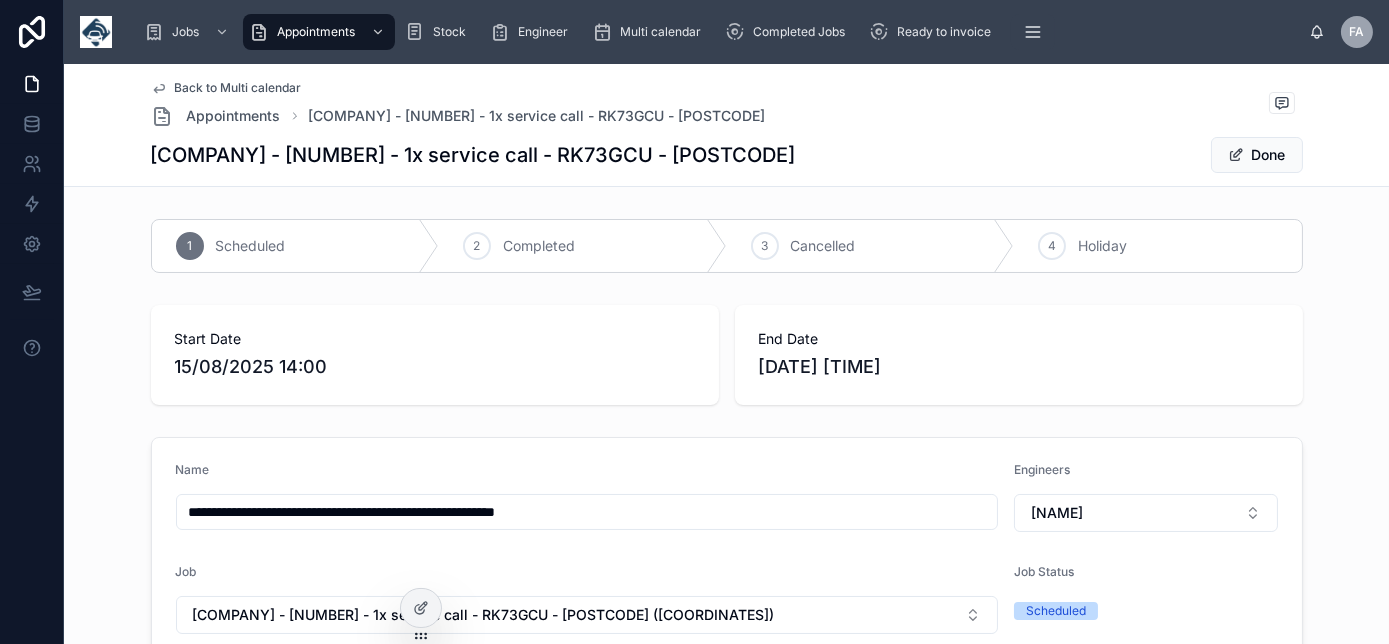 type on "**********" 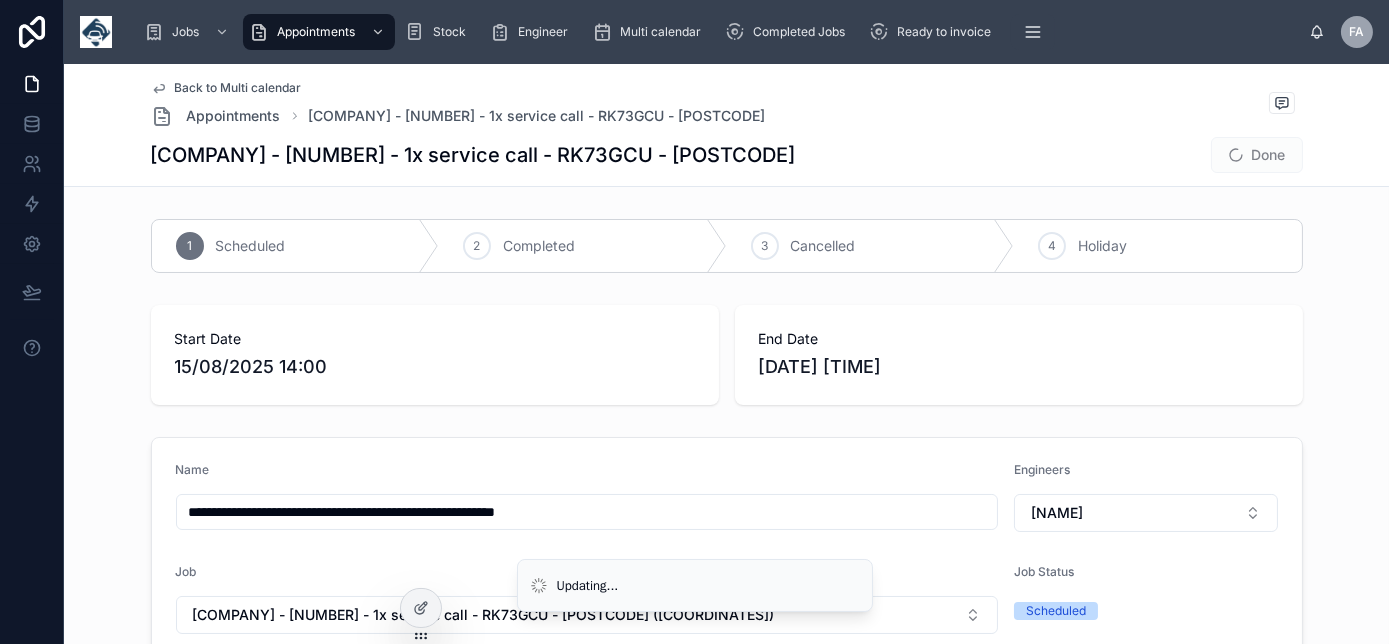 type on "**********" 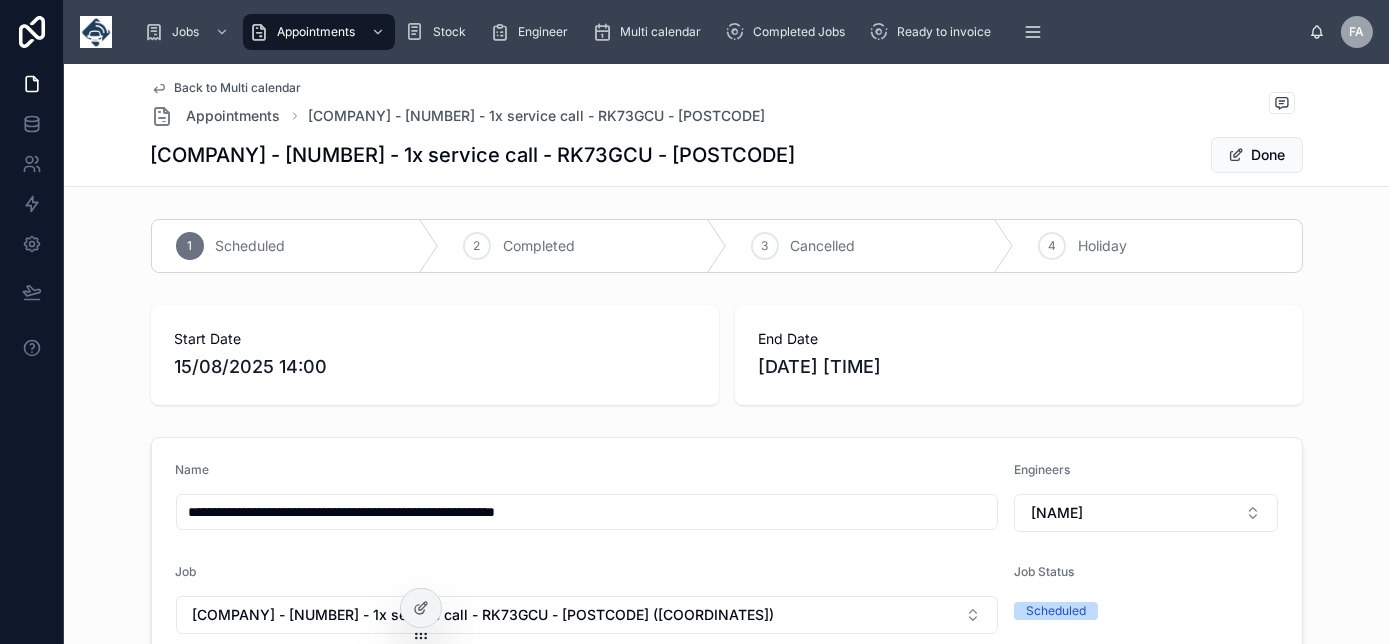 click on "Done" at bounding box center (1257, 155) 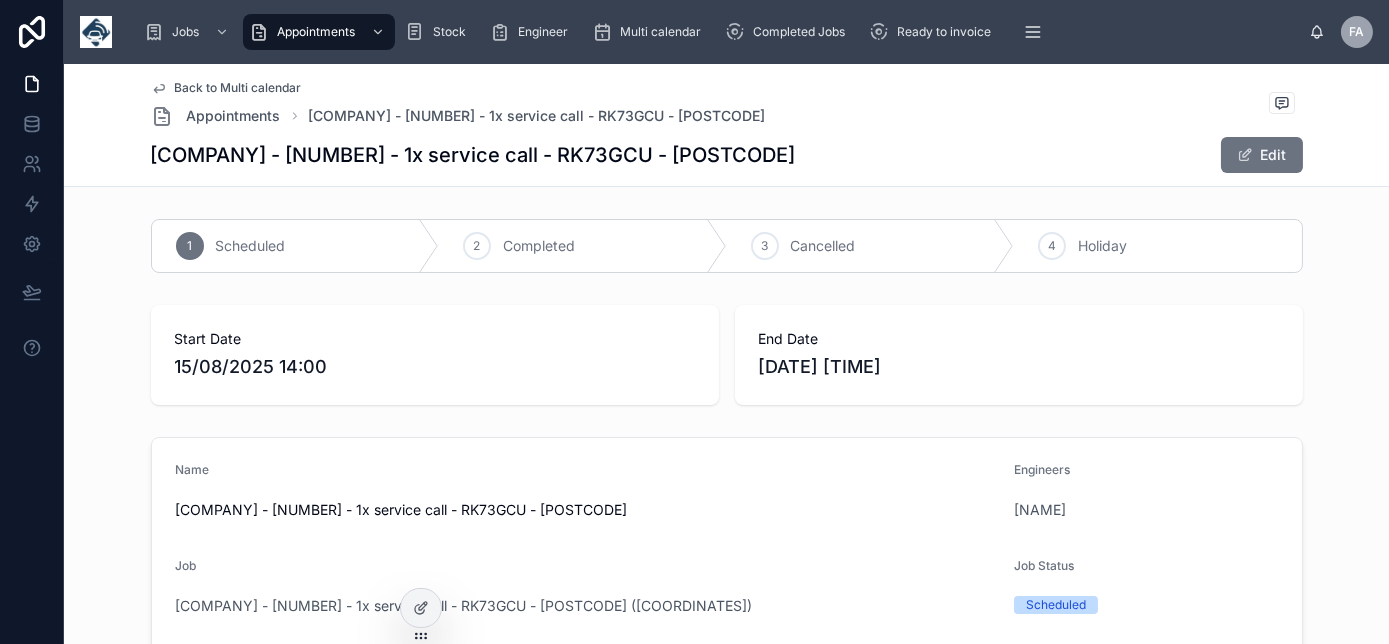 click on "Back to Multi calendar" at bounding box center [238, 88] 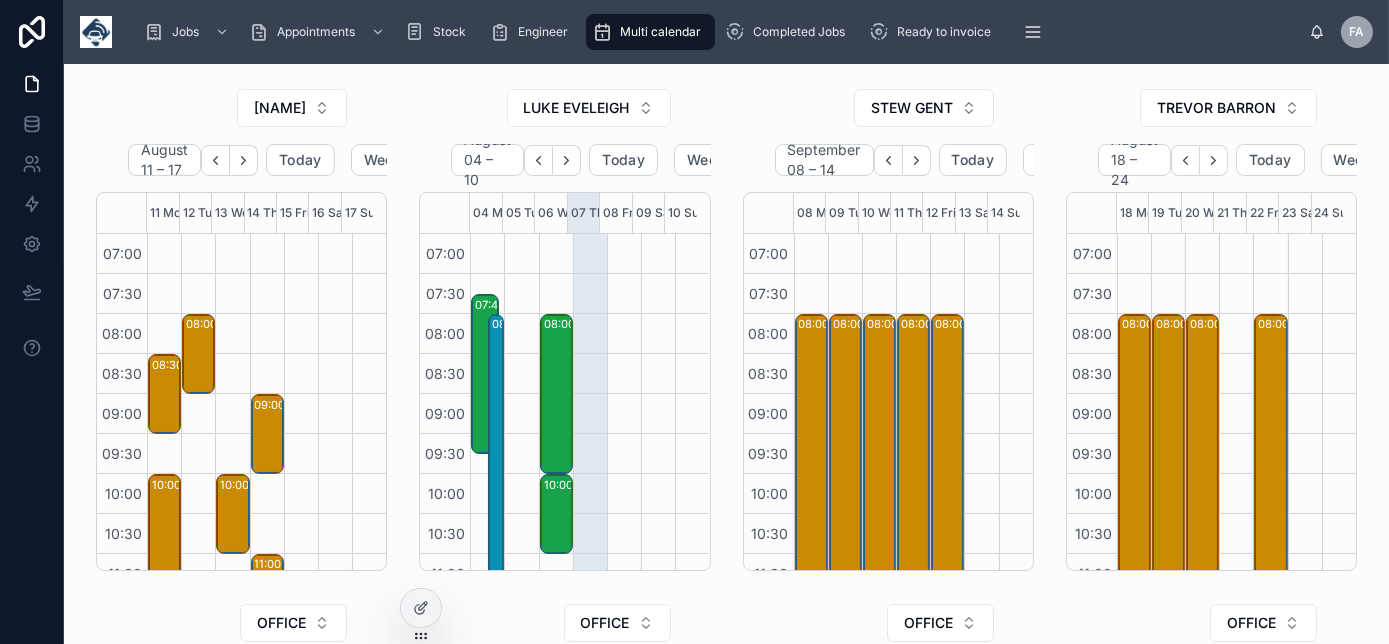 scroll, scrollTop: 560, scrollLeft: 0, axis: vertical 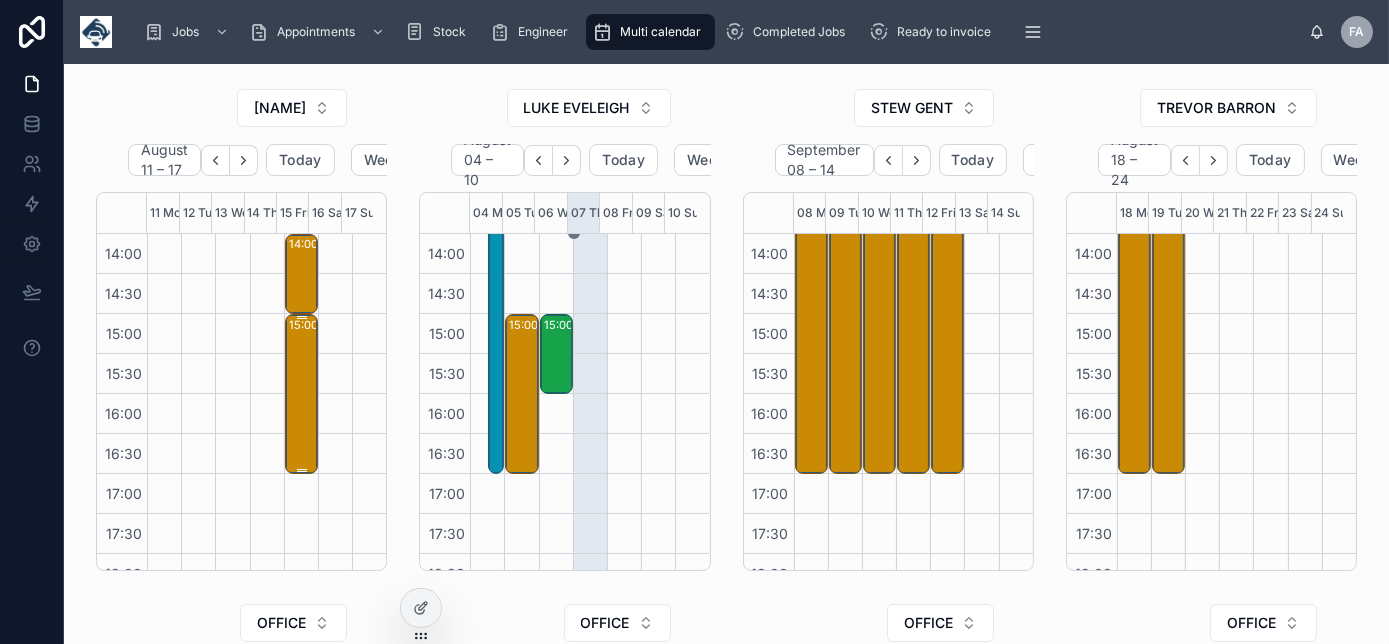click on "15:00 – 17:00 Runtech Ltd - 2 x service call CN25WHM & CN25WHP Sales order: 760536  - SA13 1RF" at bounding box center [302, 394] 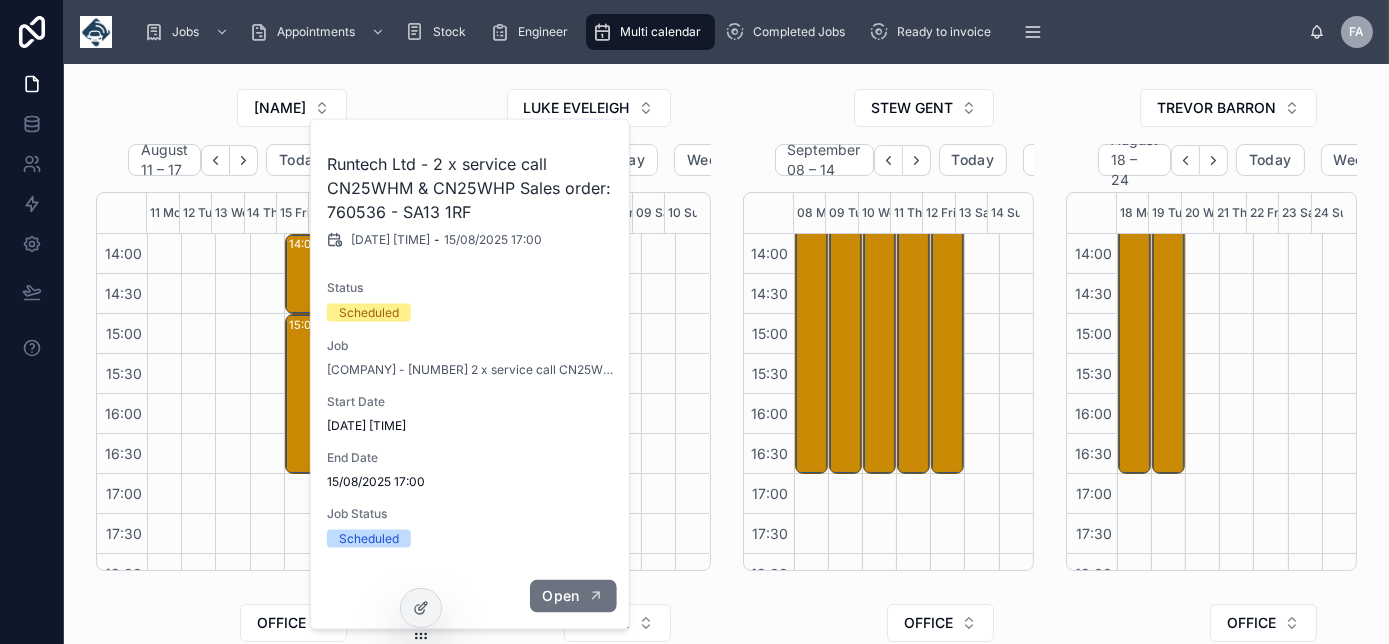 click on "Open" at bounding box center (572, 596) 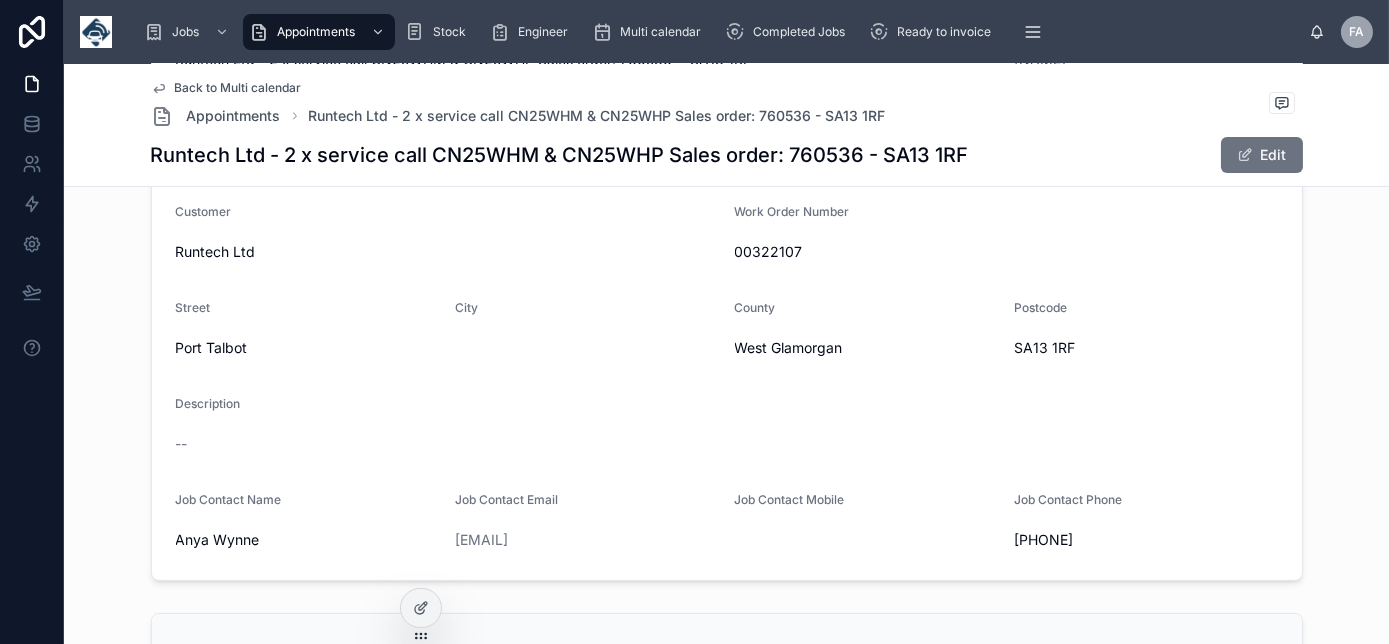 scroll, scrollTop: 454, scrollLeft: 0, axis: vertical 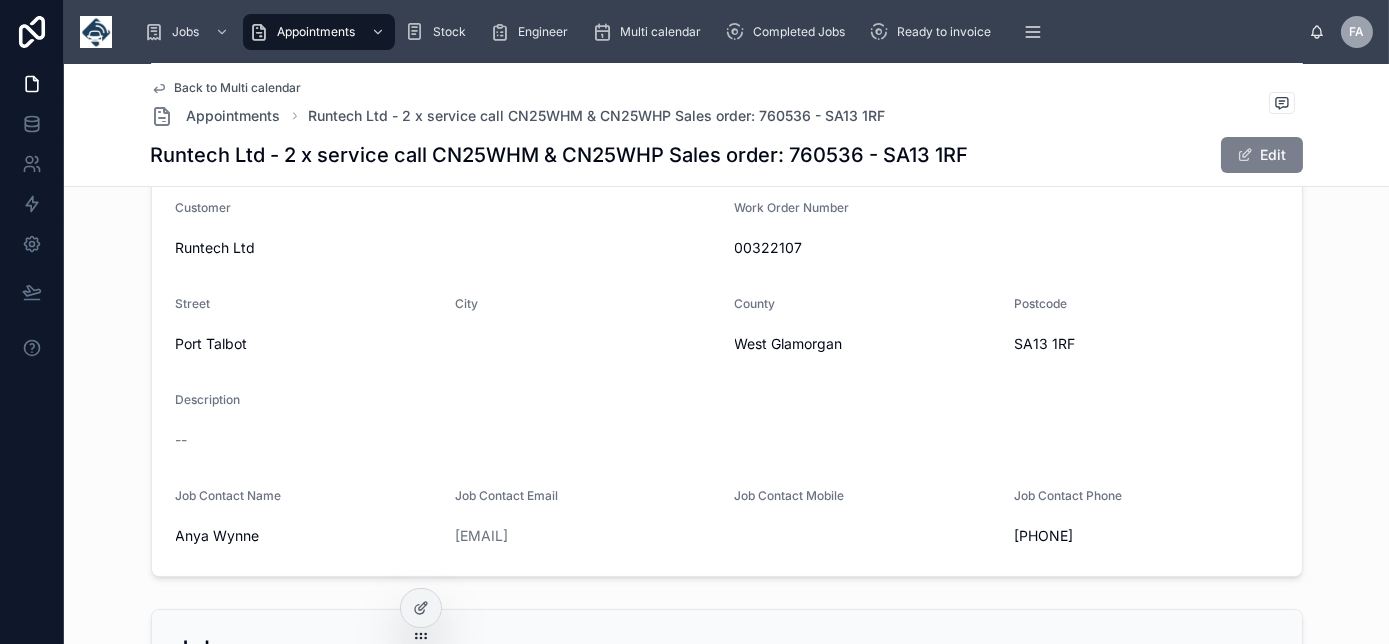 click on "Edit" at bounding box center (1262, 155) 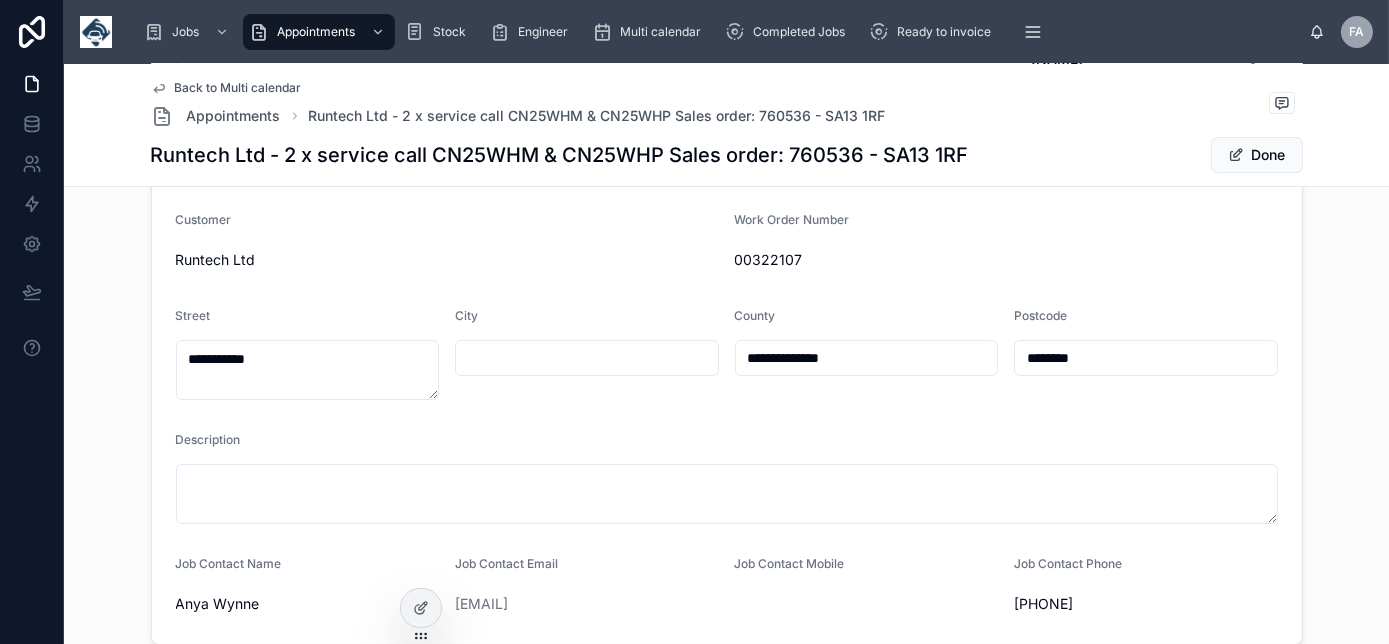 drag, startPoint x: 1272, startPoint y: 158, endPoint x: 967, endPoint y: 171, distance: 305.27692 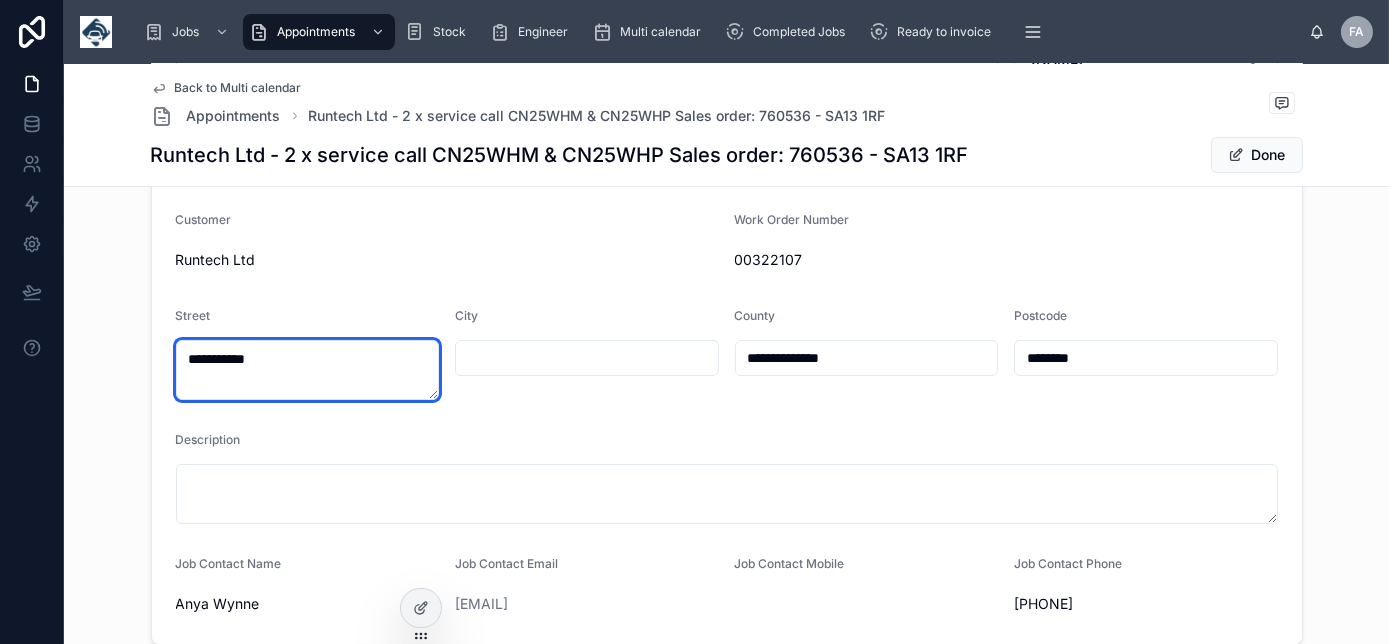 drag, startPoint x: 282, startPoint y: 360, endPoint x: 111, endPoint y: 360, distance: 171 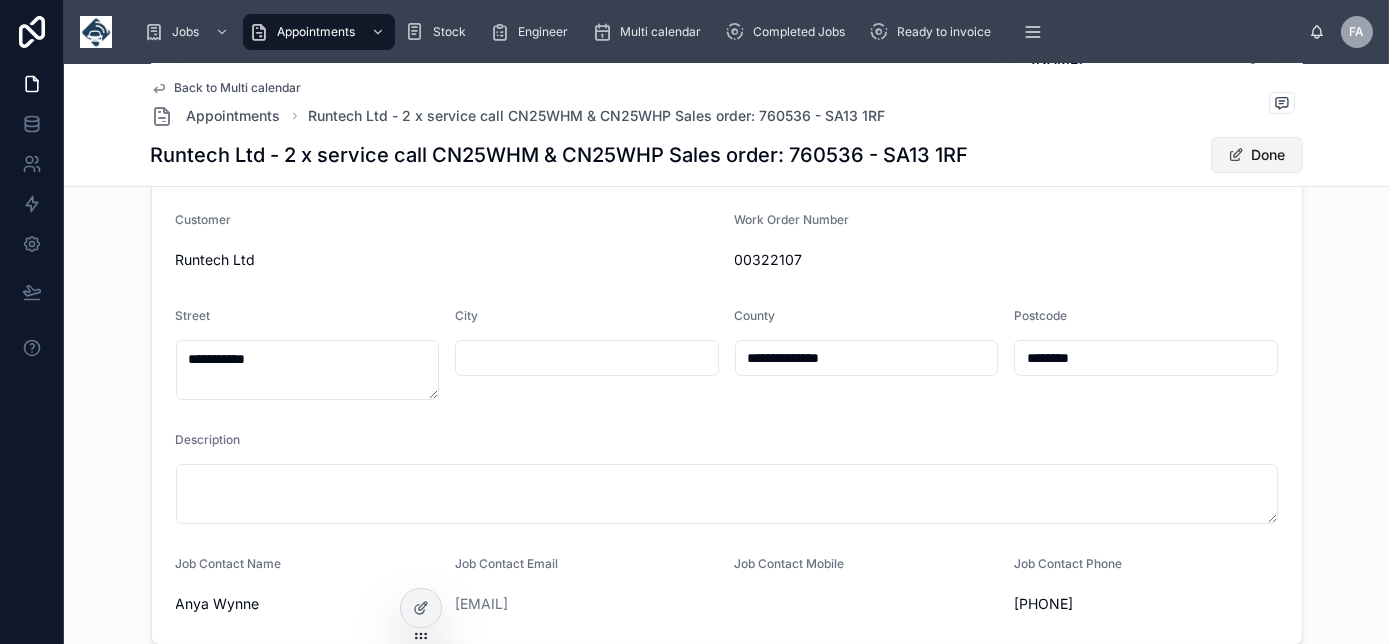 click on "Done" at bounding box center [1257, 155] 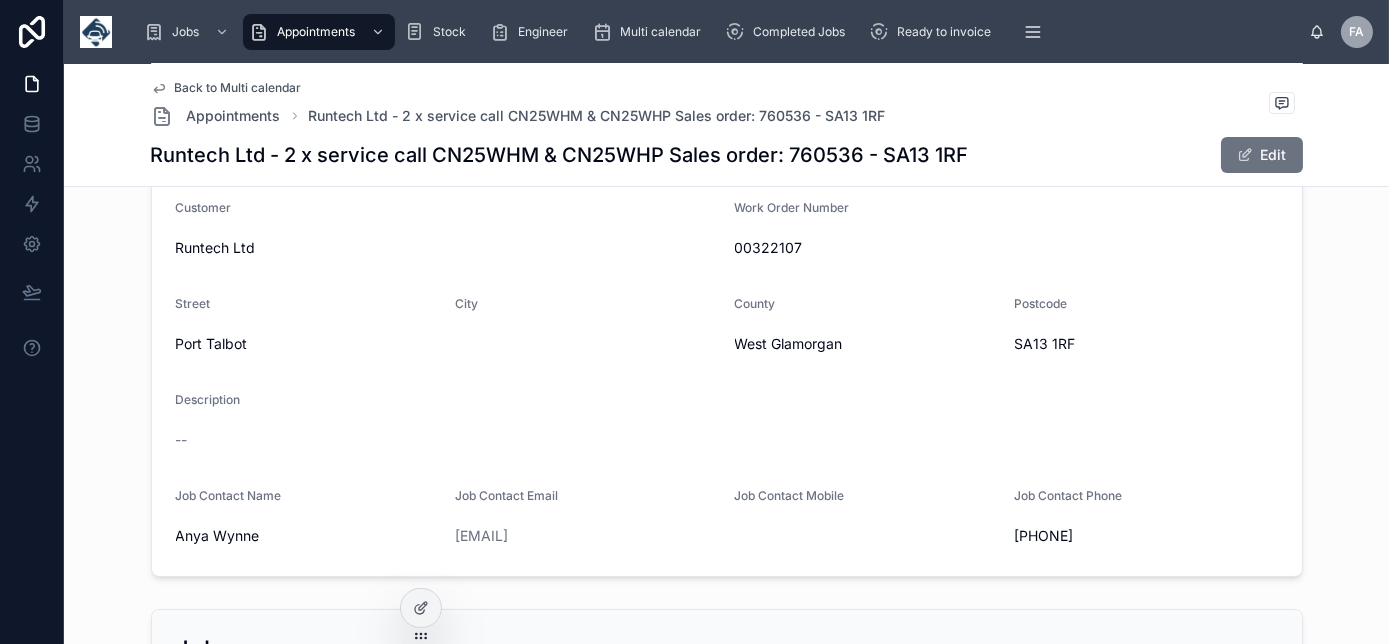 click on "Back to Multi calendar" at bounding box center (238, 88) 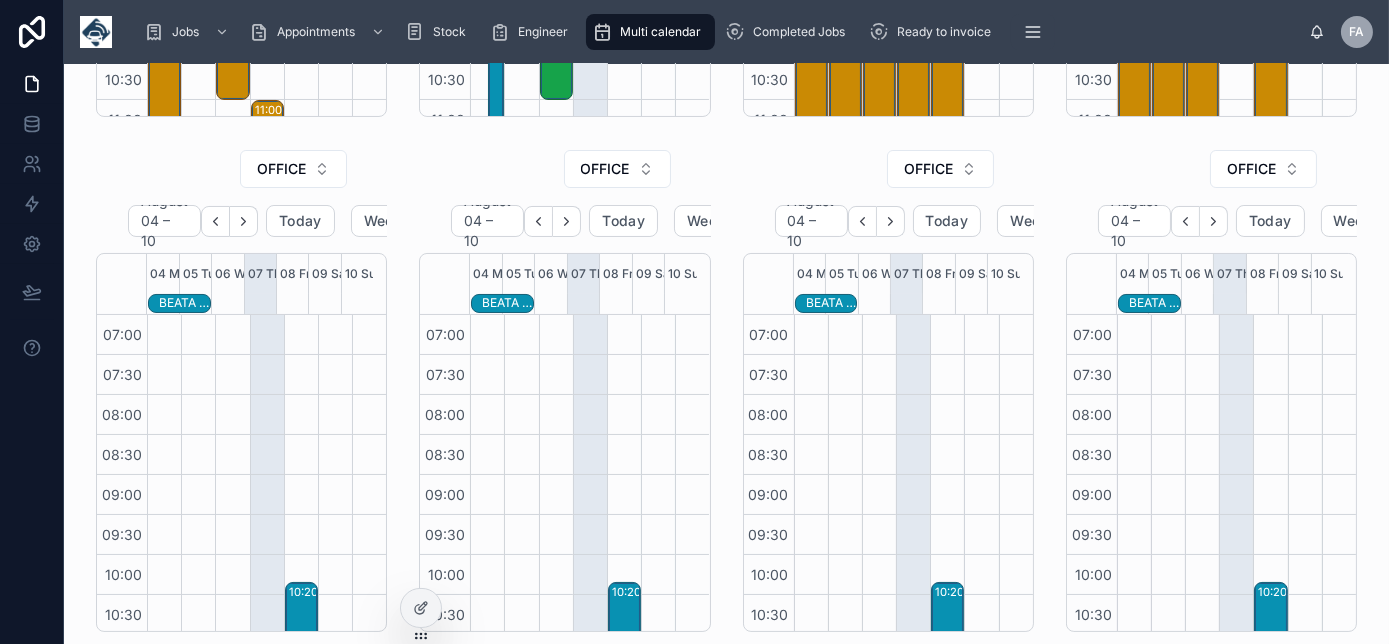 scroll, scrollTop: 560, scrollLeft: 0, axis: vertical 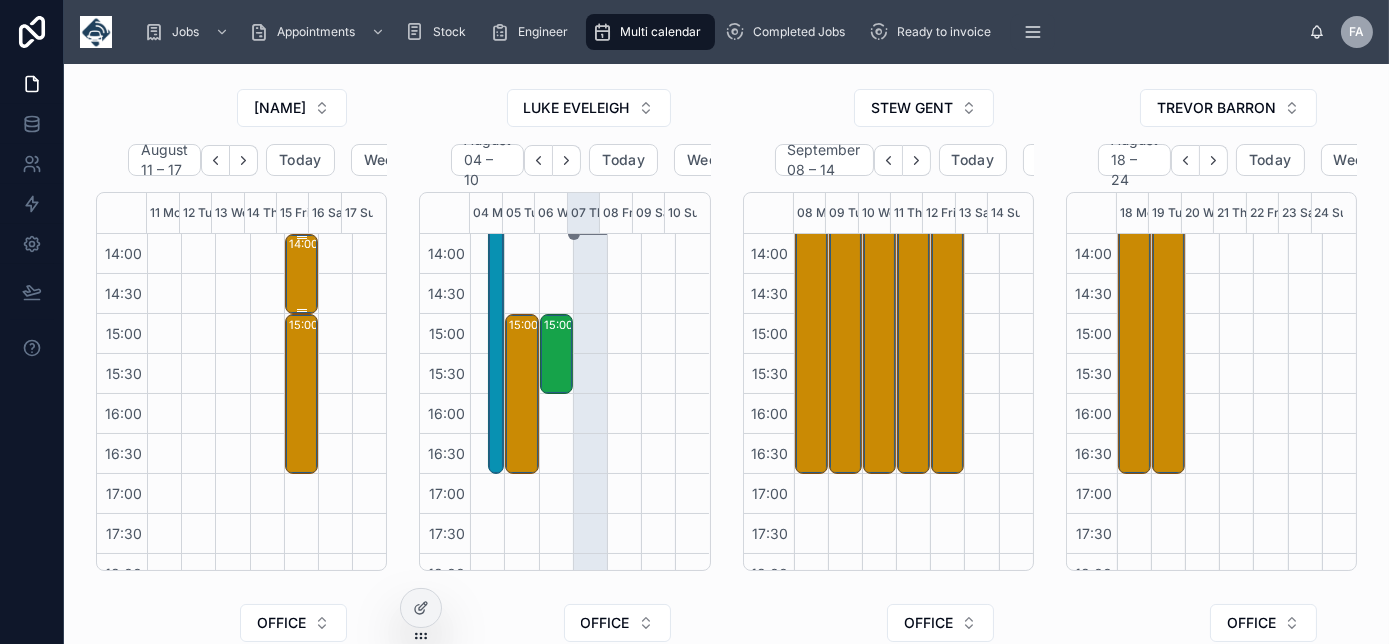 click on "14:00 – 15:00 Runtech Ltd - 00323102 - 1x service call - RK73GCU - SA13 1RF" at bounding box center (302, 274) 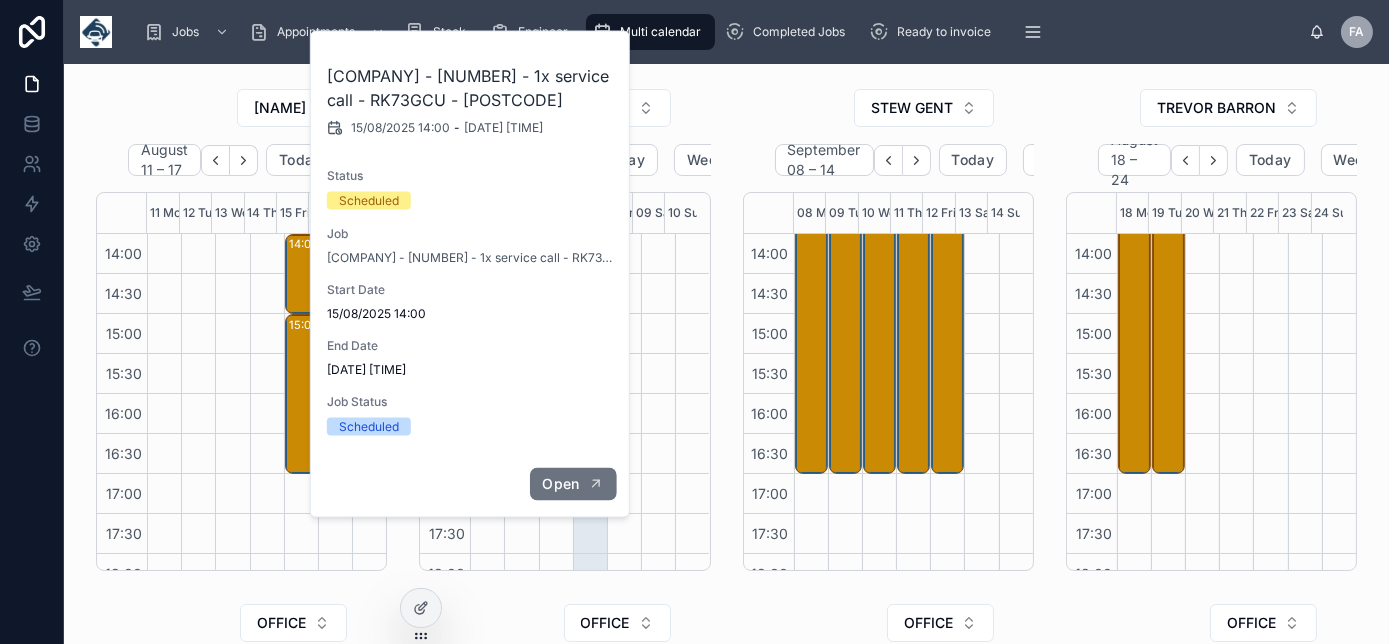 click on "Open" at bounding box center (572, 484) 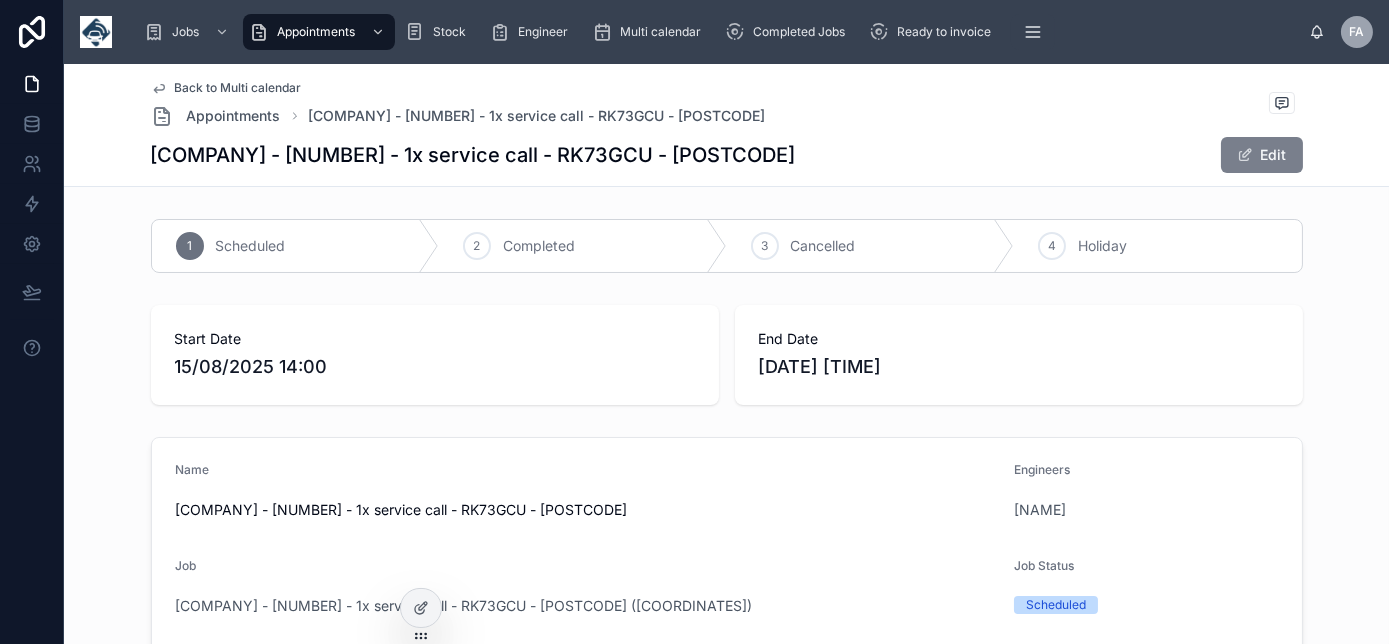 click on "Edit" at bounding box center (1262, 155) 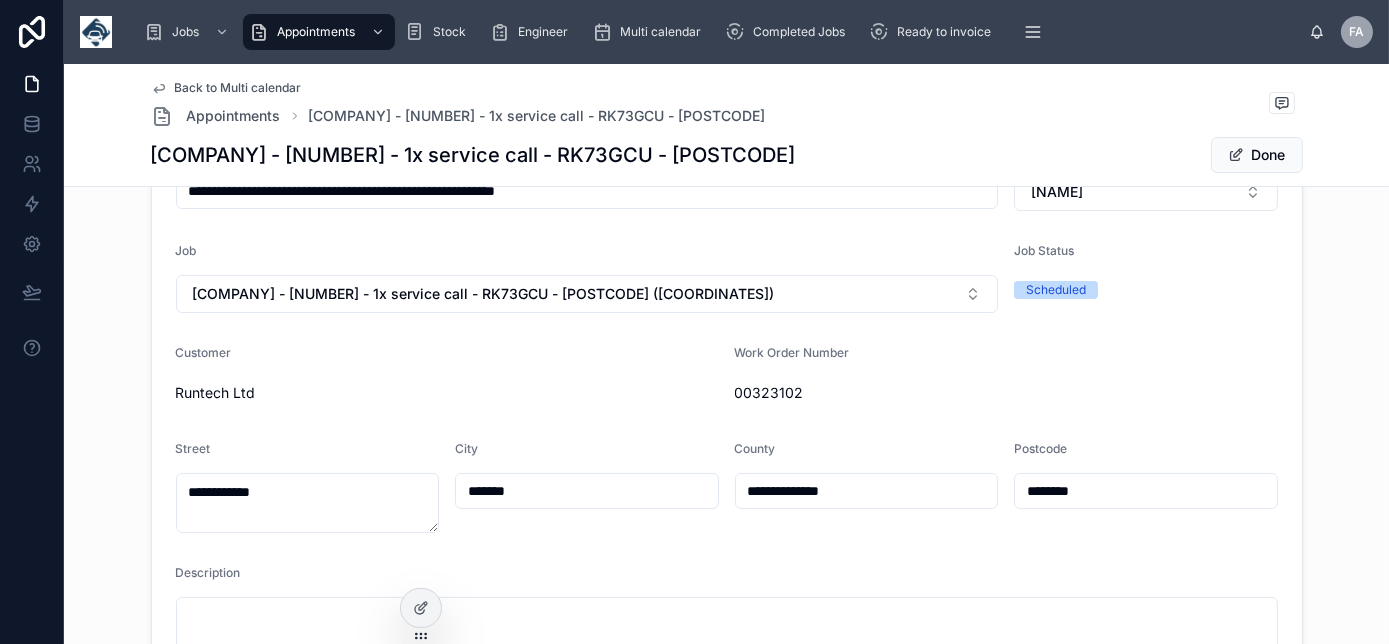 scroll, scrollTop: 363, scrollLeft: 0, axis: vertical 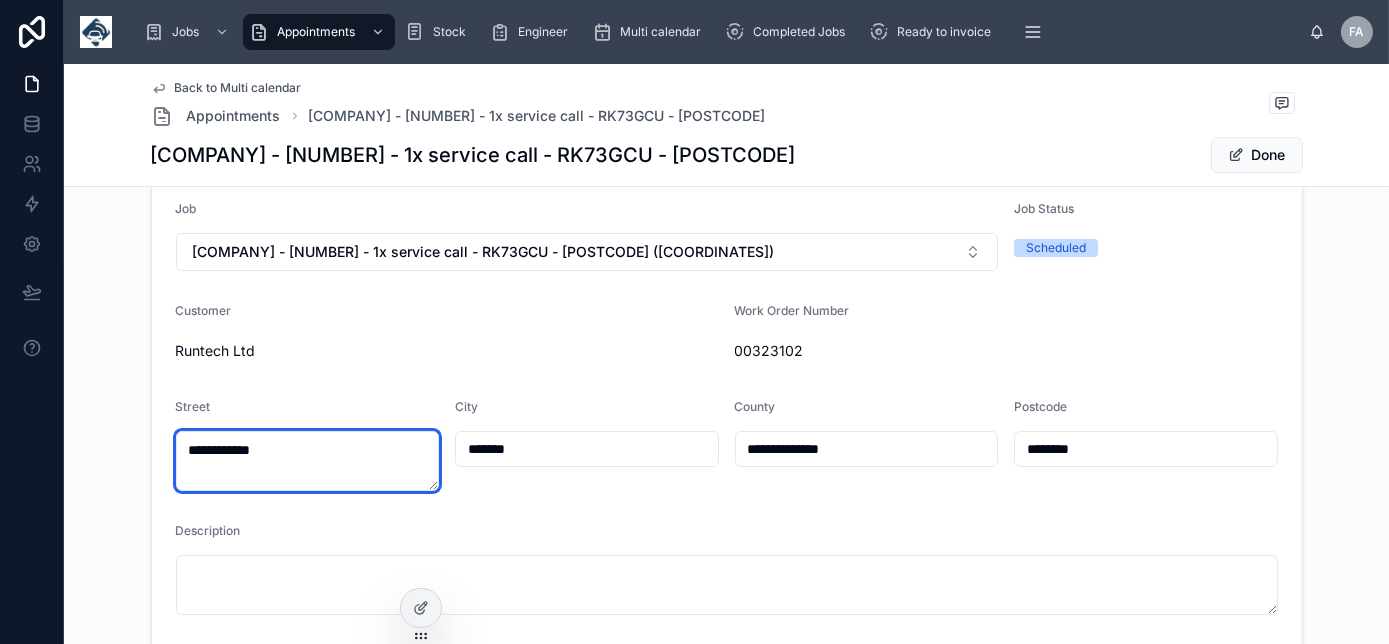drag, startPoint x: 318, startPoint y: 446, endPoint x: 133, endPoint y: 431, distance: 185.60712 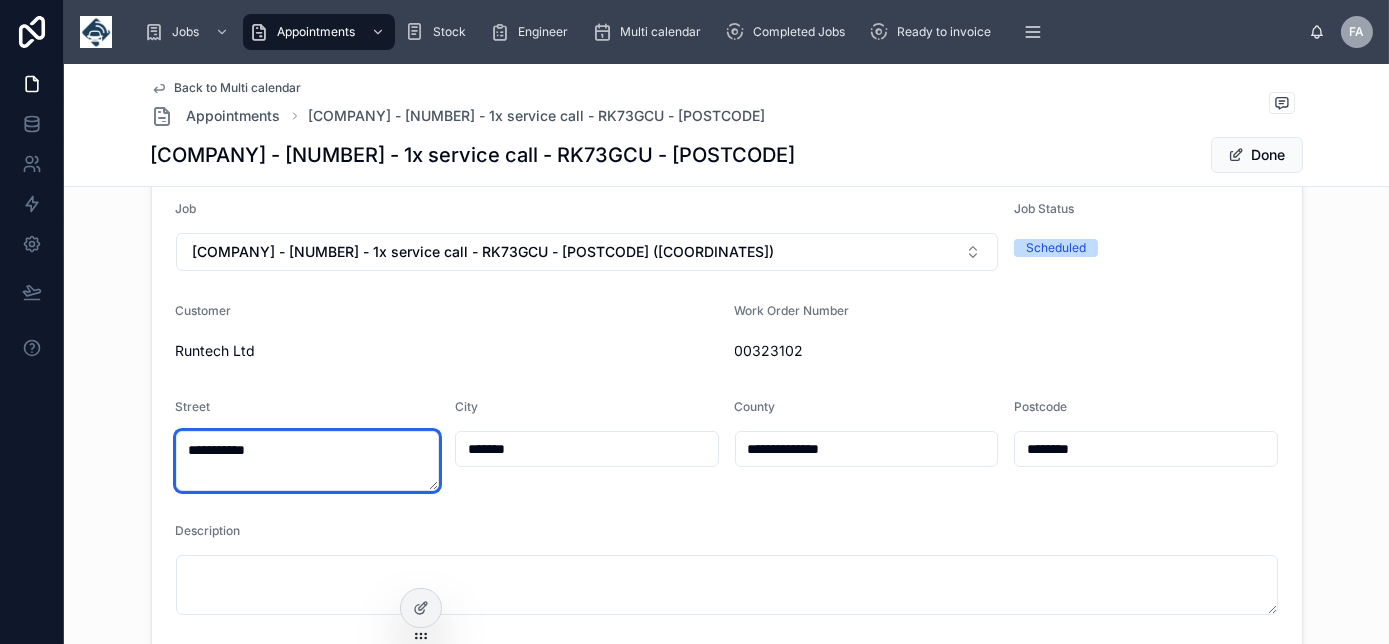 type on "**********" 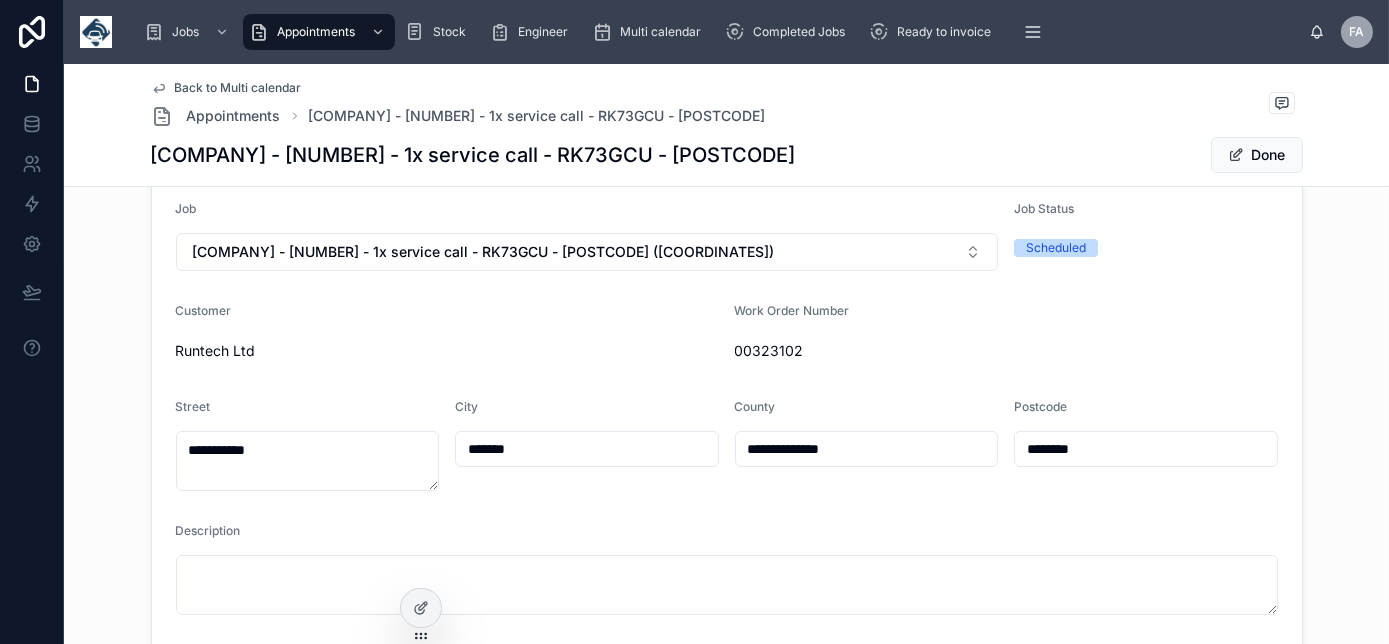 type on "**********" 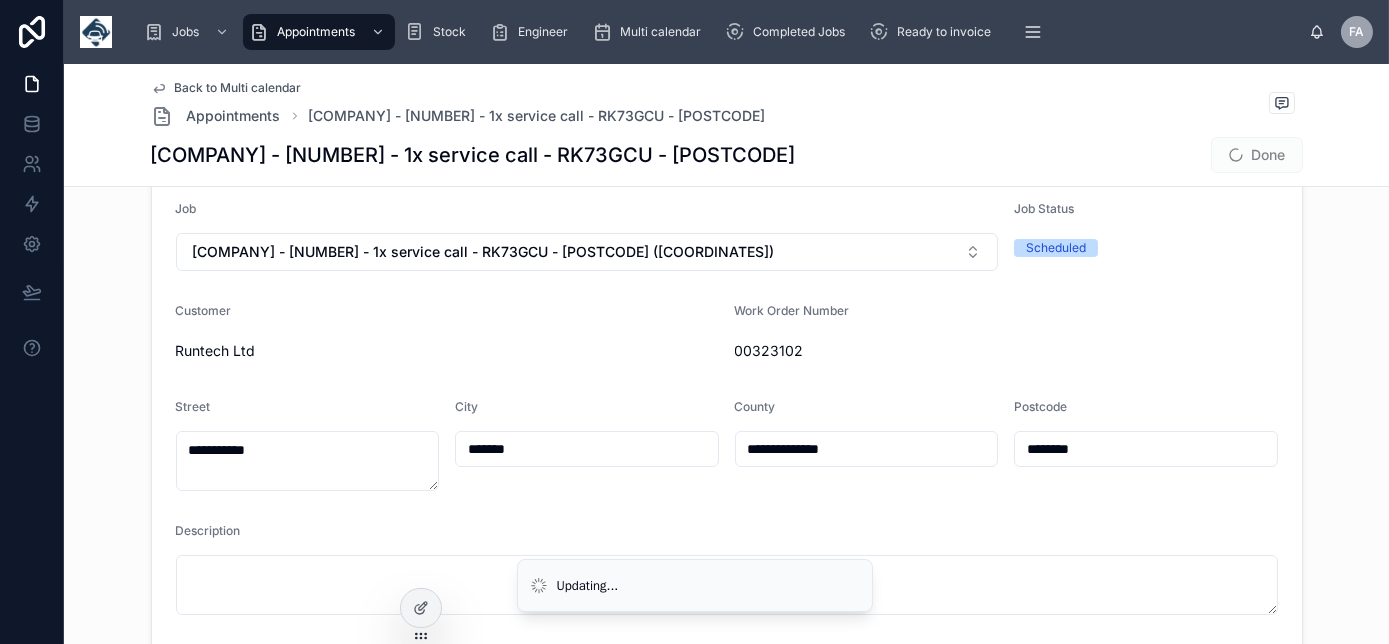 type on "**********" 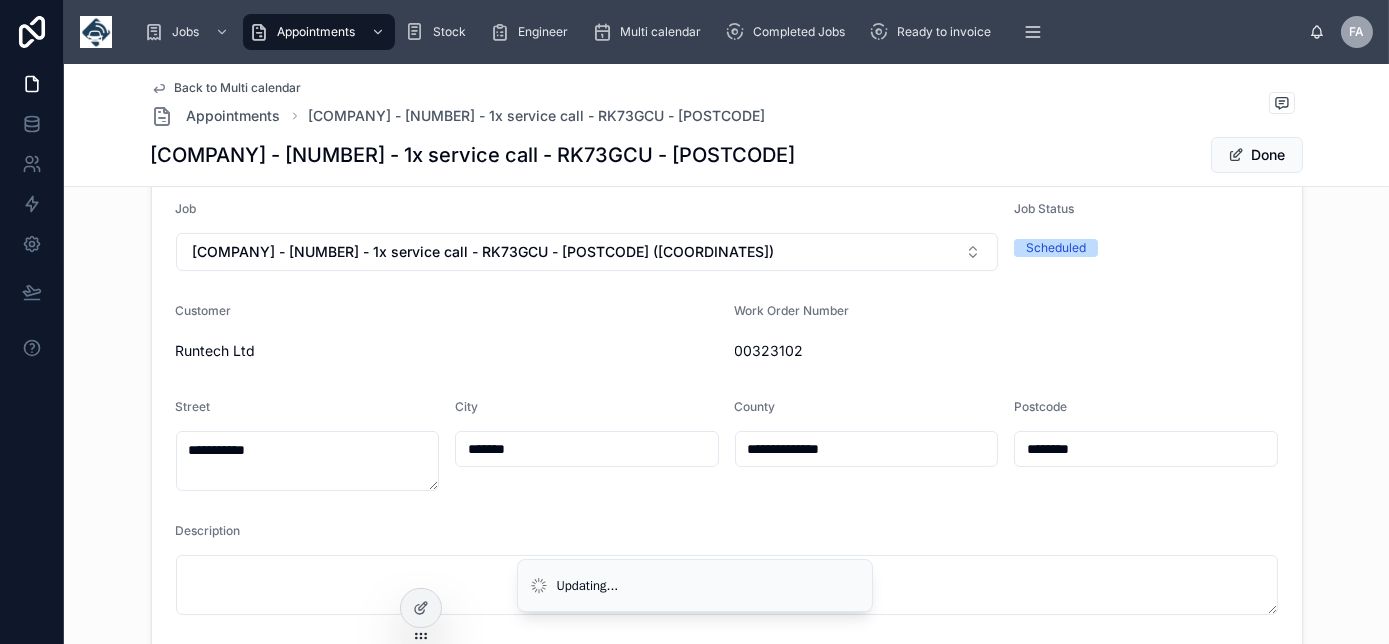 type on "**********" 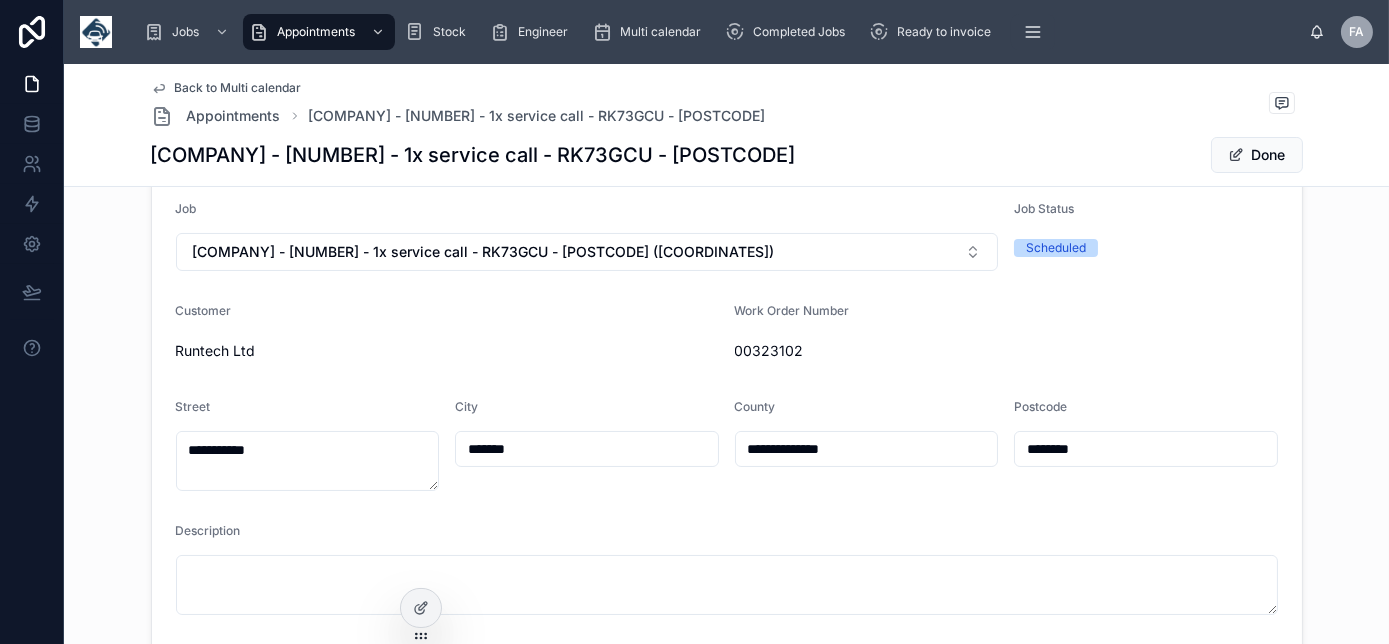 type 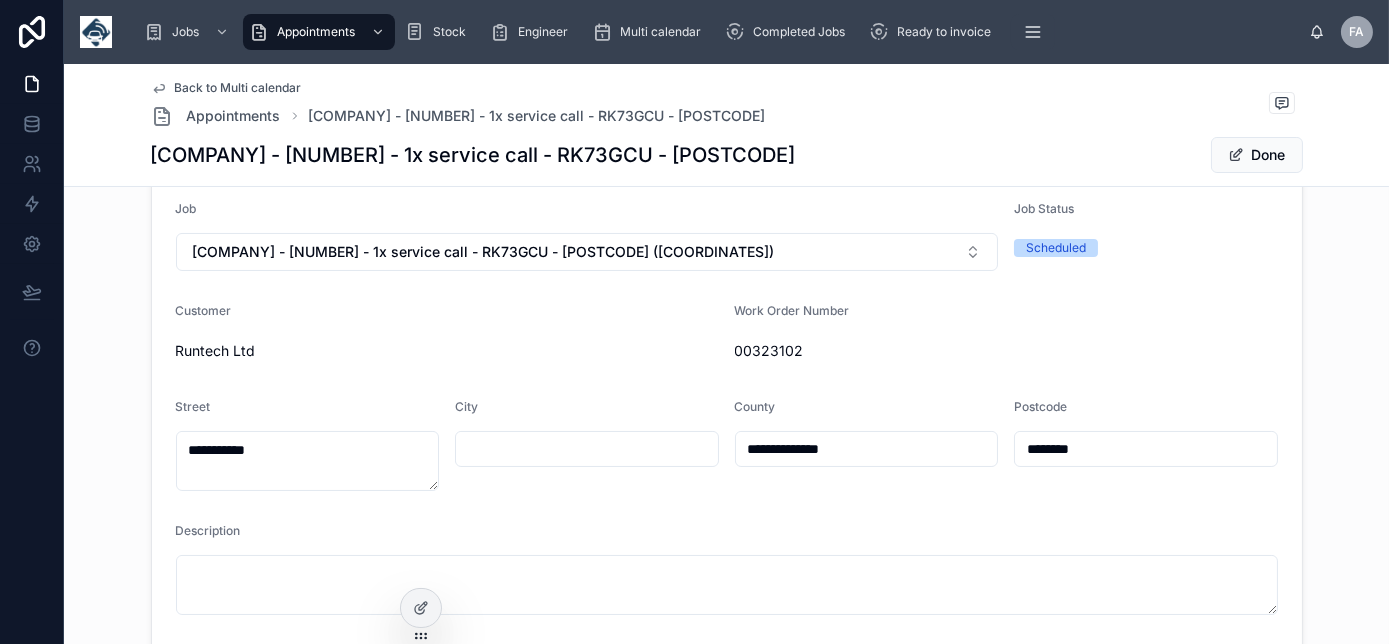 type on "**********" 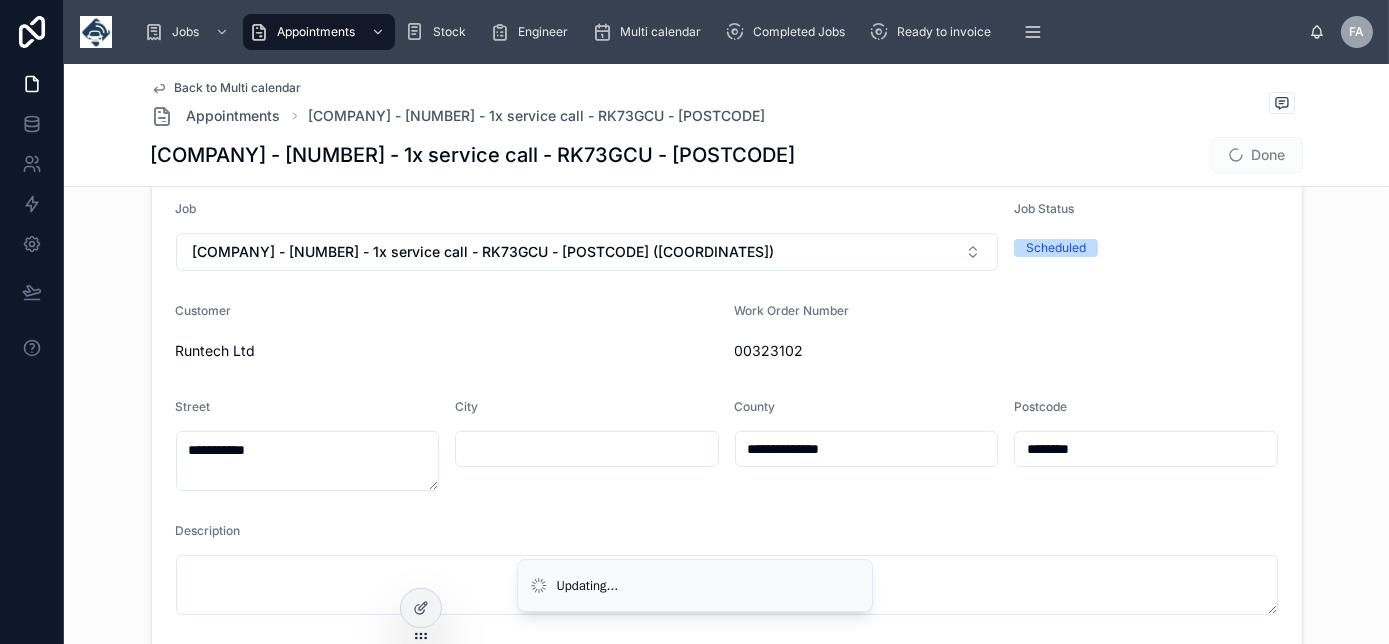 type 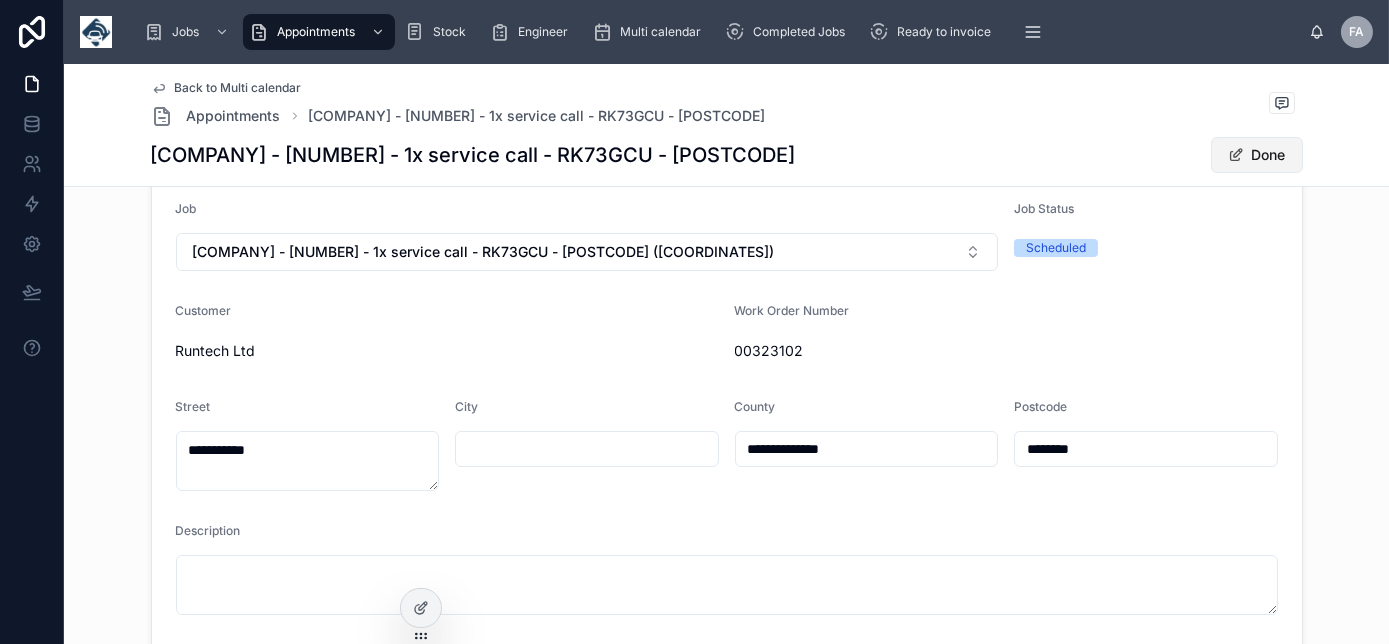 click on "Done" at bounding box center (1257, 155) 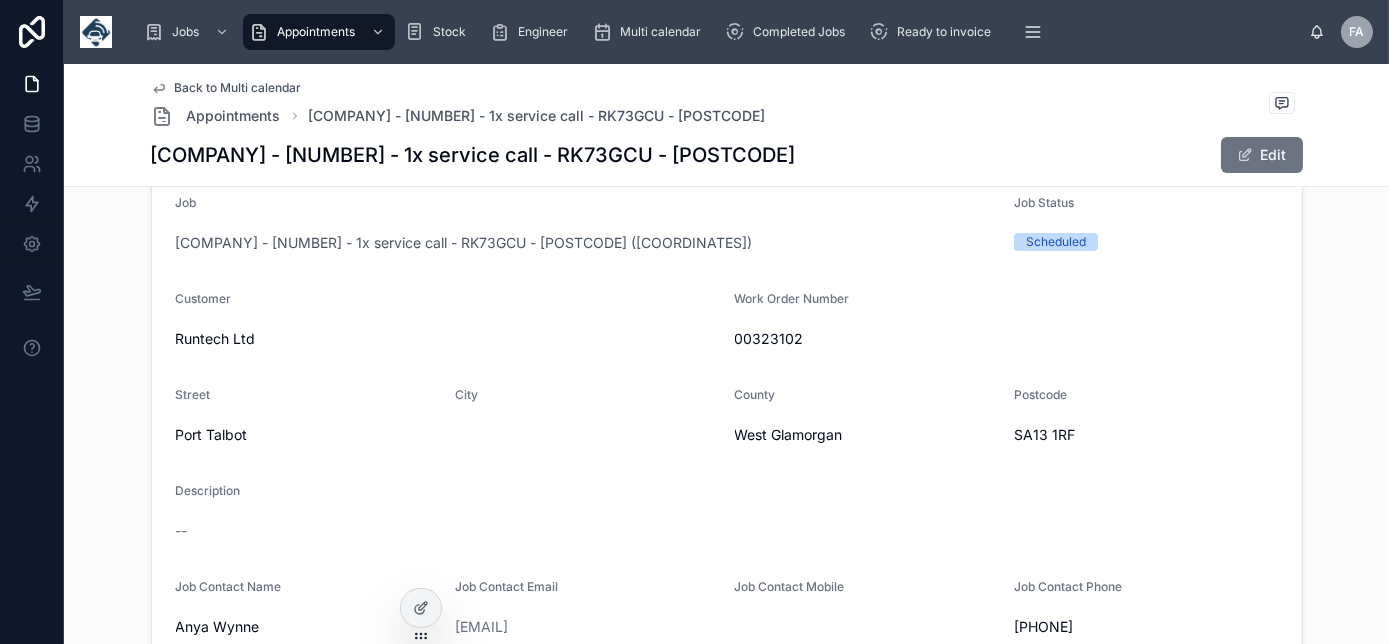 click on "Back to Multi calendar" at bounding box center (238, 88) 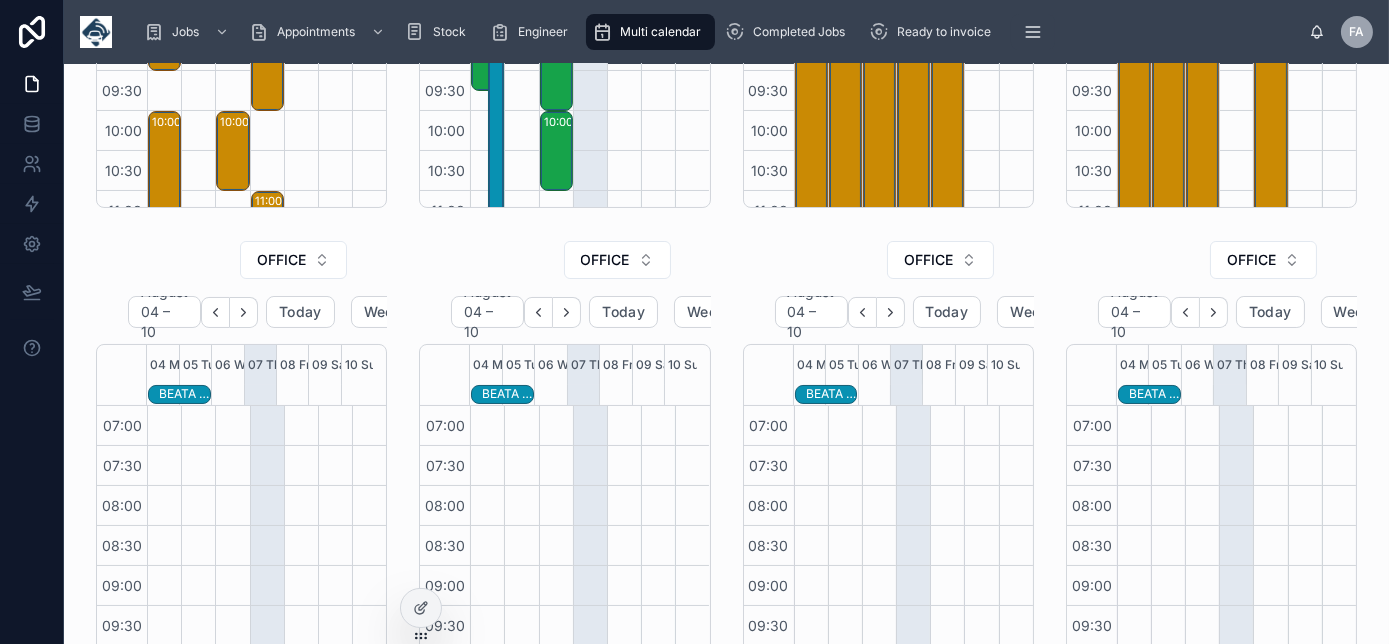 scroll, scrollTop: 560, scrollLeft: 0, axis: vertical 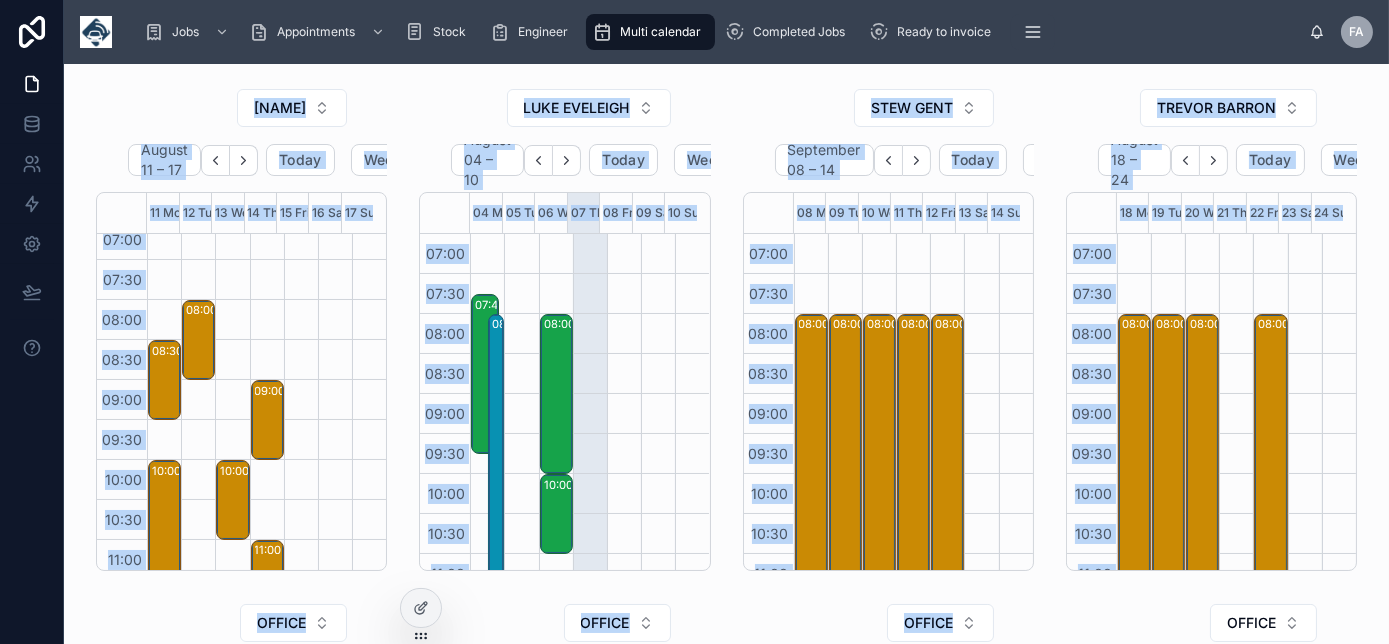 drag, startPoint x: 1154, startPoint y: 586, endPoint x: 93, endPoint y: 123, distance: 1157.6226 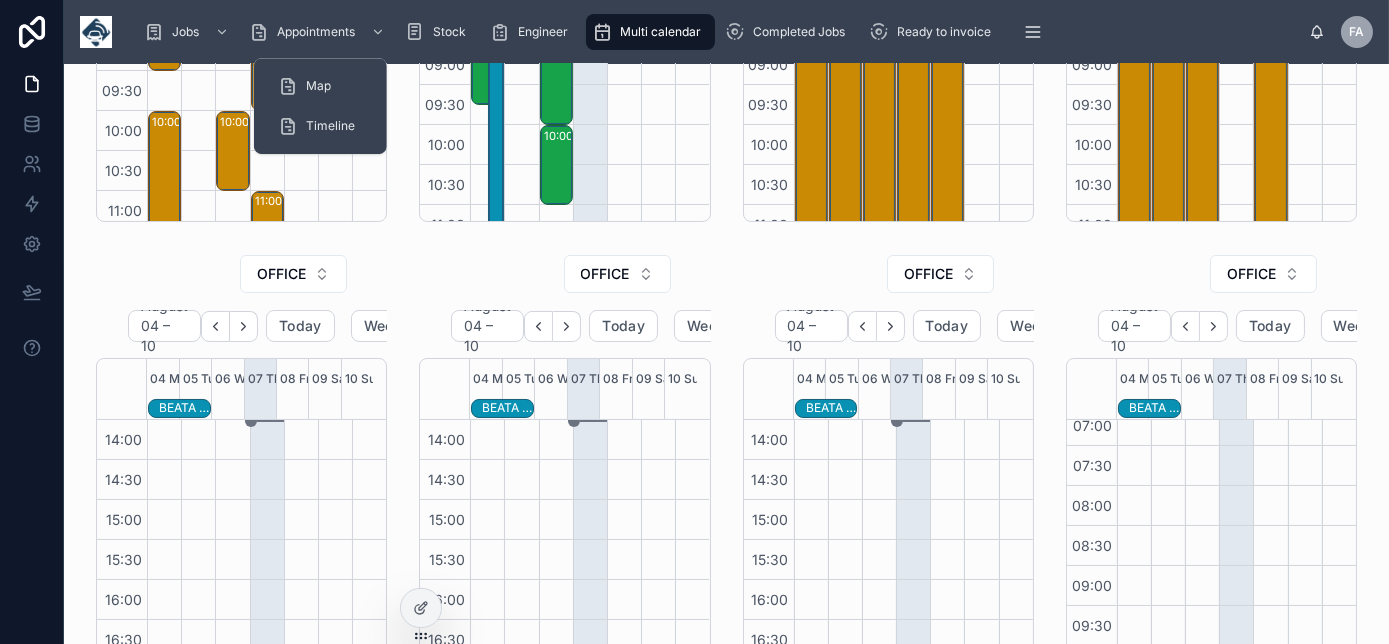 scroll, scrollTop: 0, scrollLeft: 0, axis: both 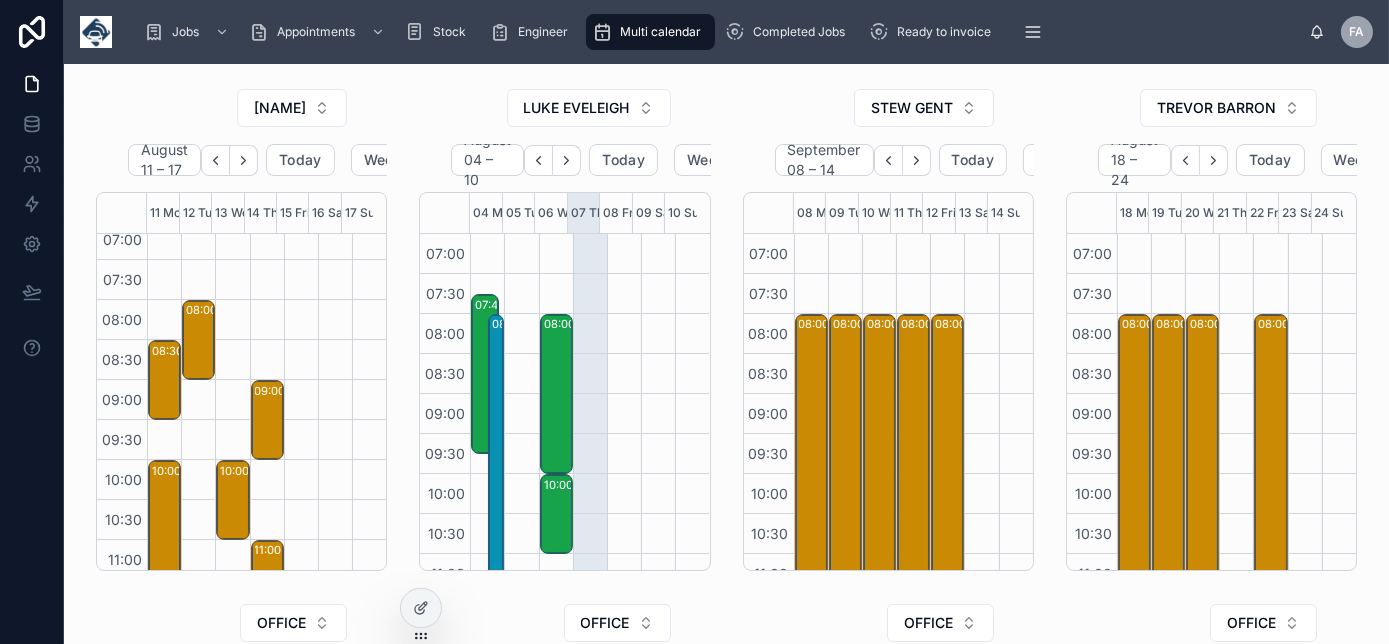 drag, startPoint x: 85, startPoint y: 125, endPoint x: 264, endPoint y: -40, distance: 243.44609 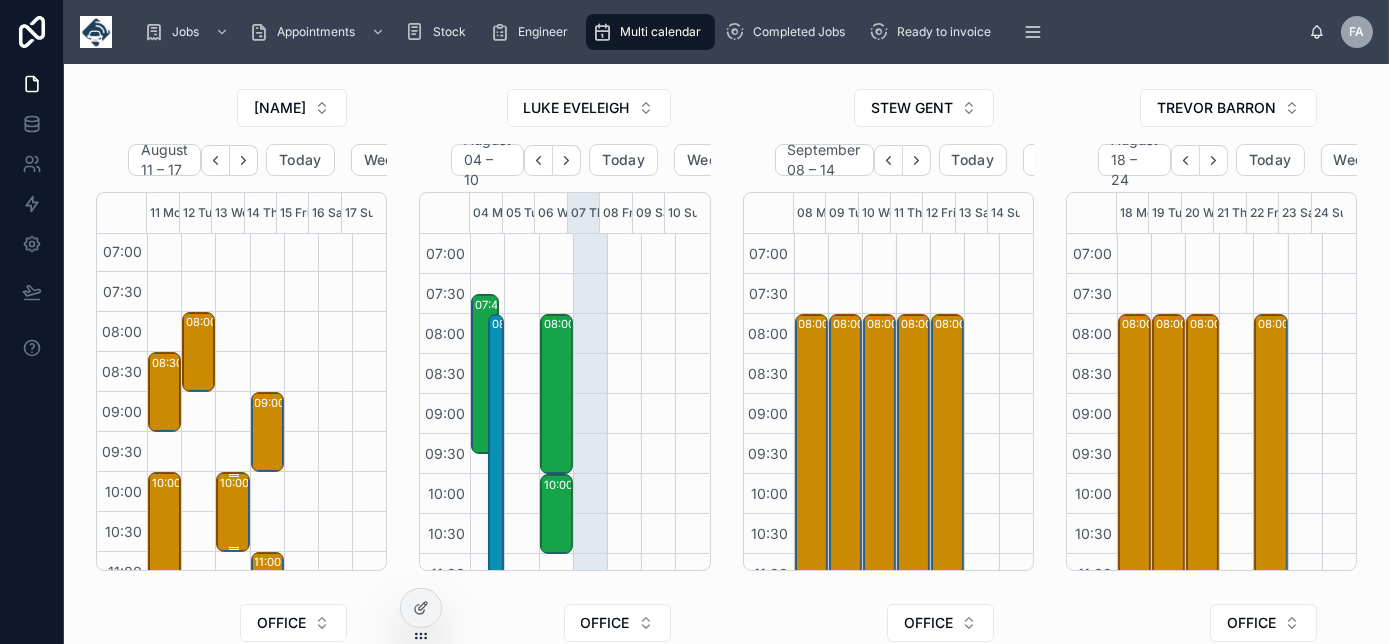 scroll, scrollTop: 0, scrollLeft: 0, axis: both 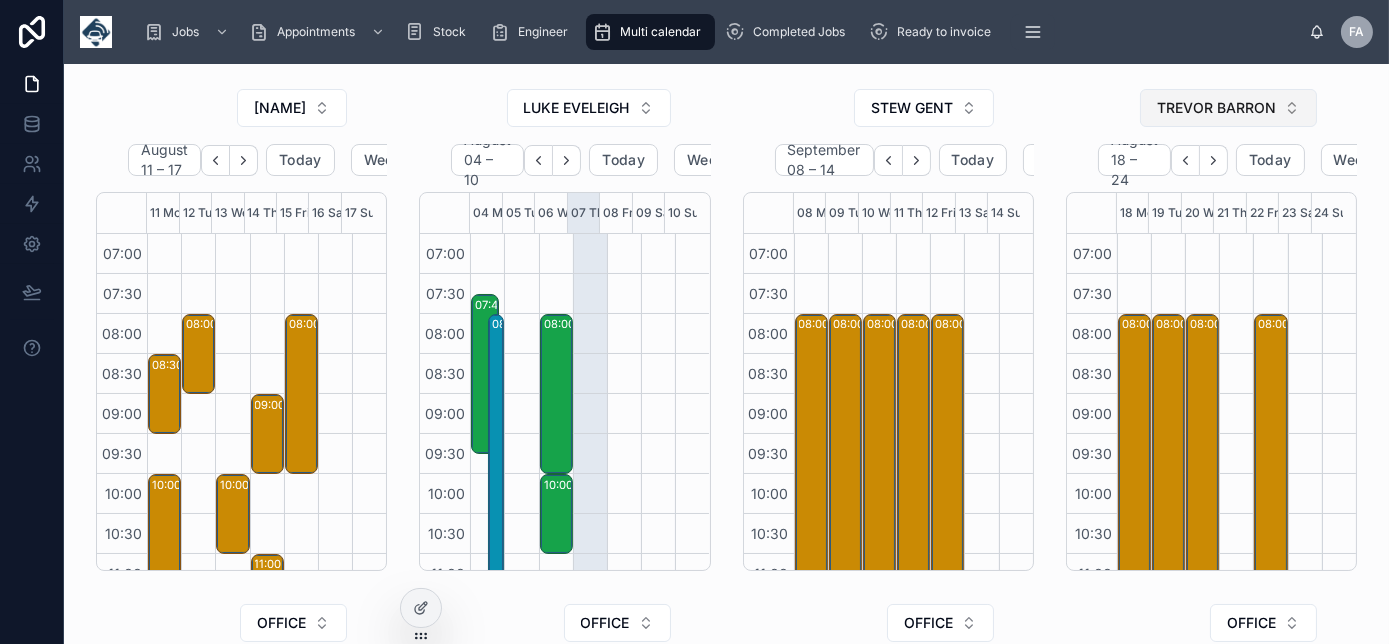click on "TREVOR BARRON" at bounding box center [1216, 108] 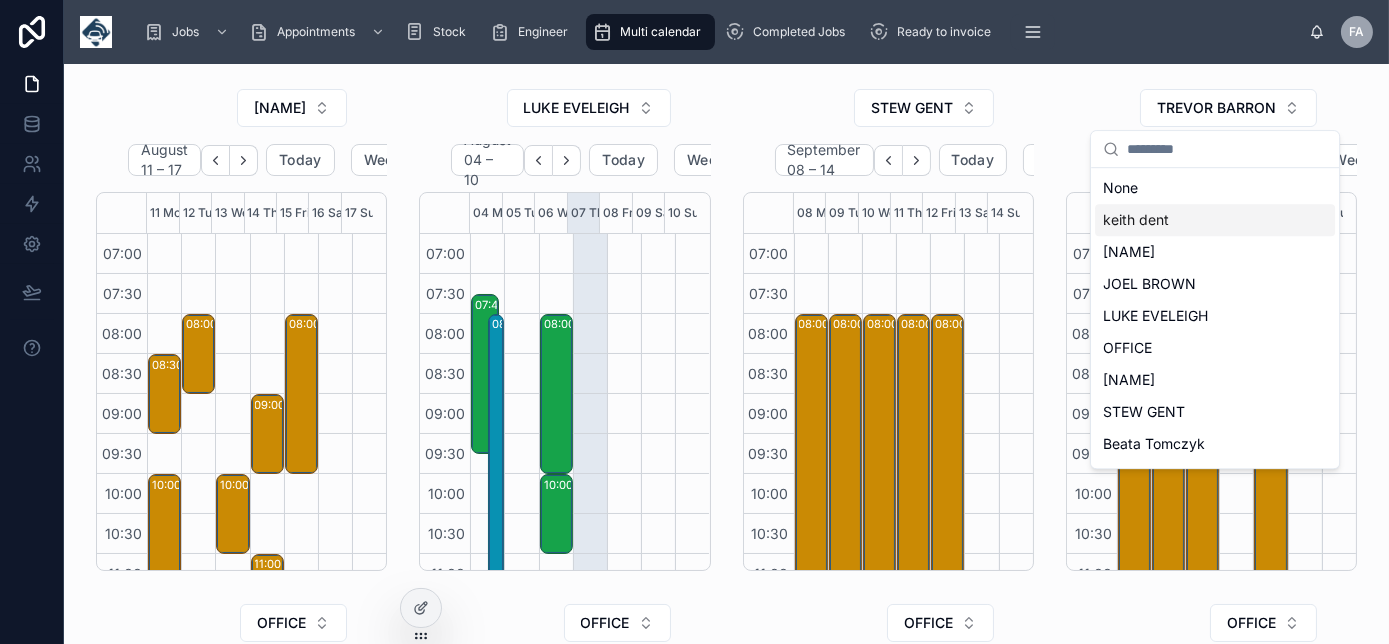 click on "keith dent" at bounding box center [1215, 220] 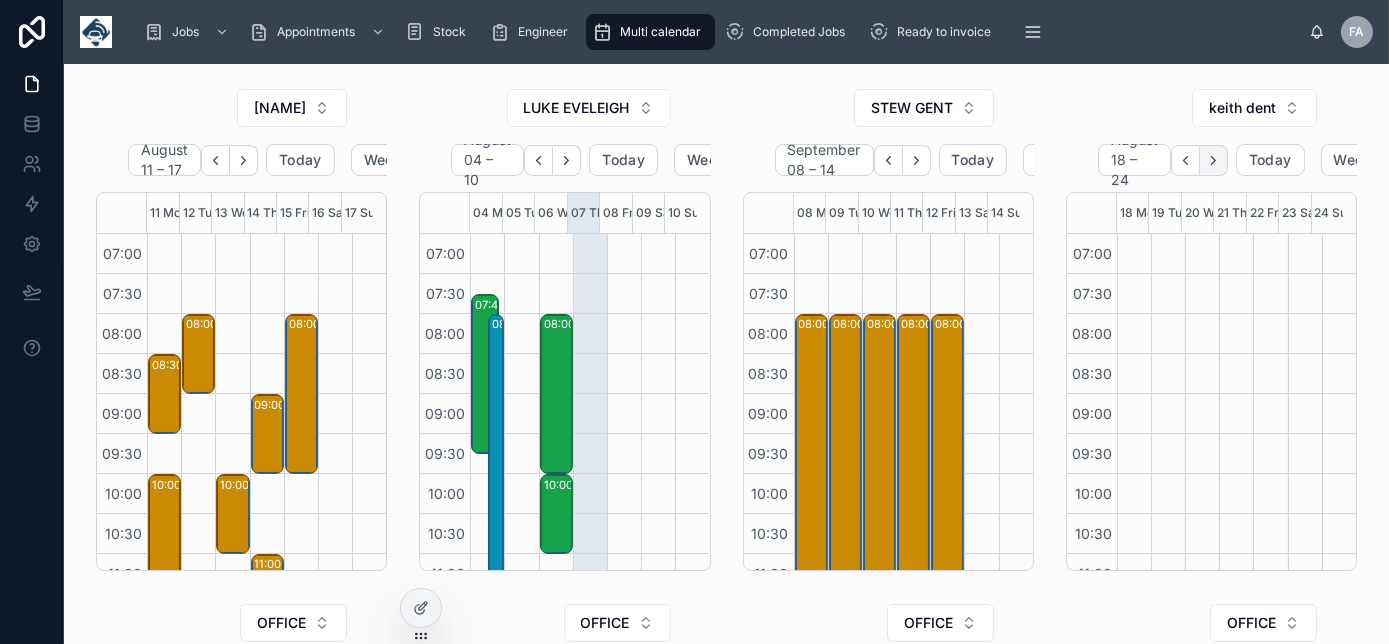 click 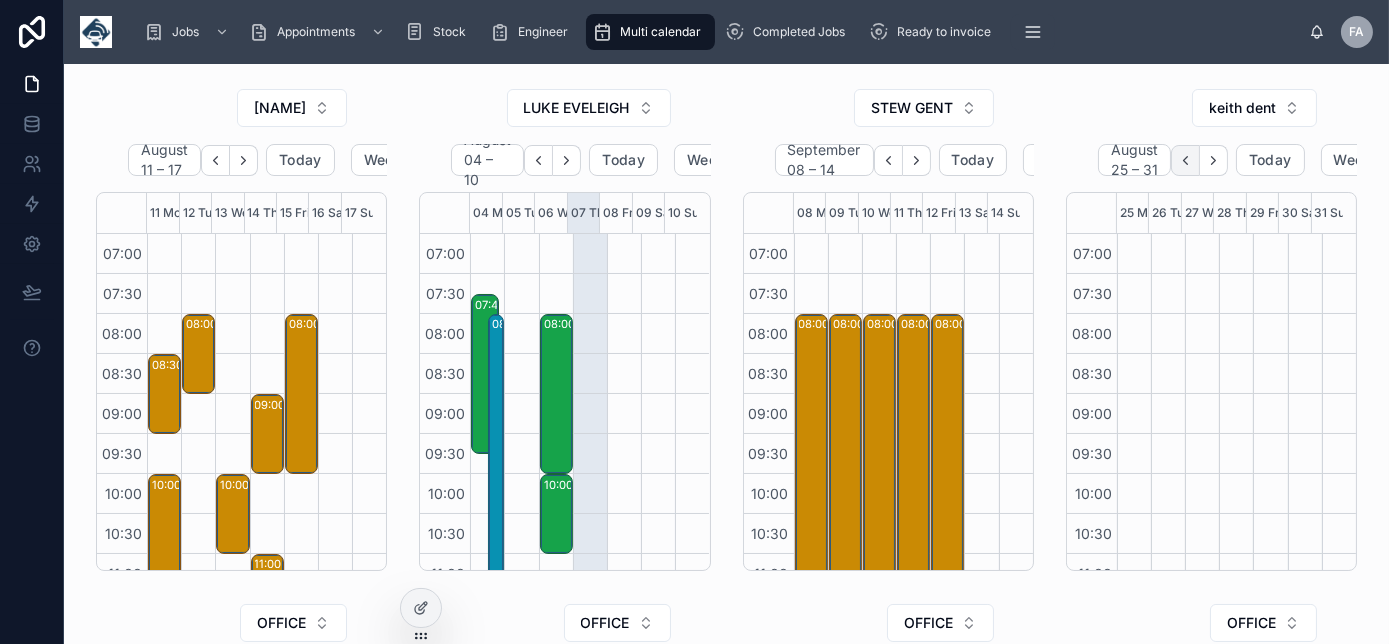 click 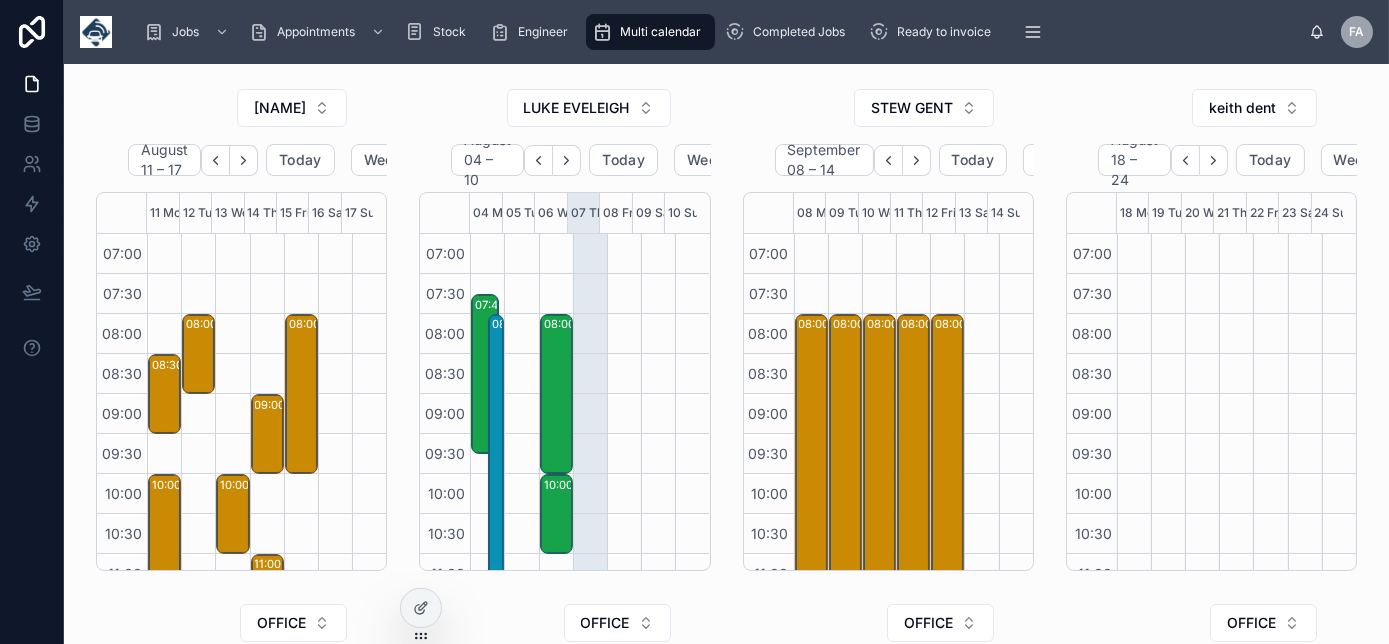 click 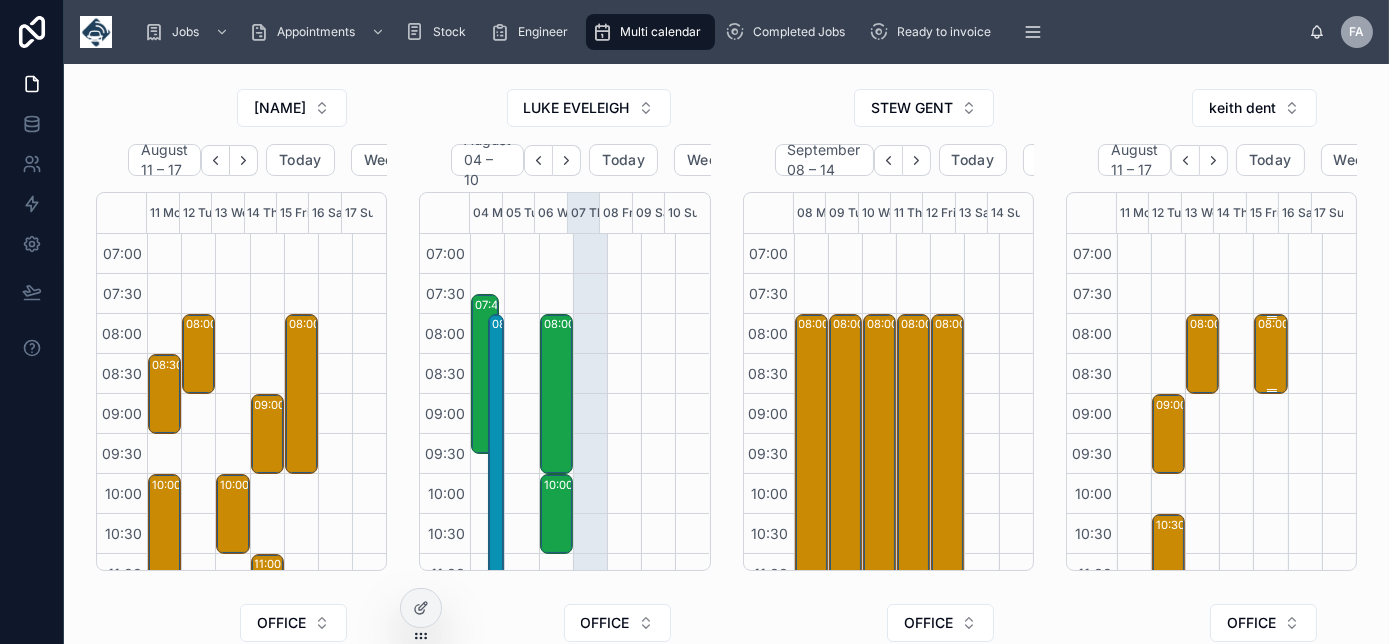 click on "08:00 – 09:00 Thanet Crane Hire Ltd. - 00322882 - 1x reinstall - KP19XHP - Kent ME5 9RB" at bounding box center (1271, 354) 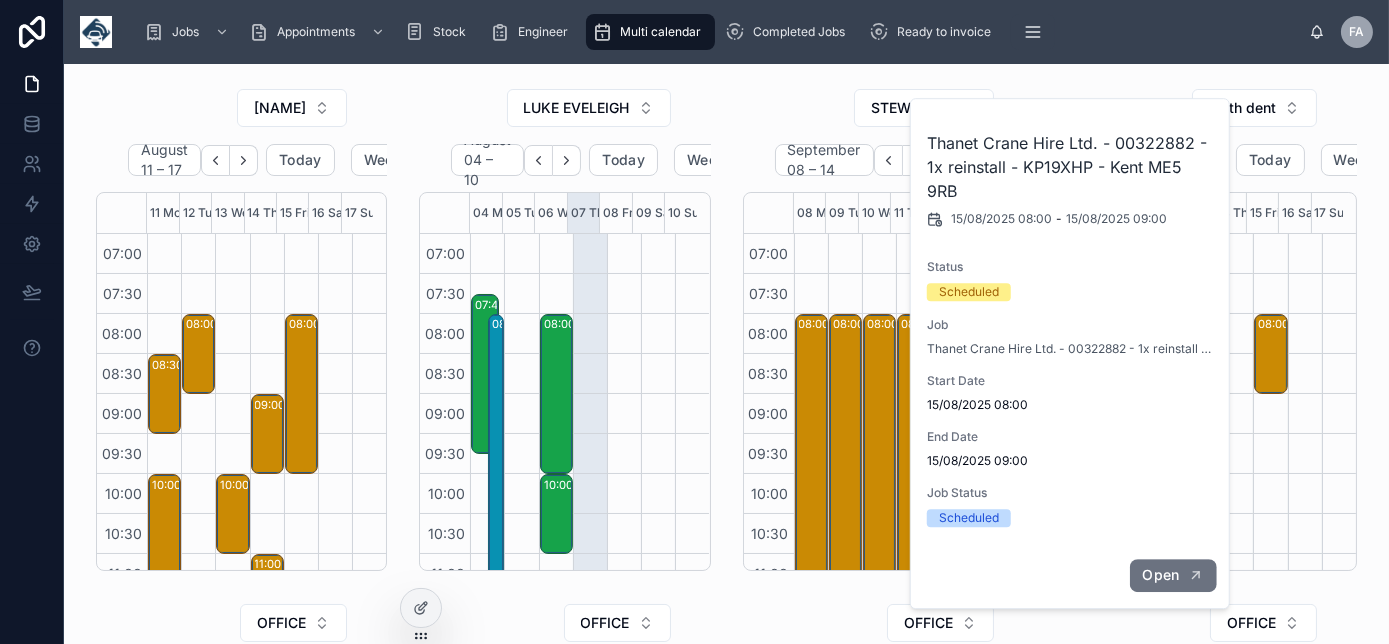 click on "Open" at bounding box center [1172, 575] 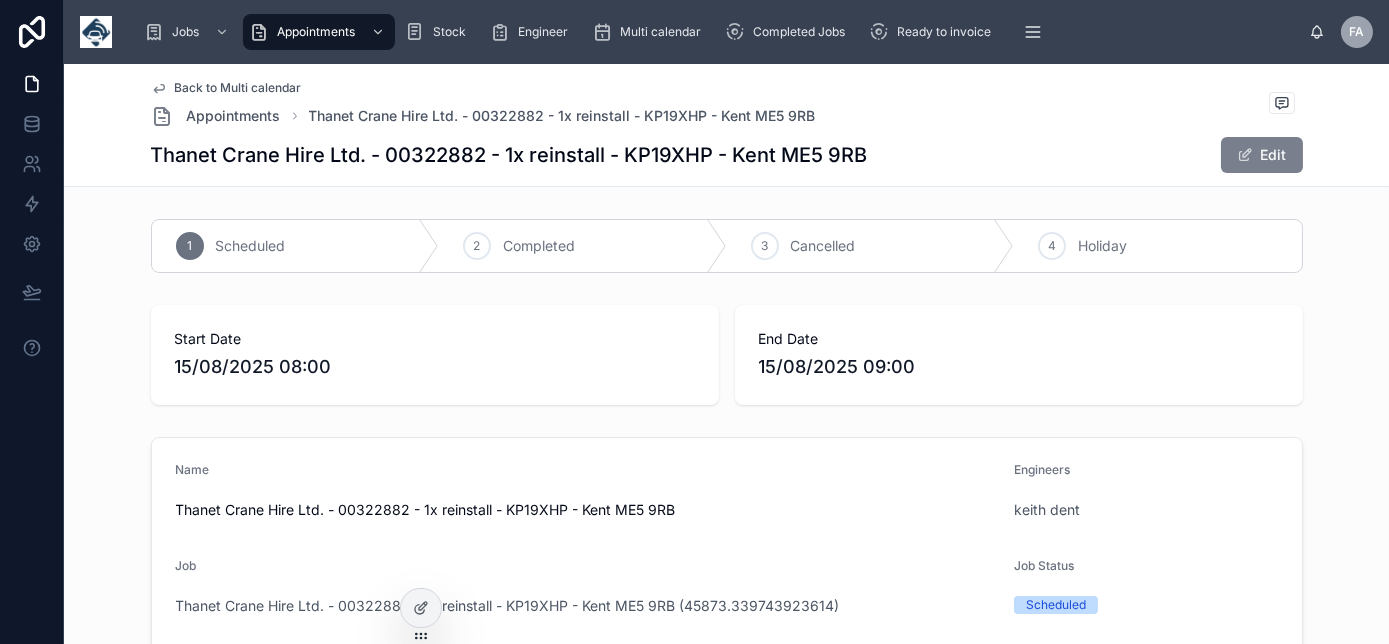 click on "Edit" at bounding box center (1262, 155) 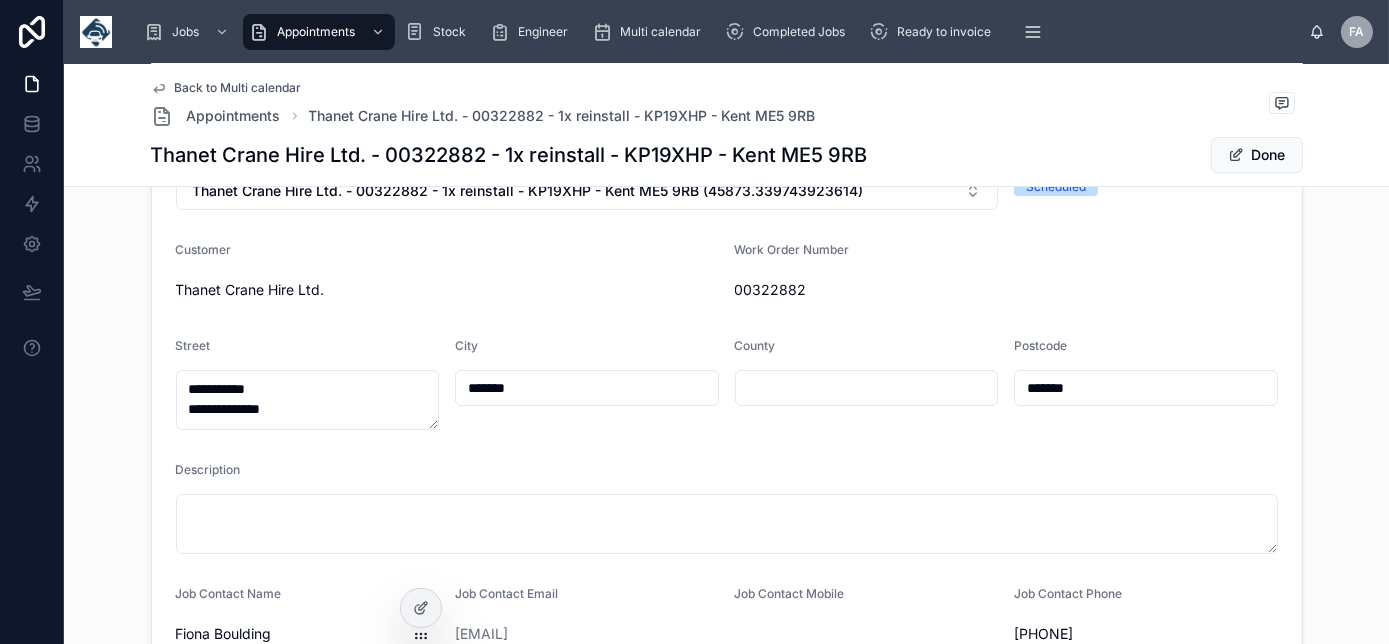 scroll, scrollTop: 454, scrollLeft: 0, axis: vertical 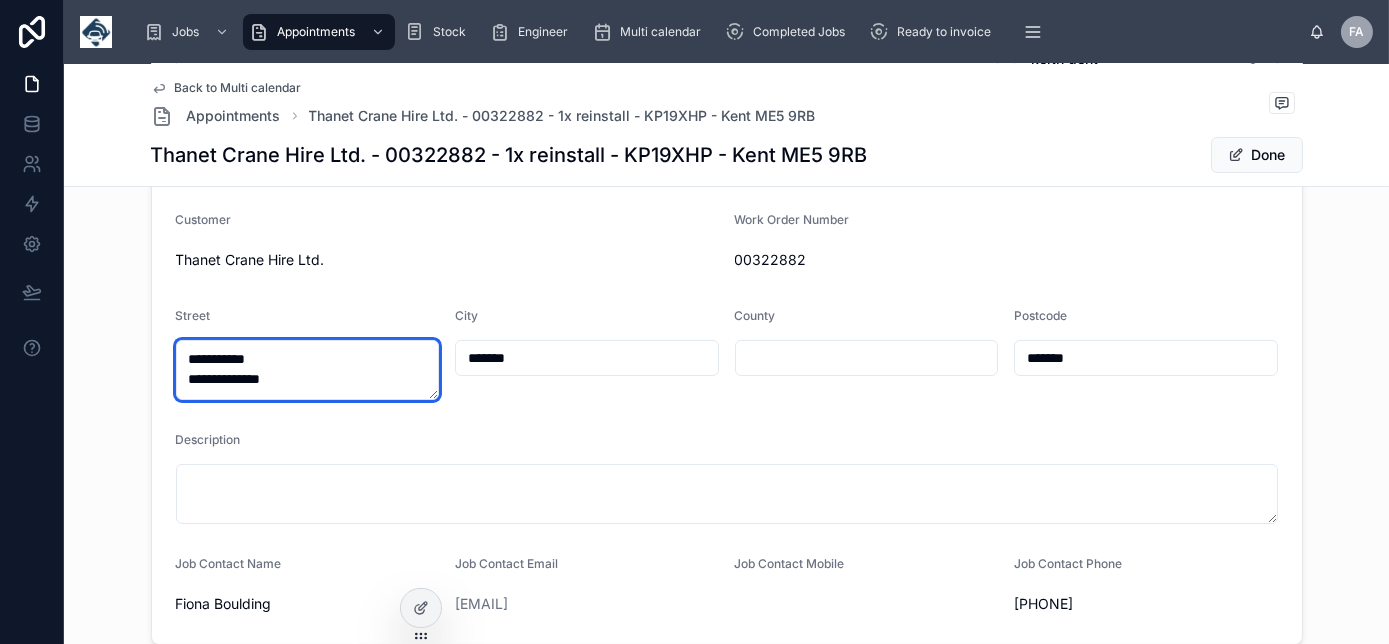 drag, startPoint x: 312, startPoint y: 380, endPoint x: 141, endPoint y: 343, distance: 174.95714 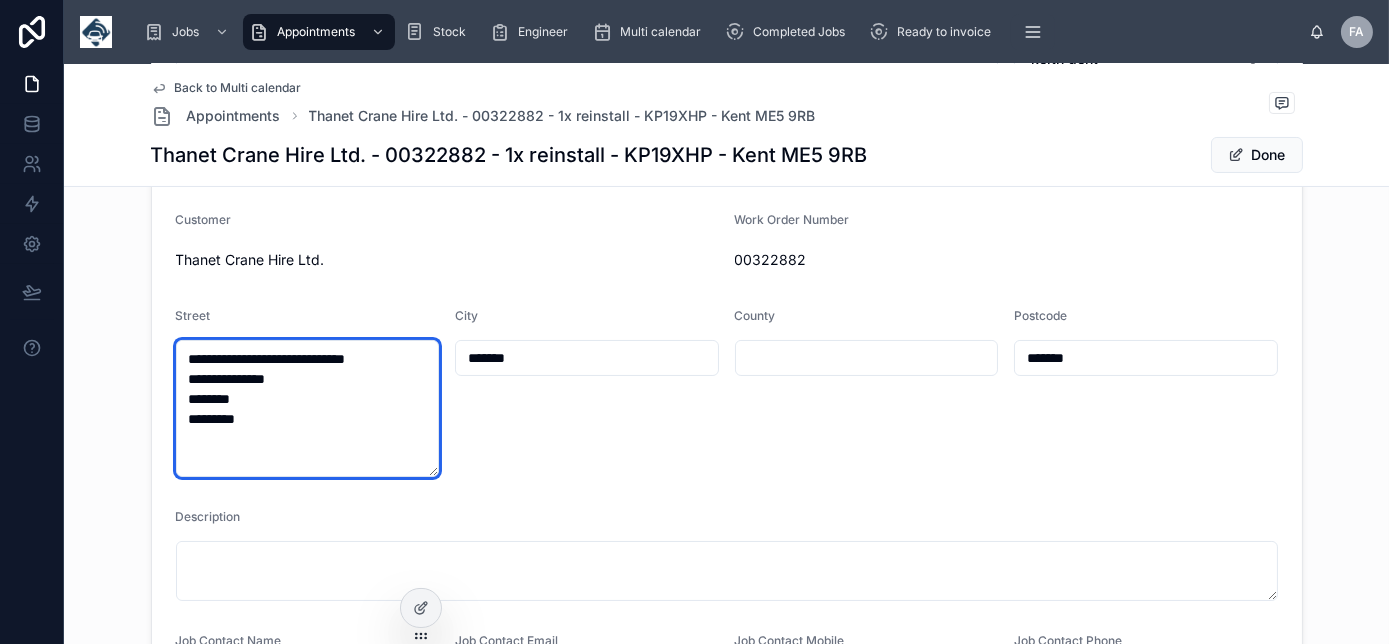 type on "**********" 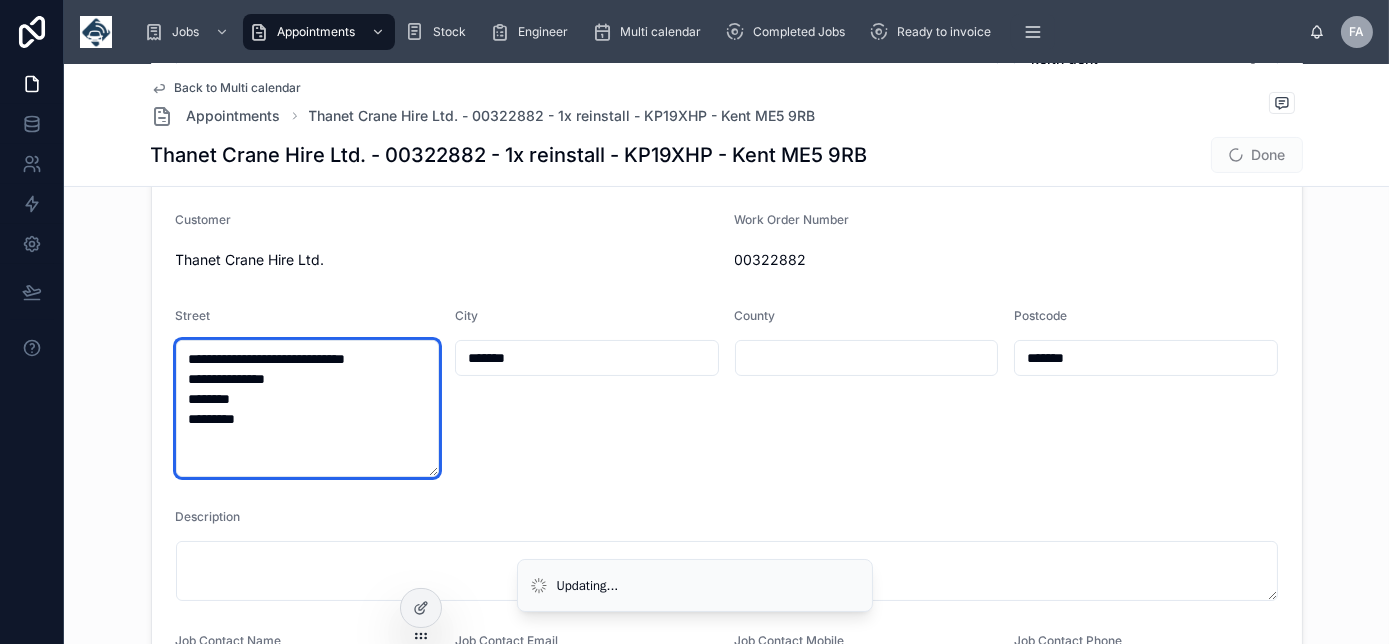 type on "**********" 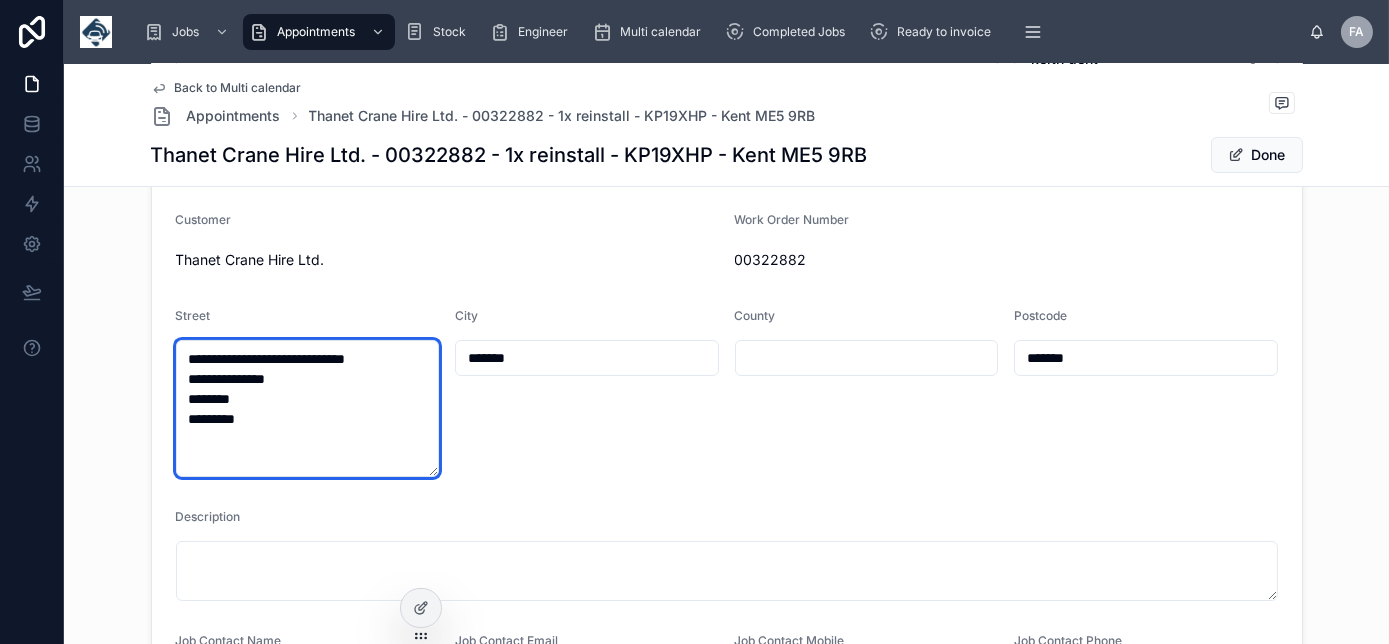 drag, startPoint x: 304, startPoint y: 427, endPoint x: 178, endPoint y: 417, distance: 126.3962 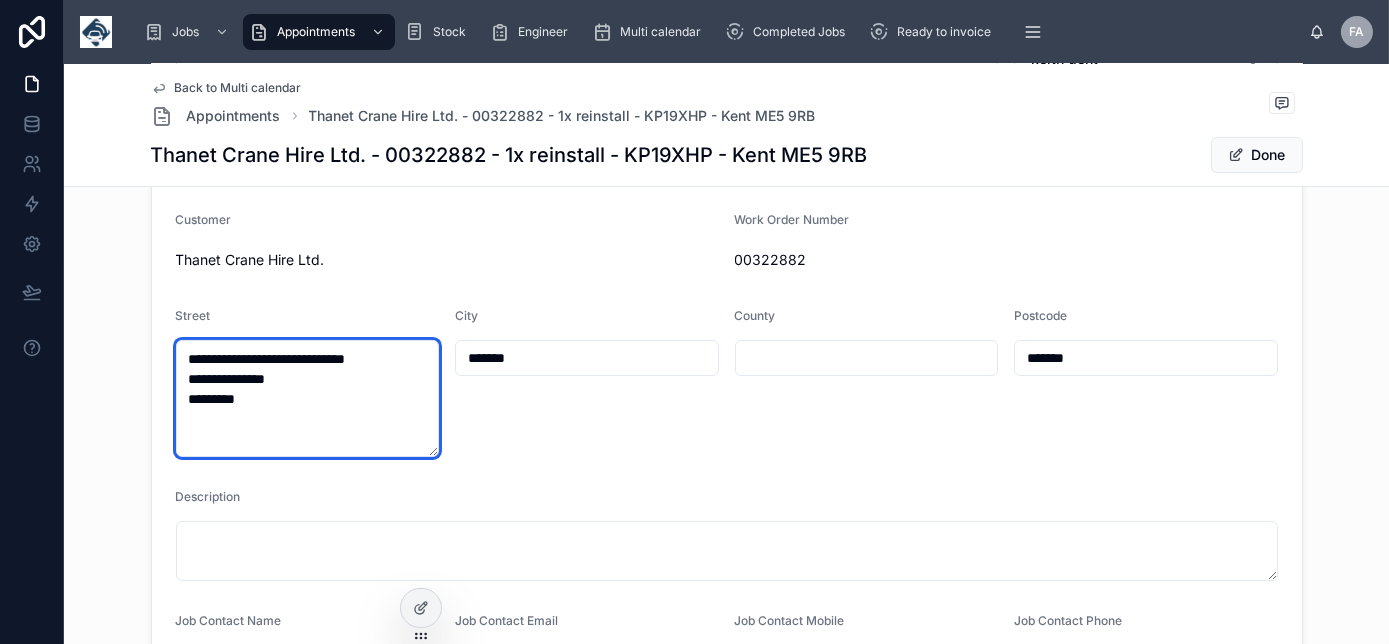 type on "**********" 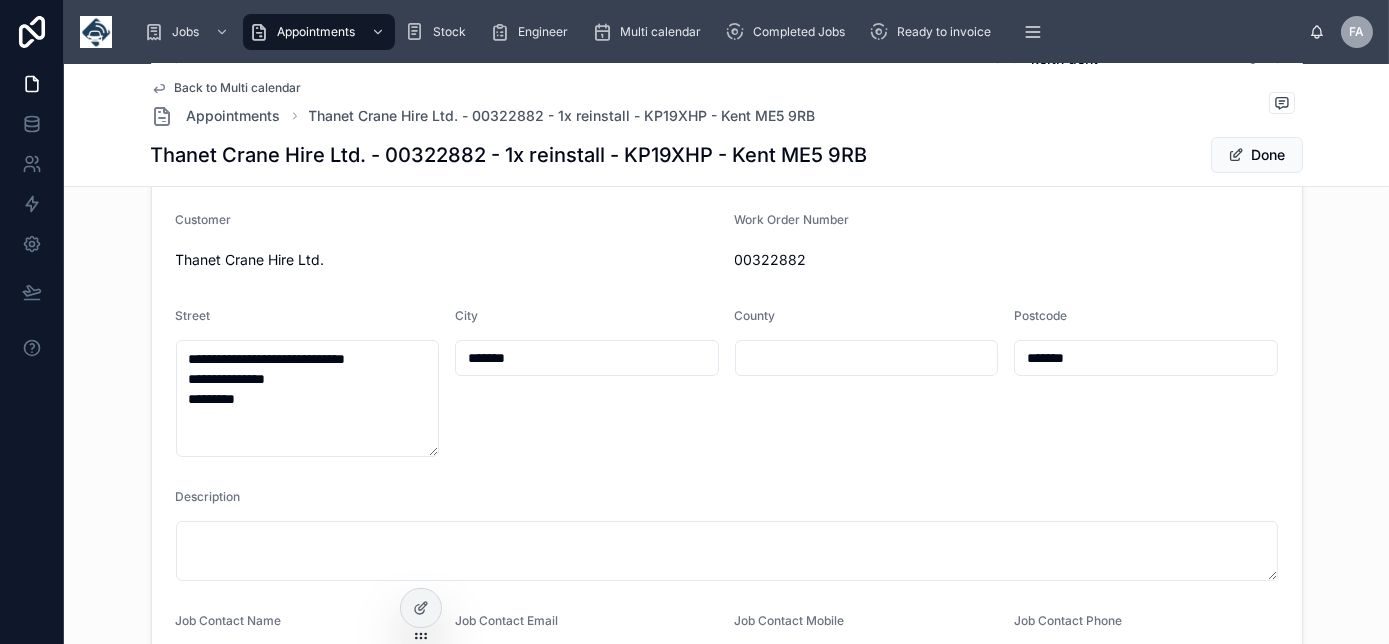 type on "**********" 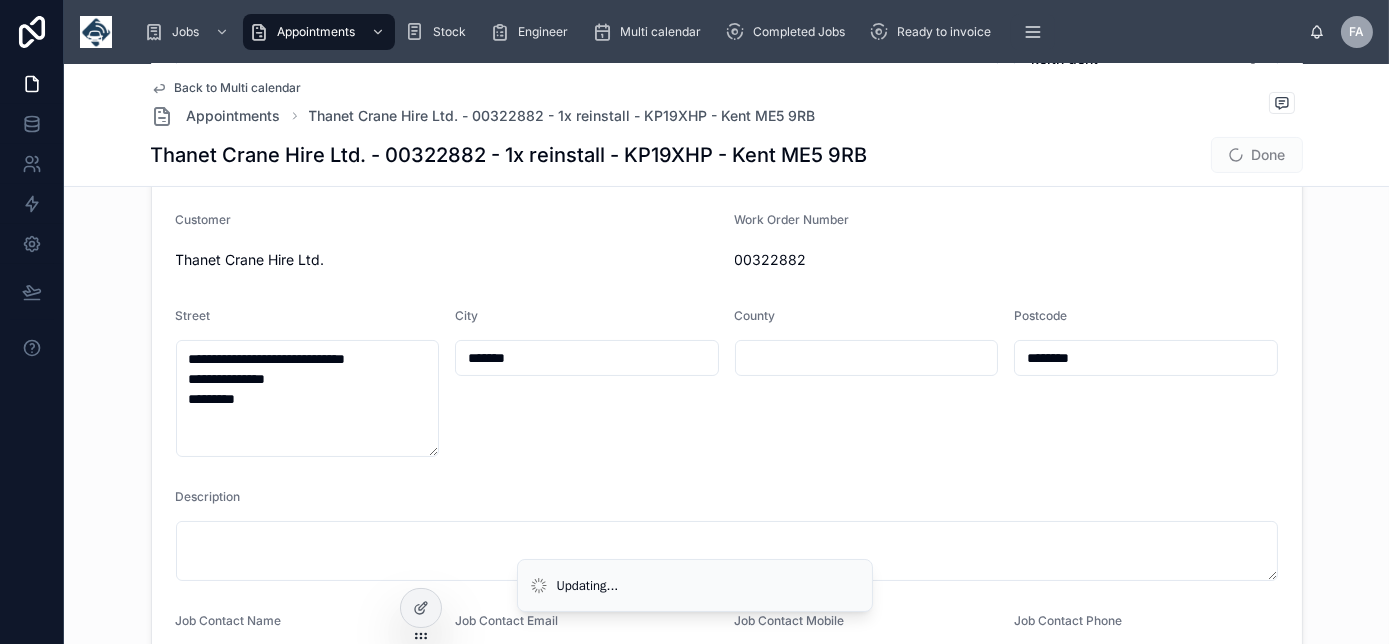type on "**********" 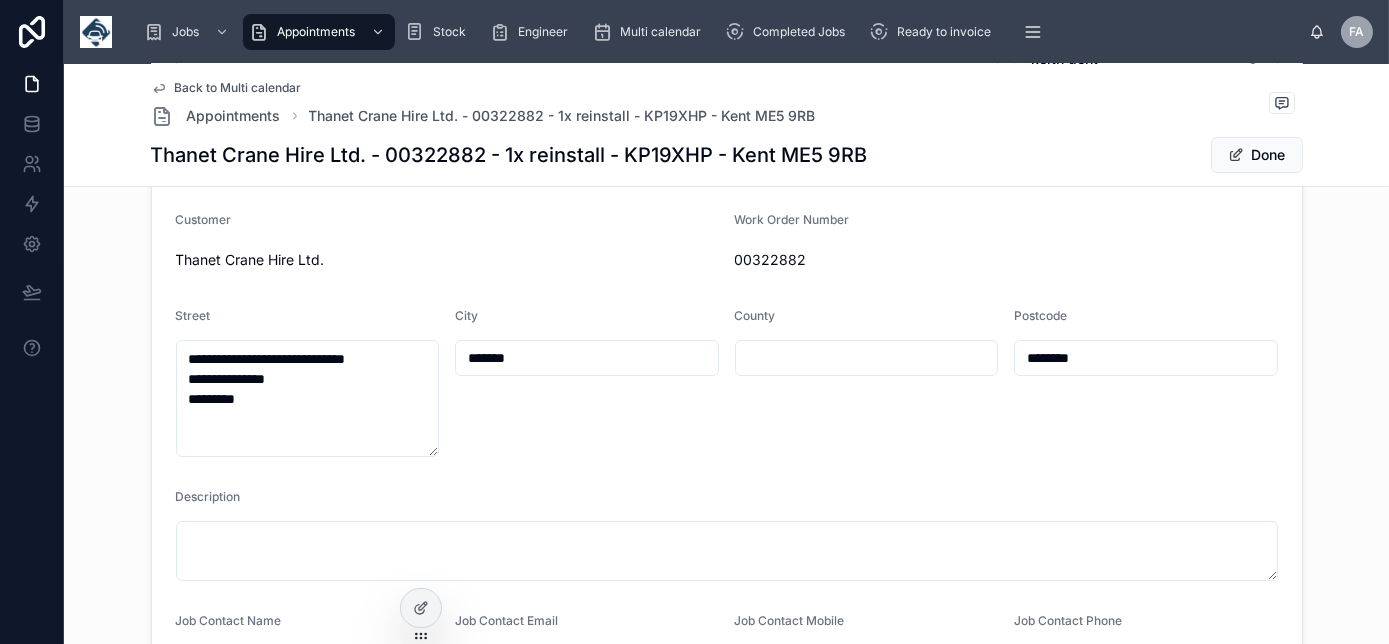 type on "**********" 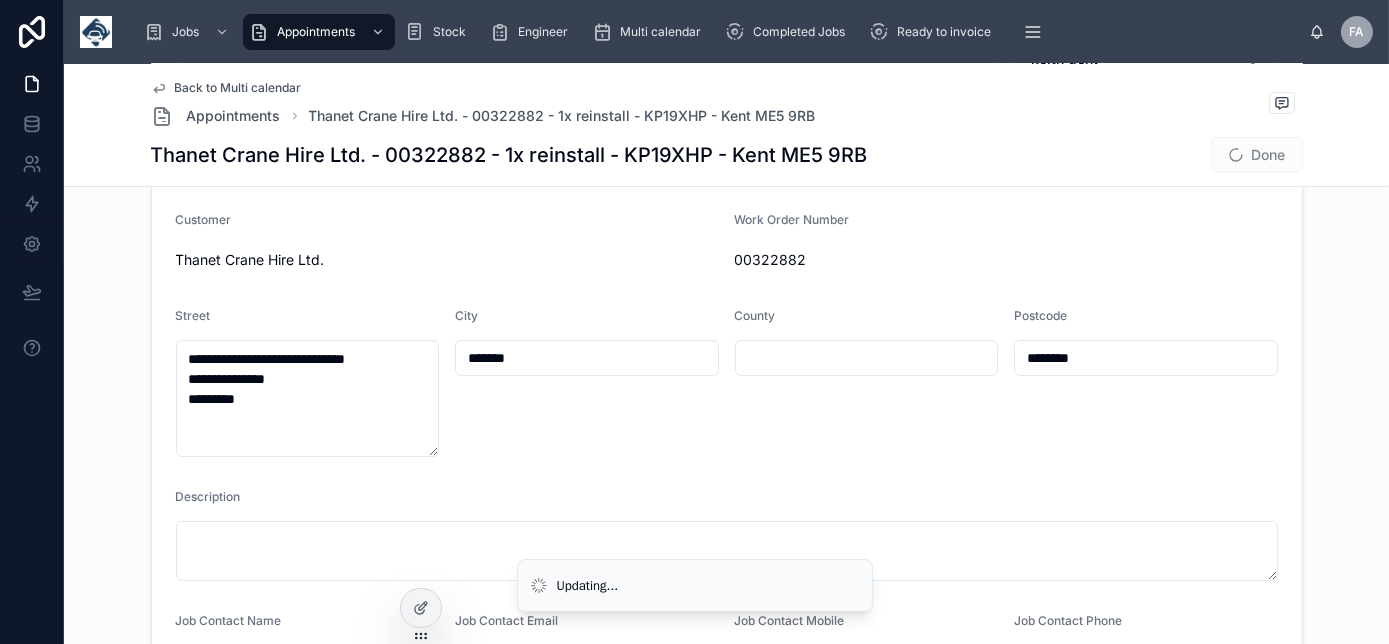 type on "**********" 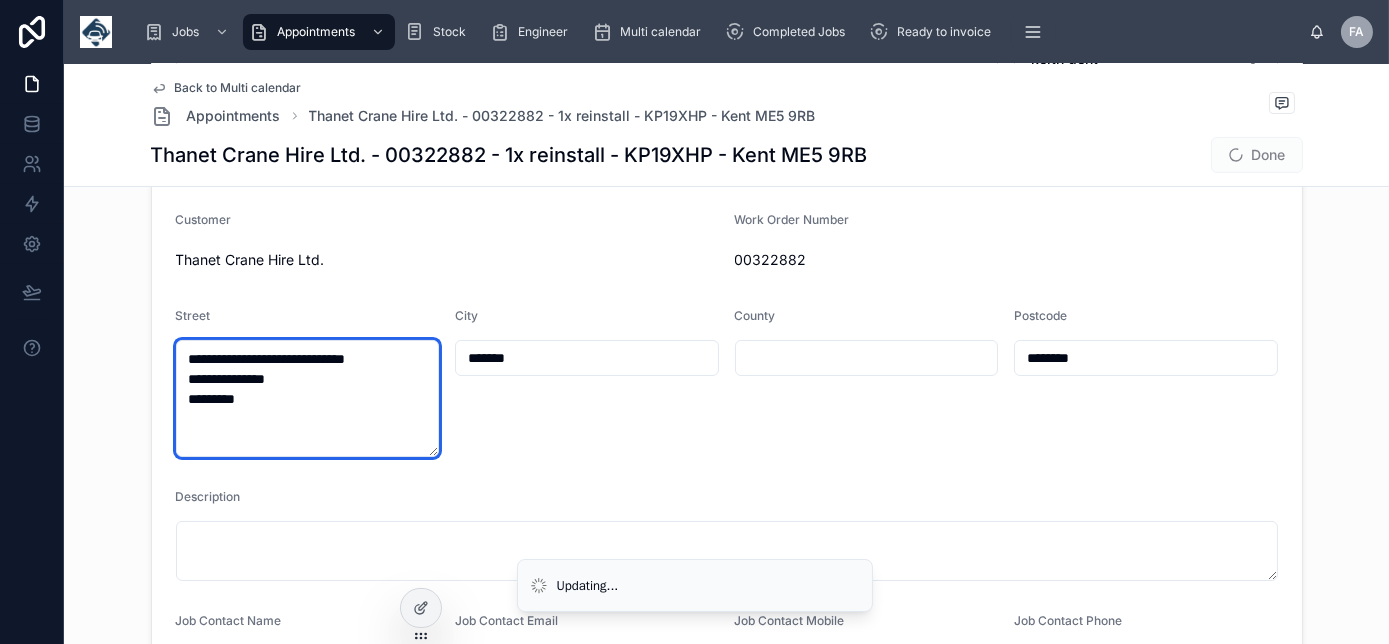 type on "**********" 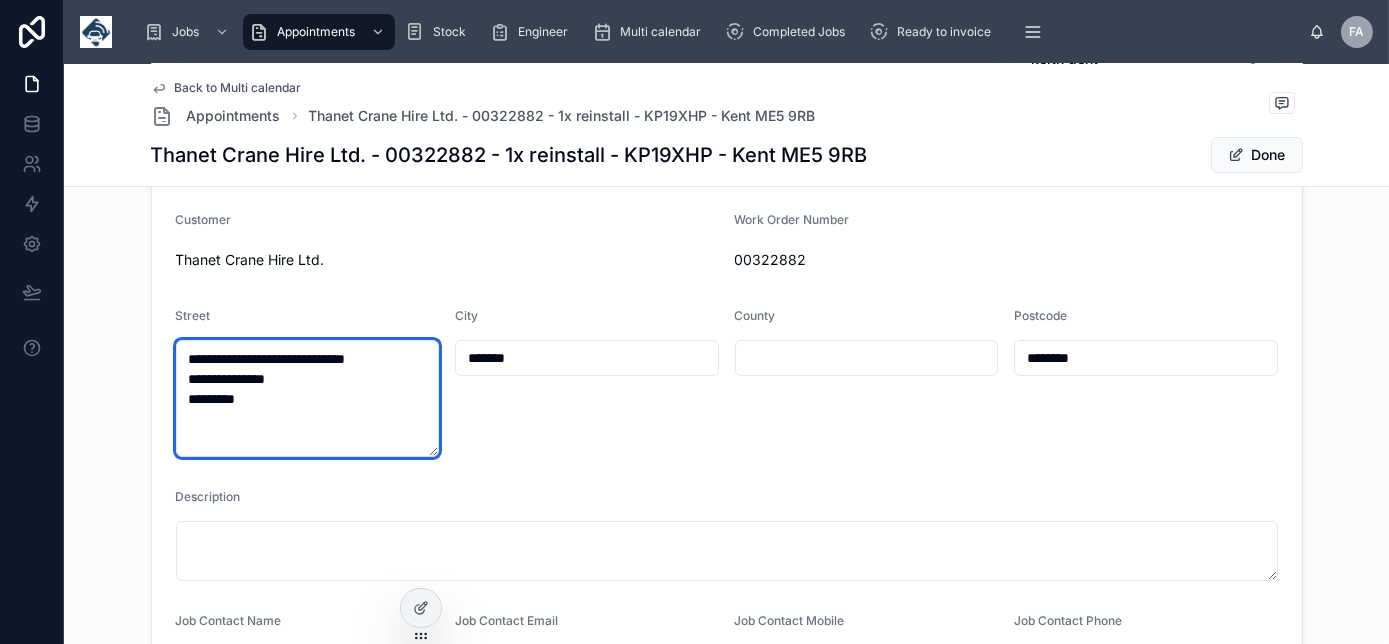 drag, startPoint x: 266, startPoint y: 402, endPoint x: 176, endPoint y: 402, distance: 90 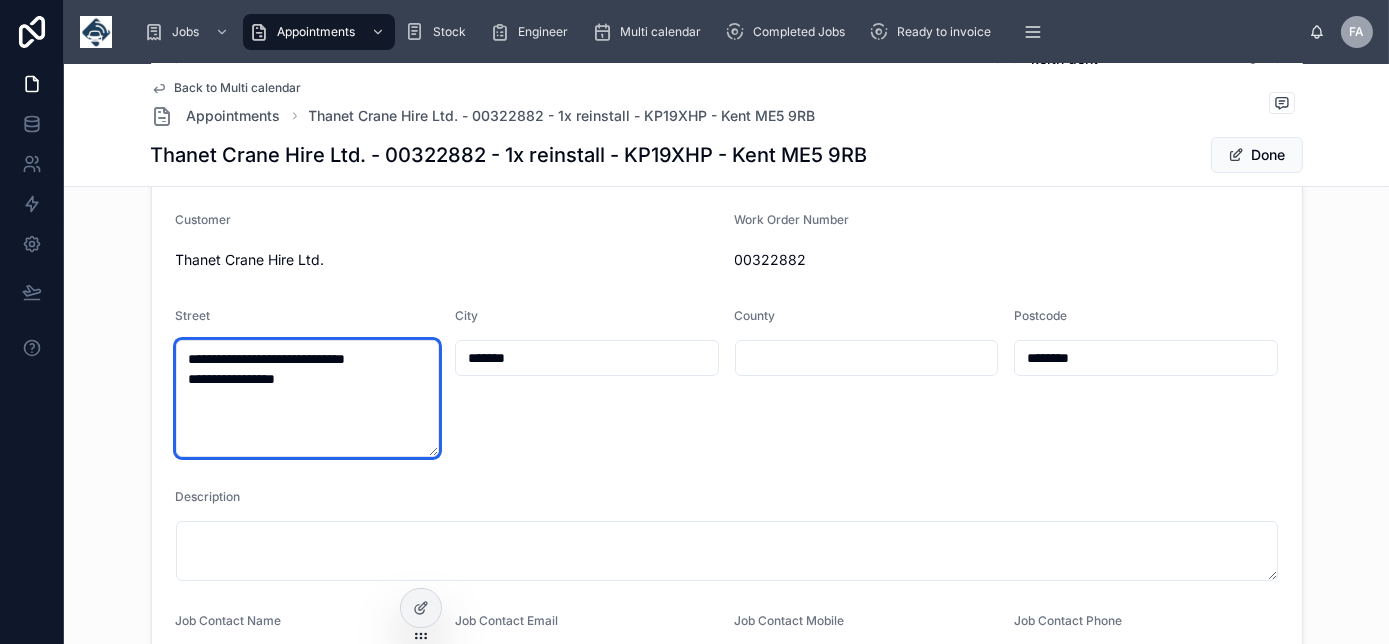 type on "**********" 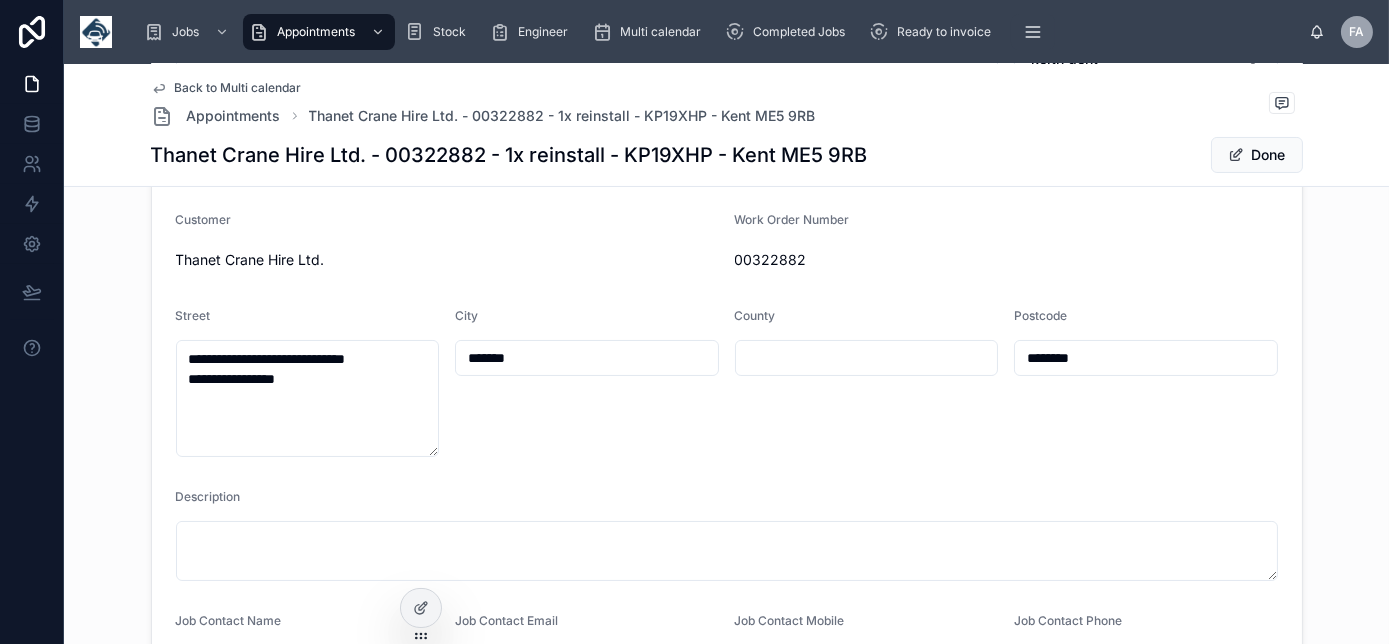 drag, startPoint x: 485, startPoint y: 344, endPoint x: 312, endPoint y: 368, distance: 174.6568 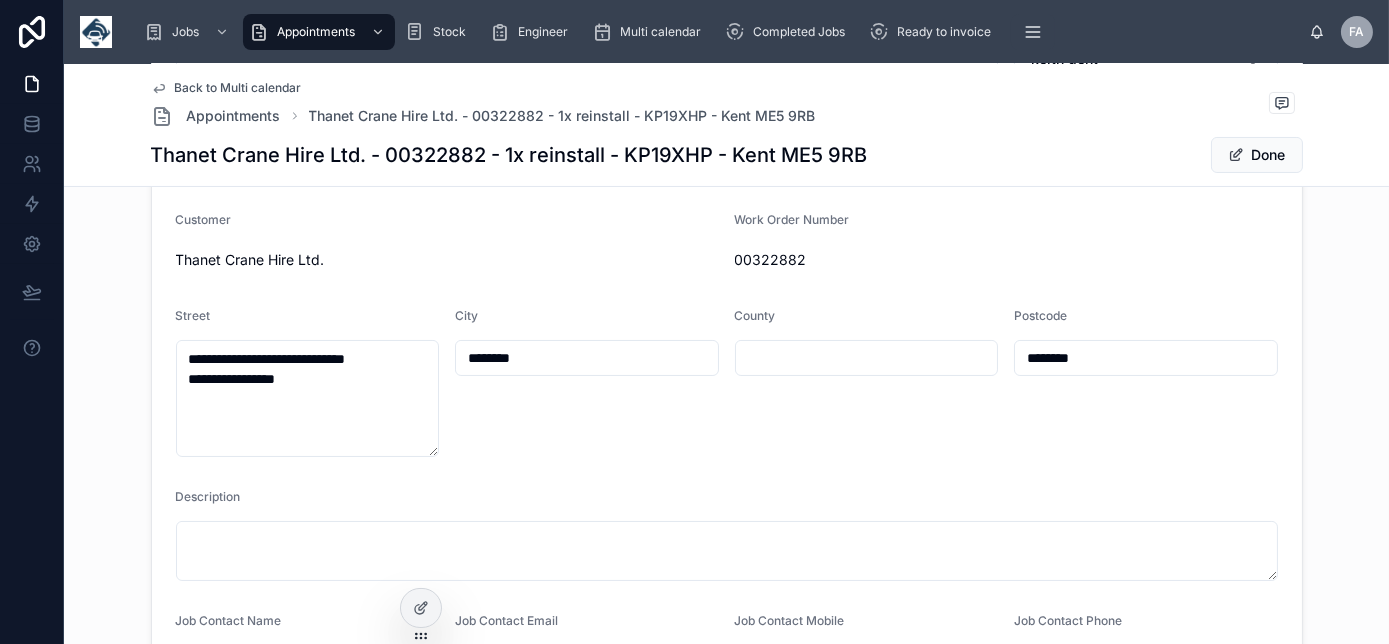 type on "**********" 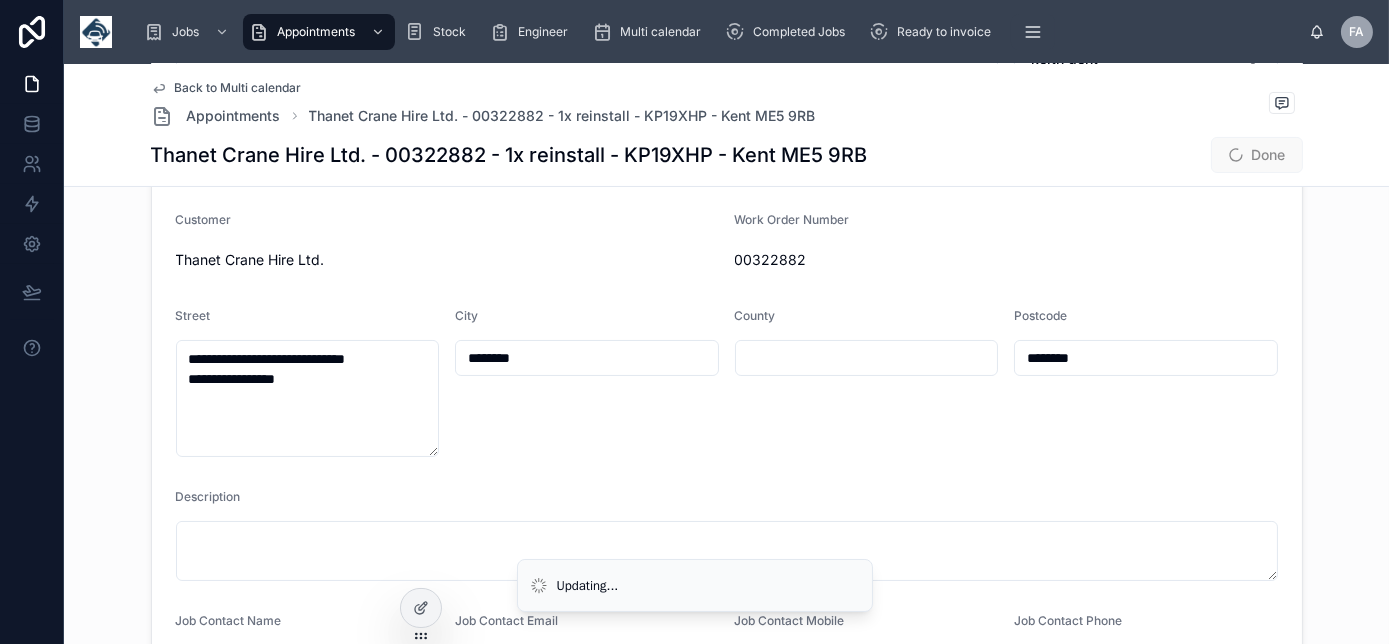 type on "**********" 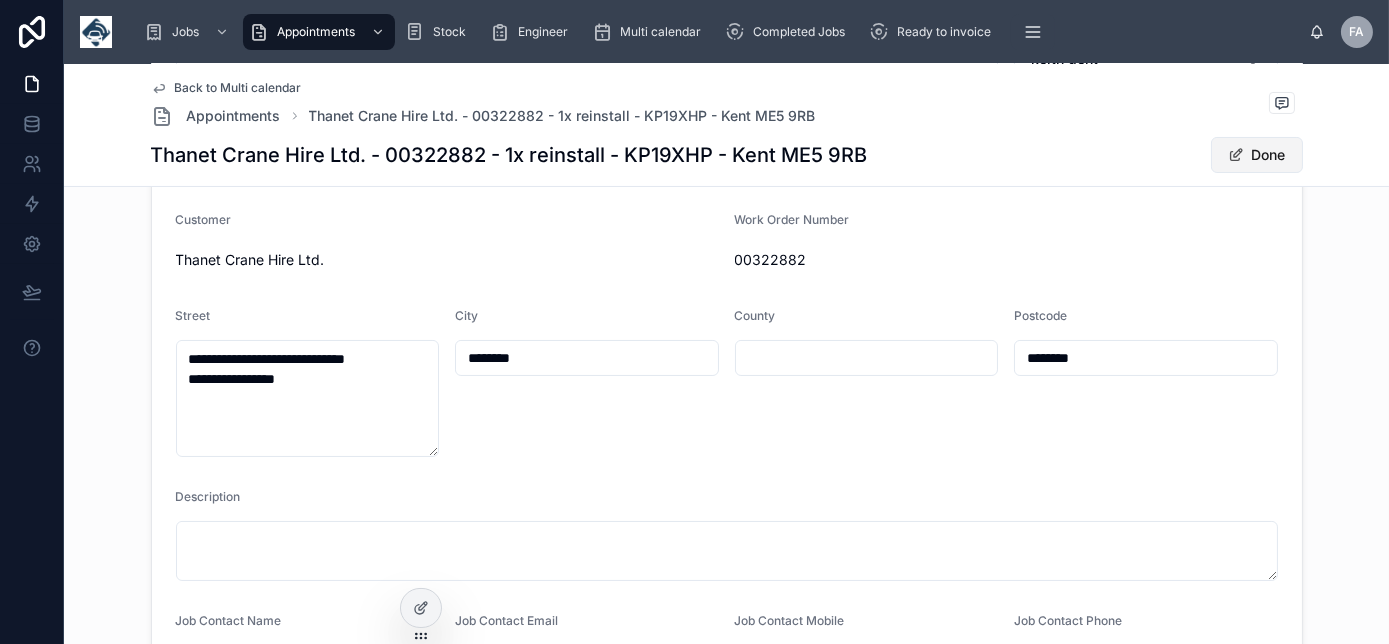 type on "********" 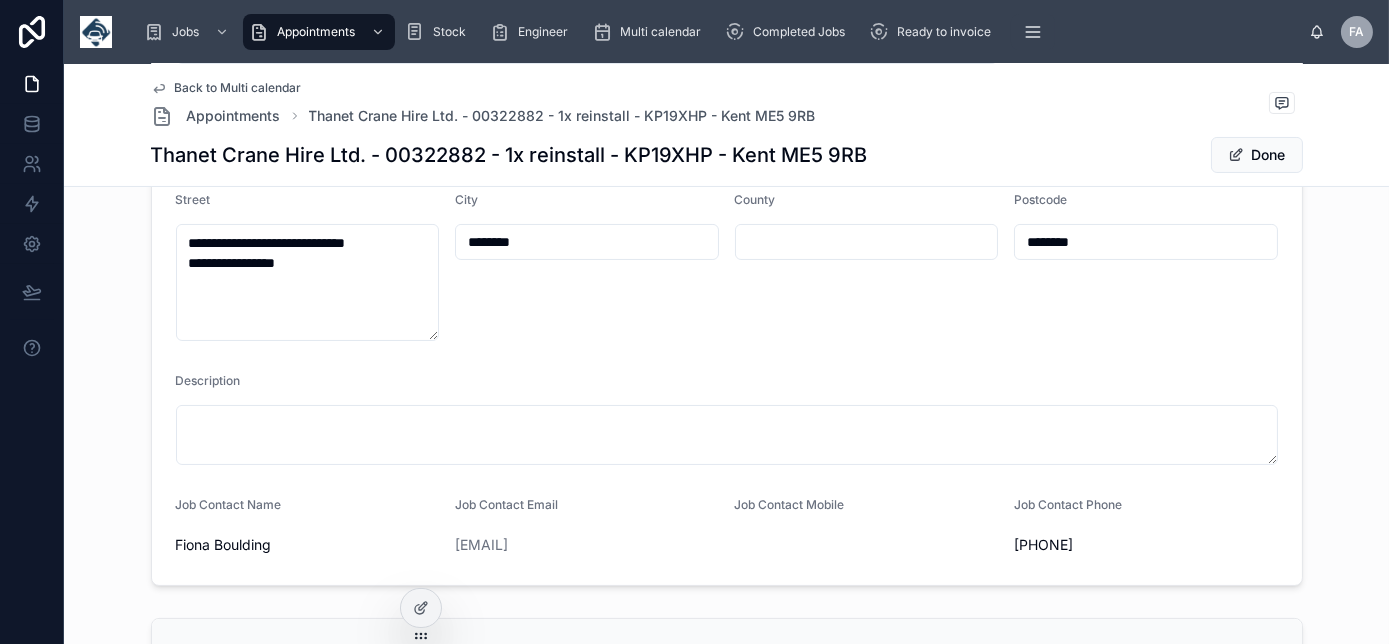 scroll, scrollTop: 727, scrollLeft: 0, axis: vertical 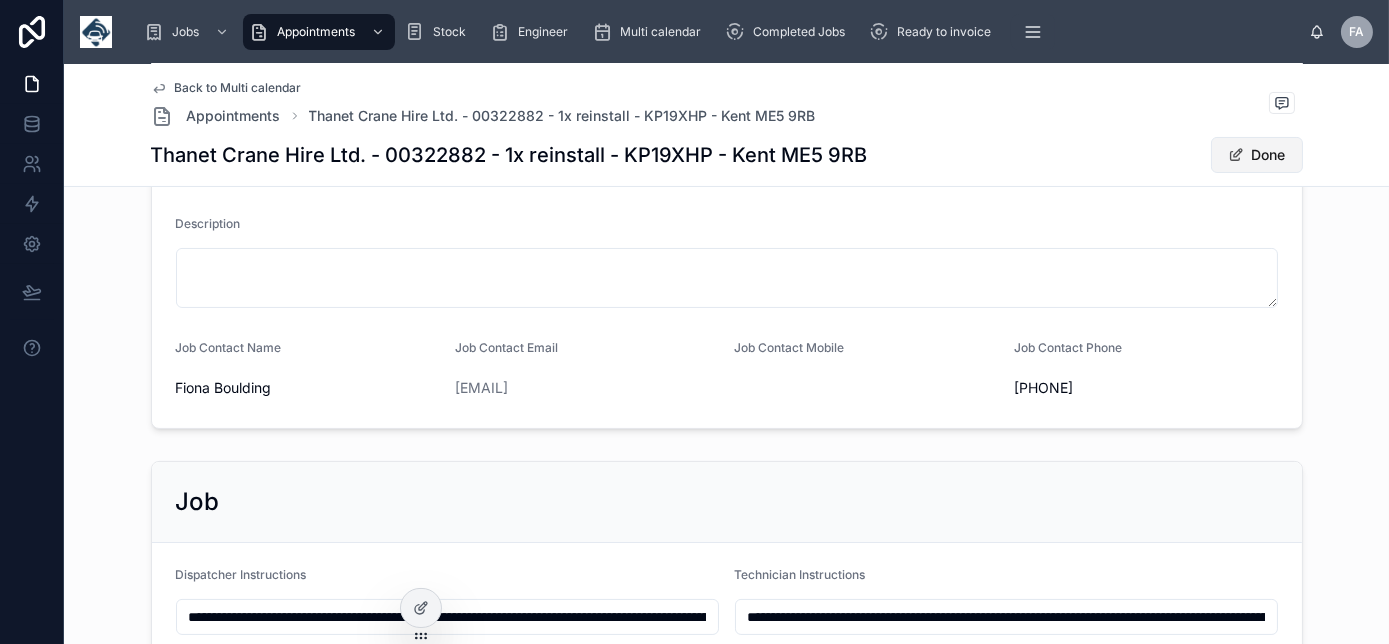 click on "Done" at bounding box center [1257, 155] 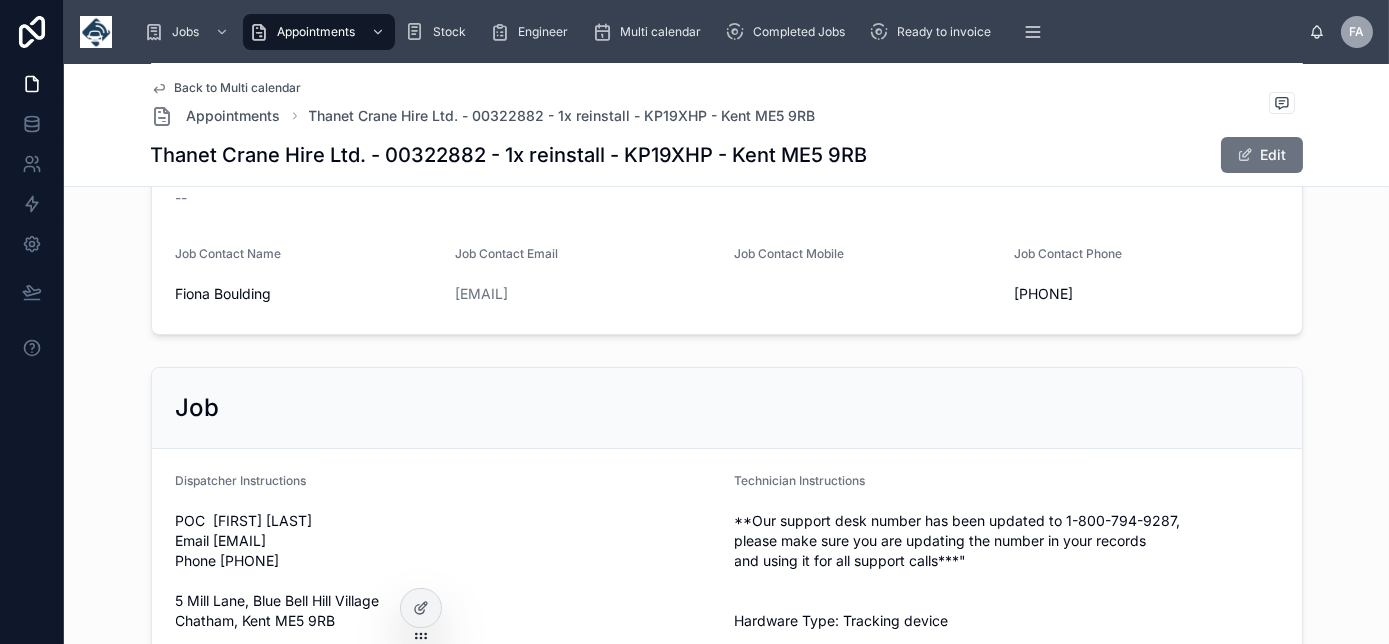 type 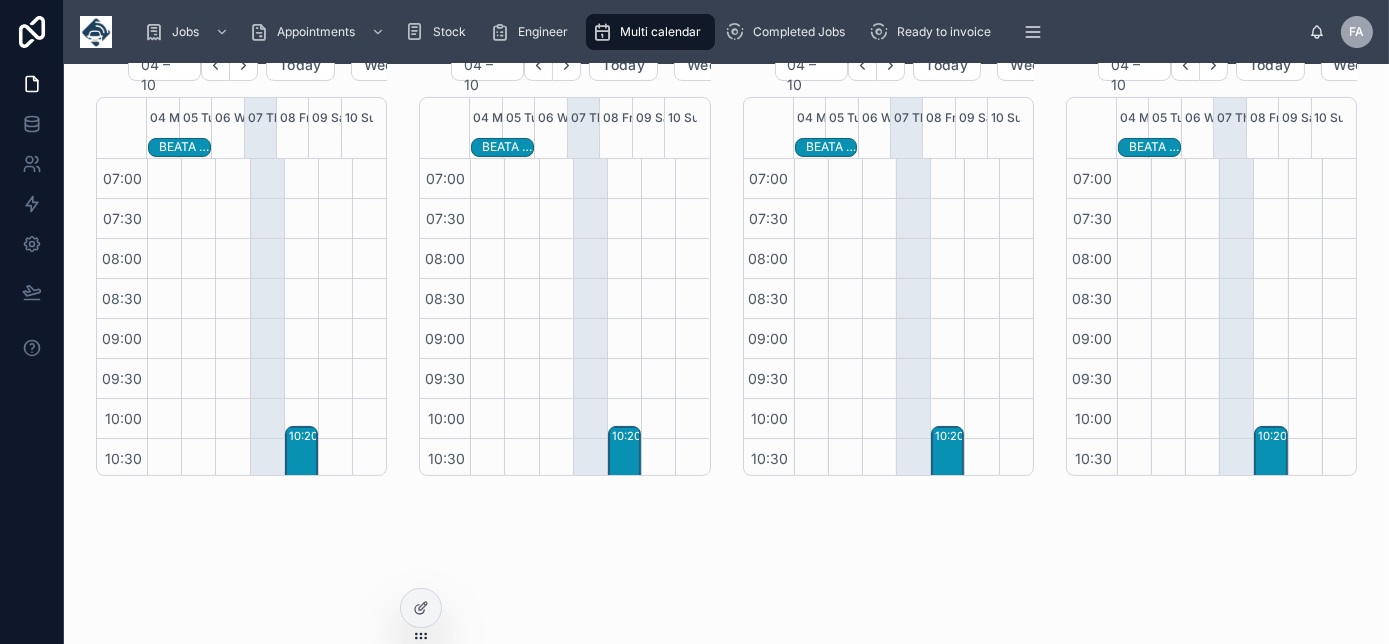 scroll, scrollTop: 610, scrollLeft: 0, axis: vertical 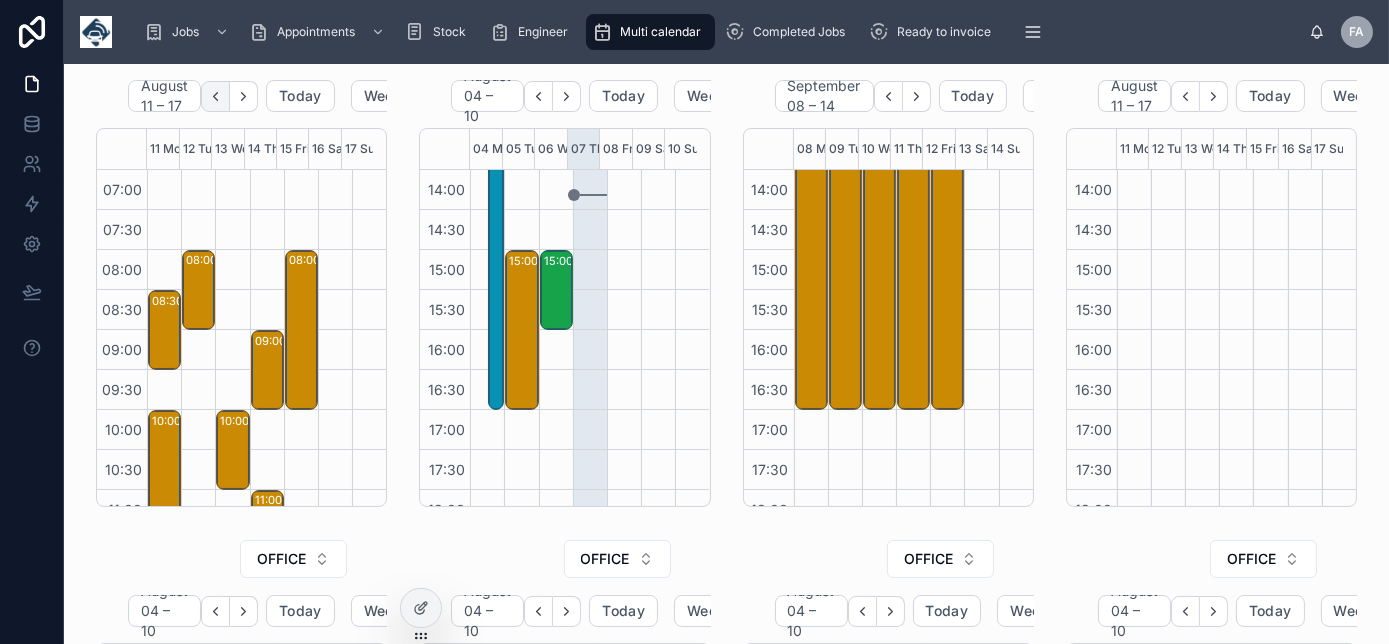 click 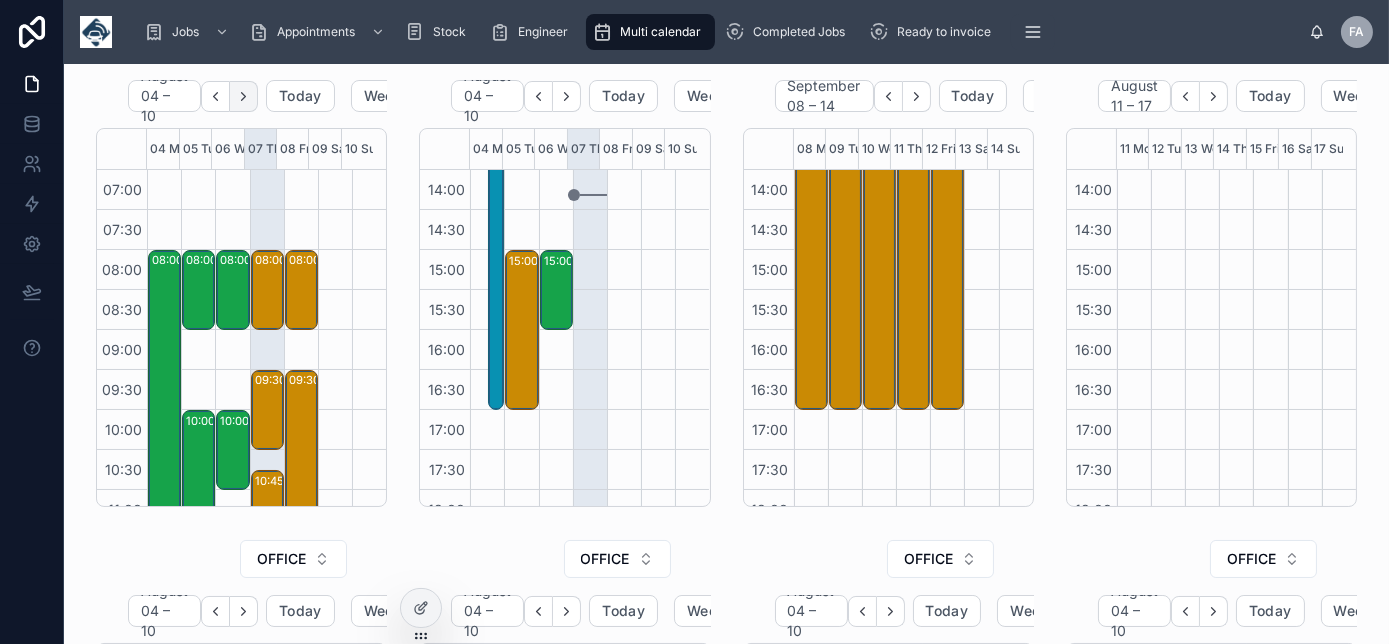click 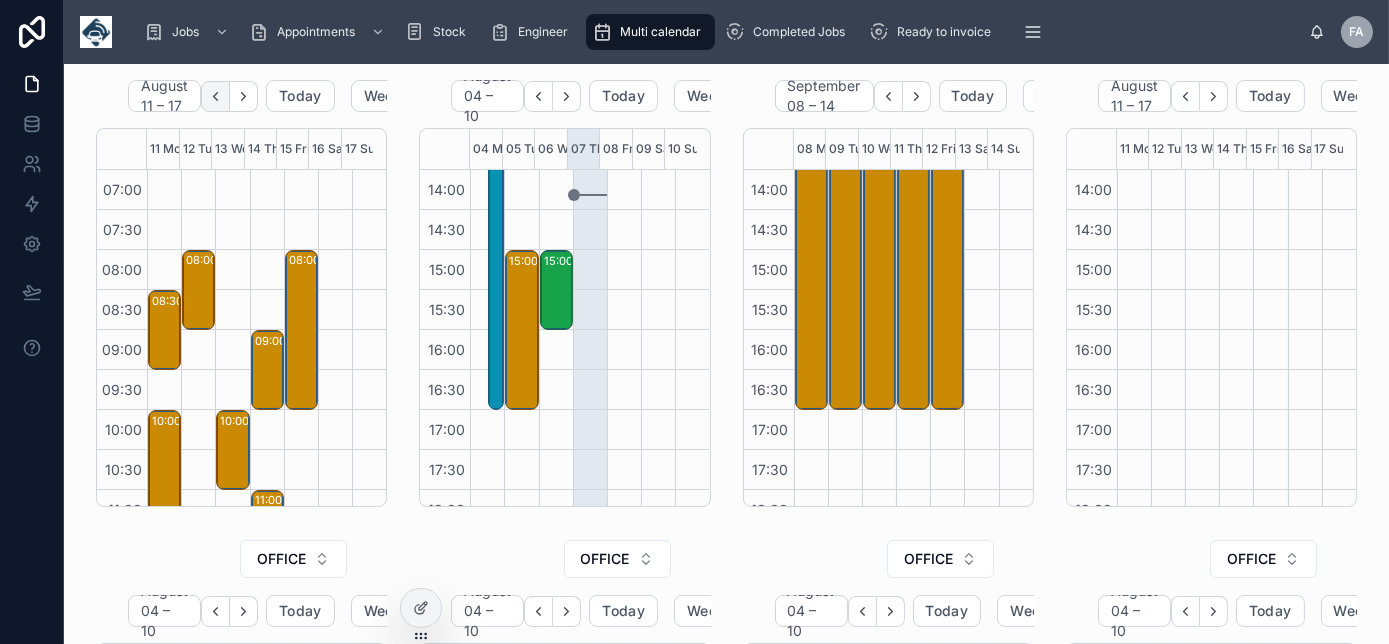 click 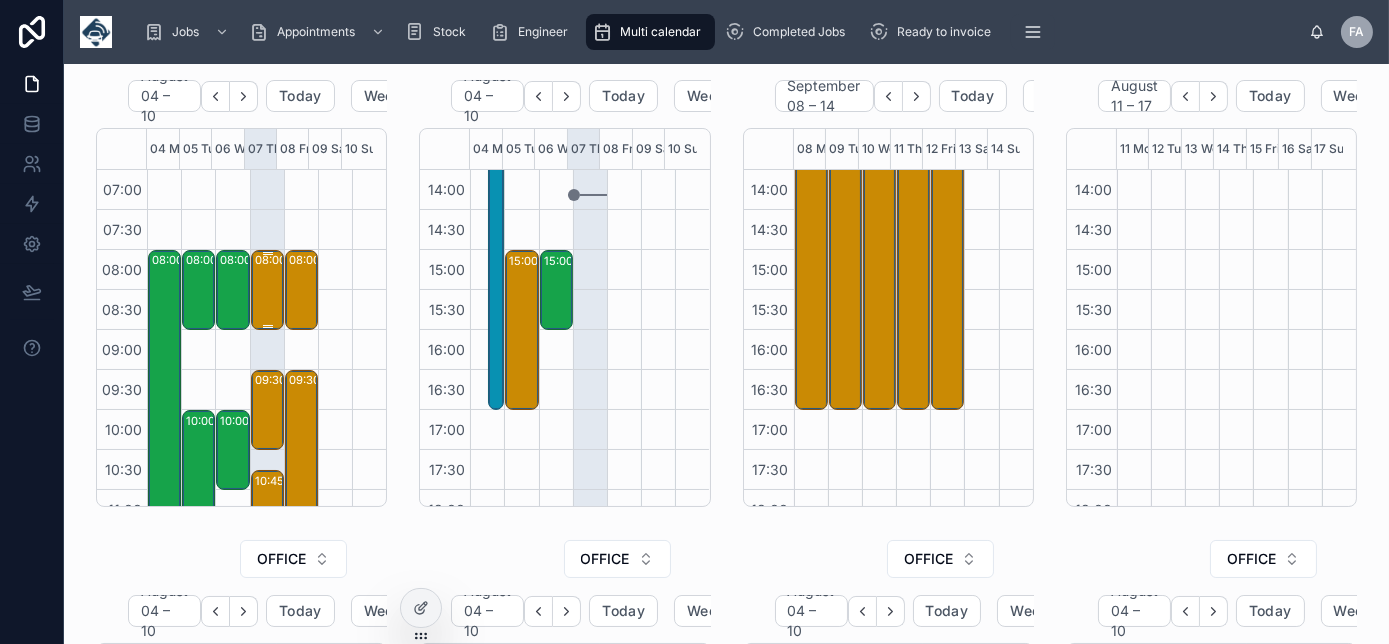 click on "08:00 – 09:00 *** Timed 8am *** Senseco Systems Limited - 00315957 - 1 x VT101 W Y SPLITTER X 1 VT101 W CANCLIQ X 1 VT3600 FF CONNECTED - BS7 9EB" at bounding box center (268, 290) 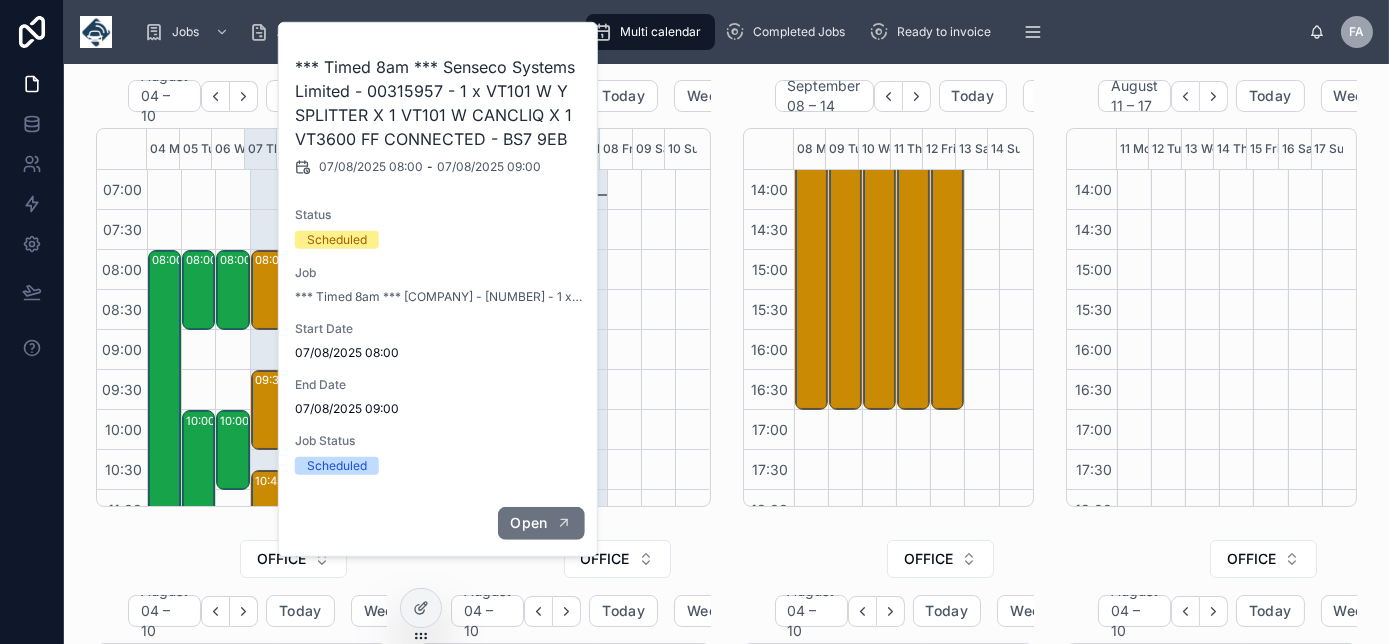 click on "Open" at bounding box center [528, 523] 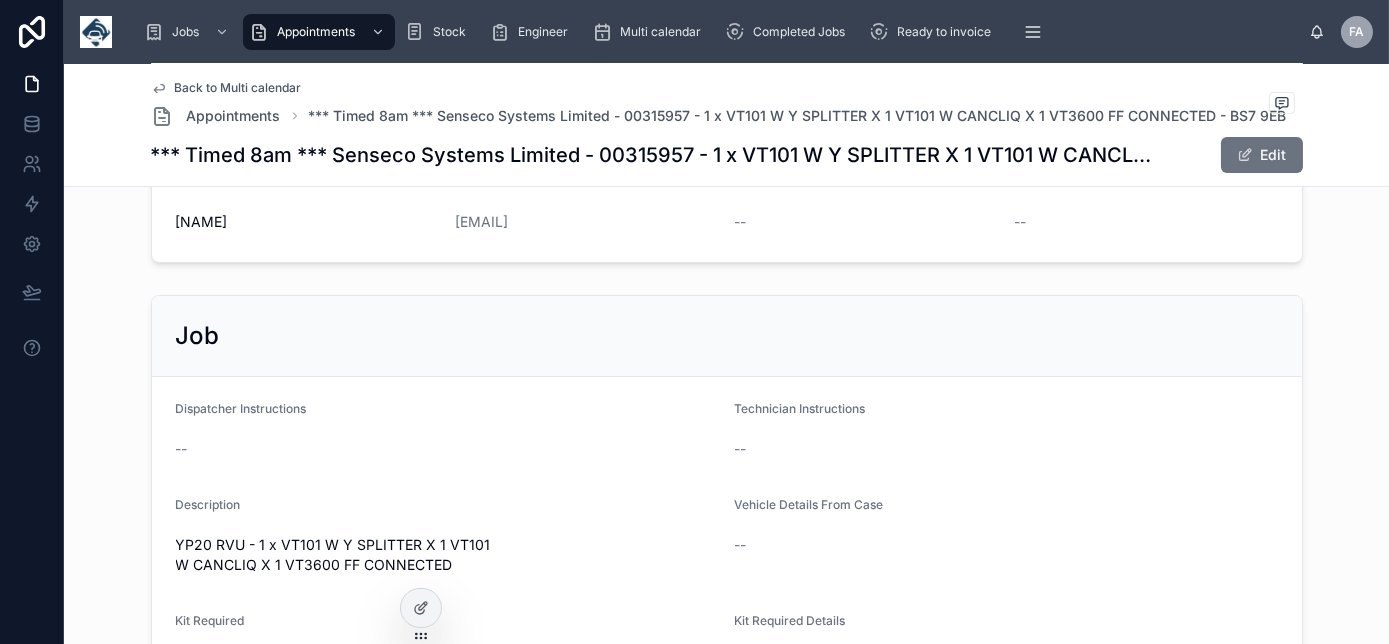 scroll, scrollTop: 1060, scrollLeft: 0, axis: vertical 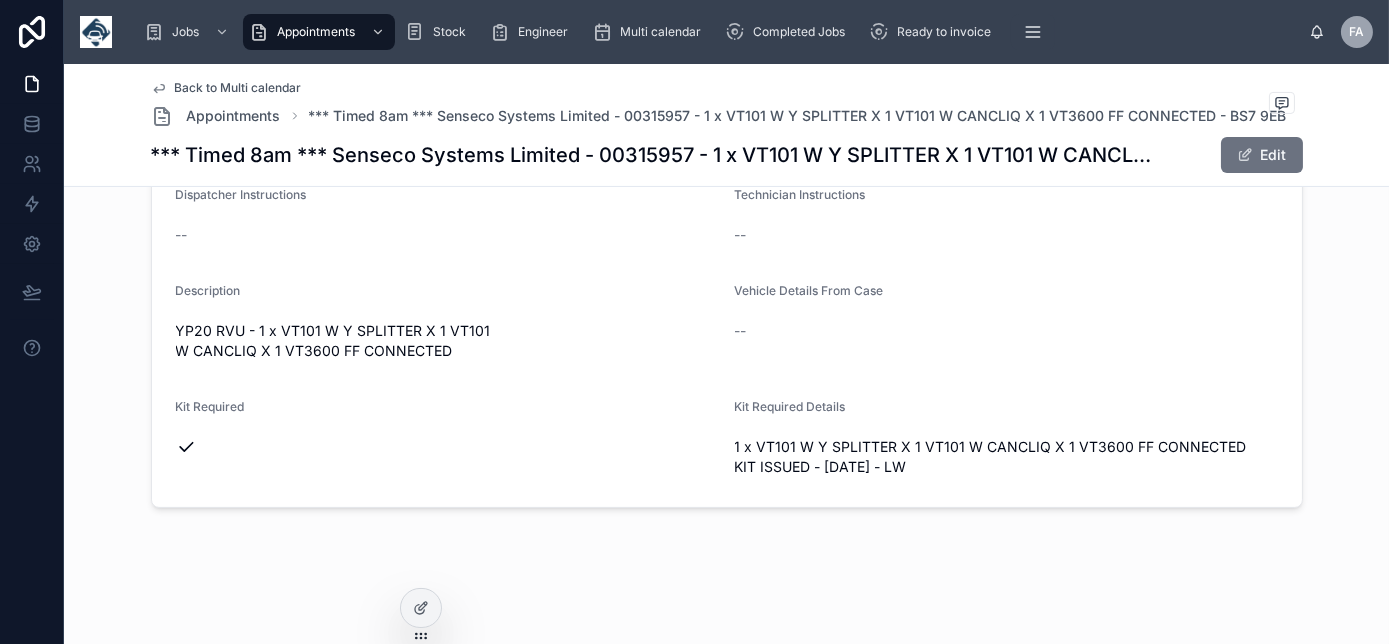 drag, startPoint x: 983, startPoint y: 472, endPoint x: 242, endPoint y: 221, distance: 782.3567 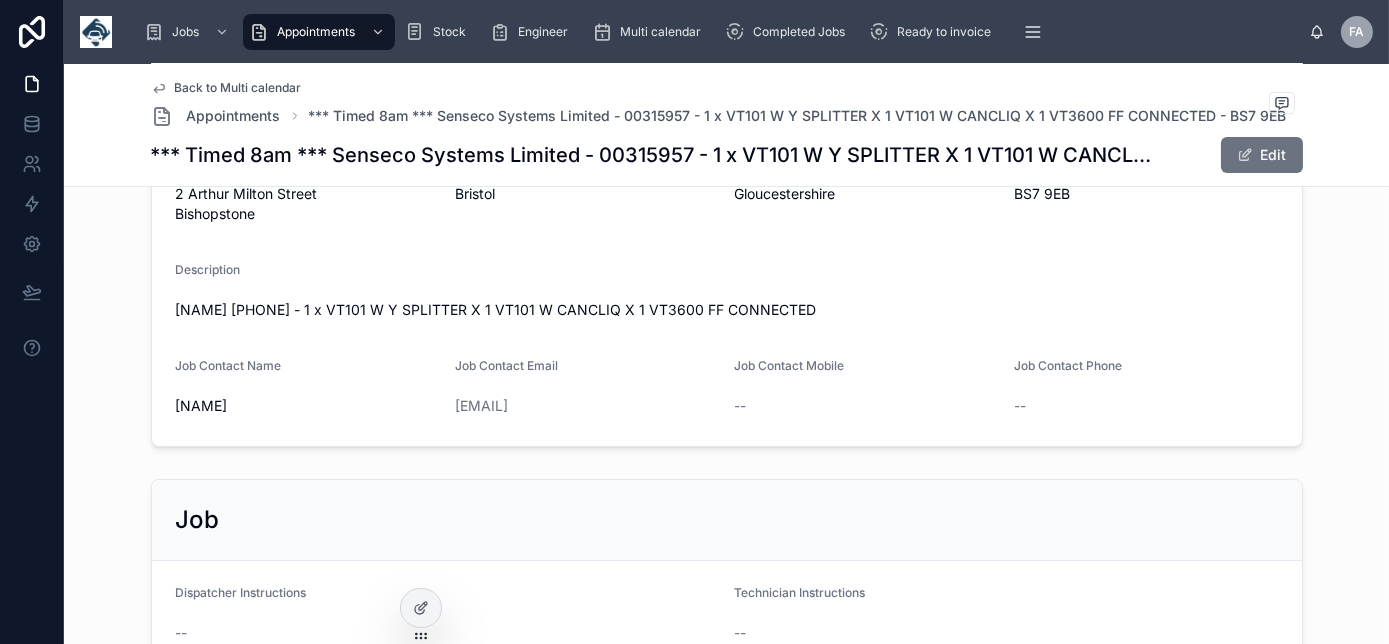 scroll, scrollTop: 605, scrollLeft: 0, axis: vertical 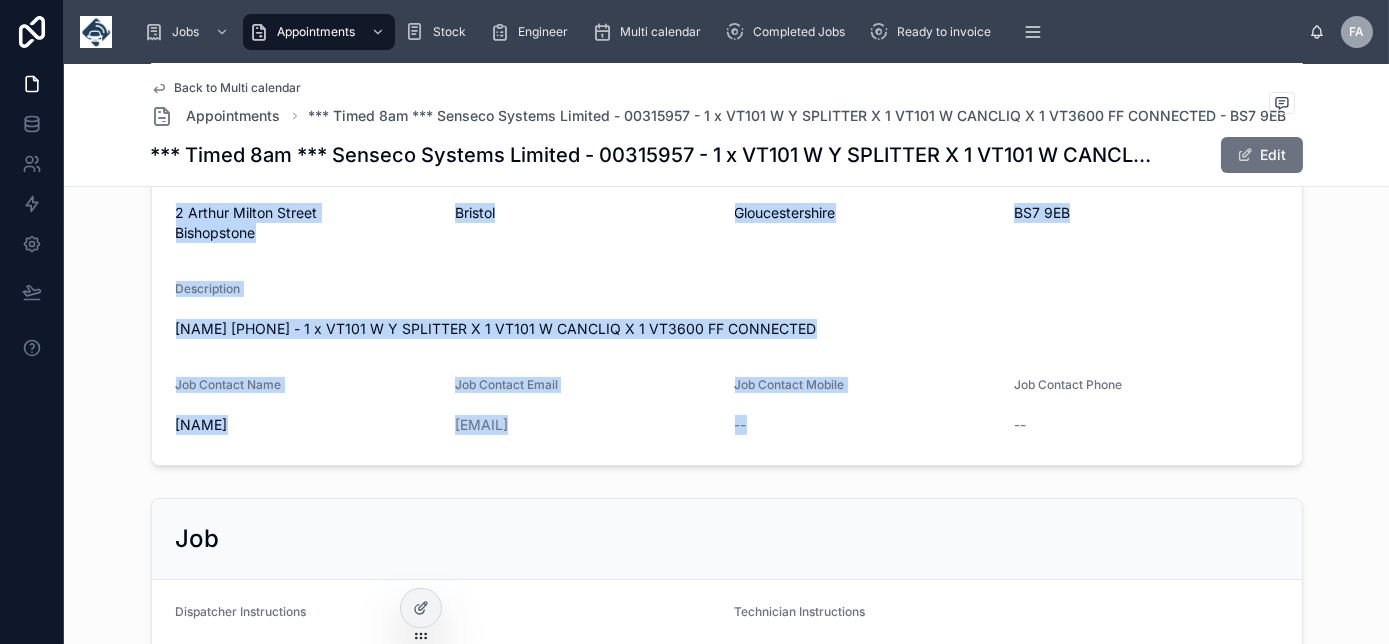 drag, startPoint x: 789, startPoint y: 476, endPoint x: 179, endPoint y: 189, distance: 674.1432 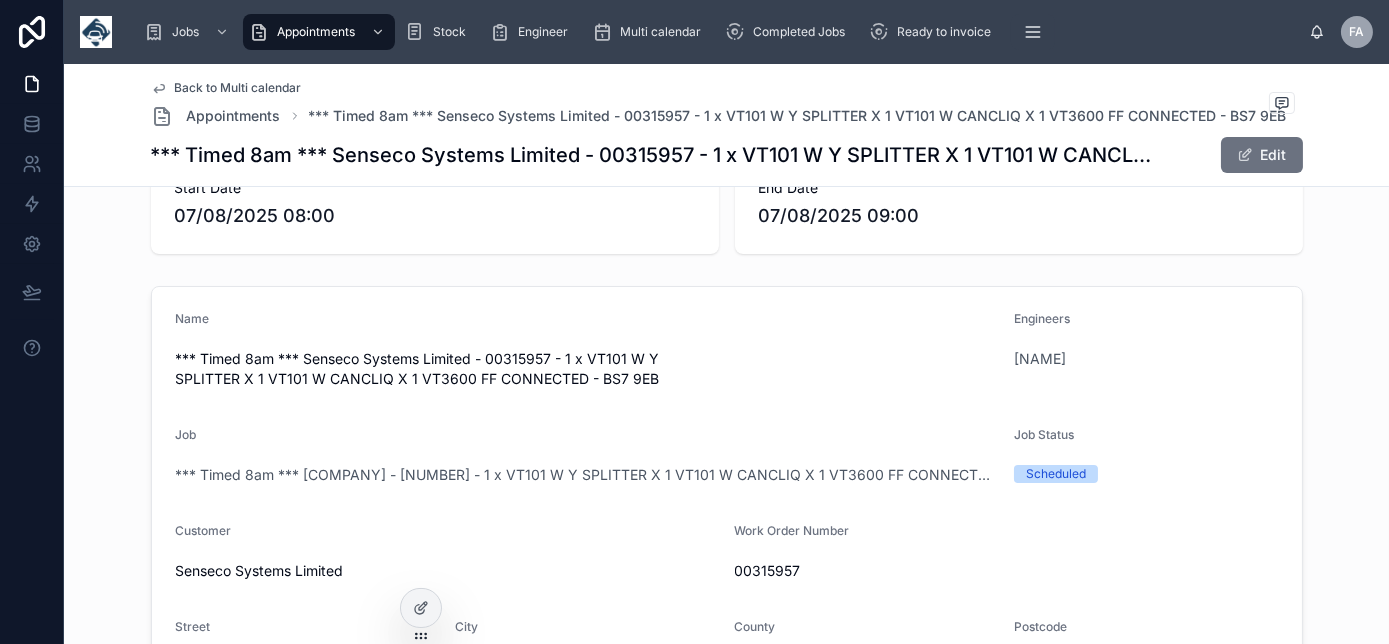 scroll, scrollTop: 0, scrollLeft: 0, axis: both 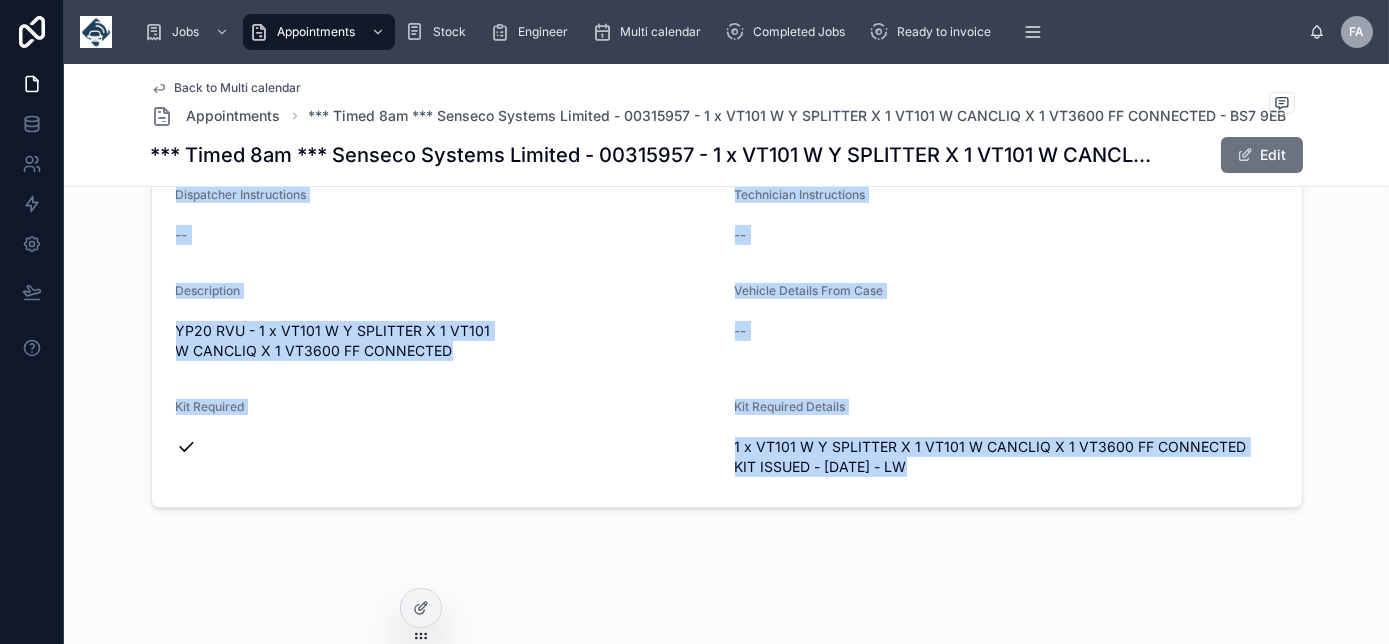 drag, startPoint x: 130, startPoint y: 218, endPoint x: 973, endPoint y: 525, distance: 897.1611 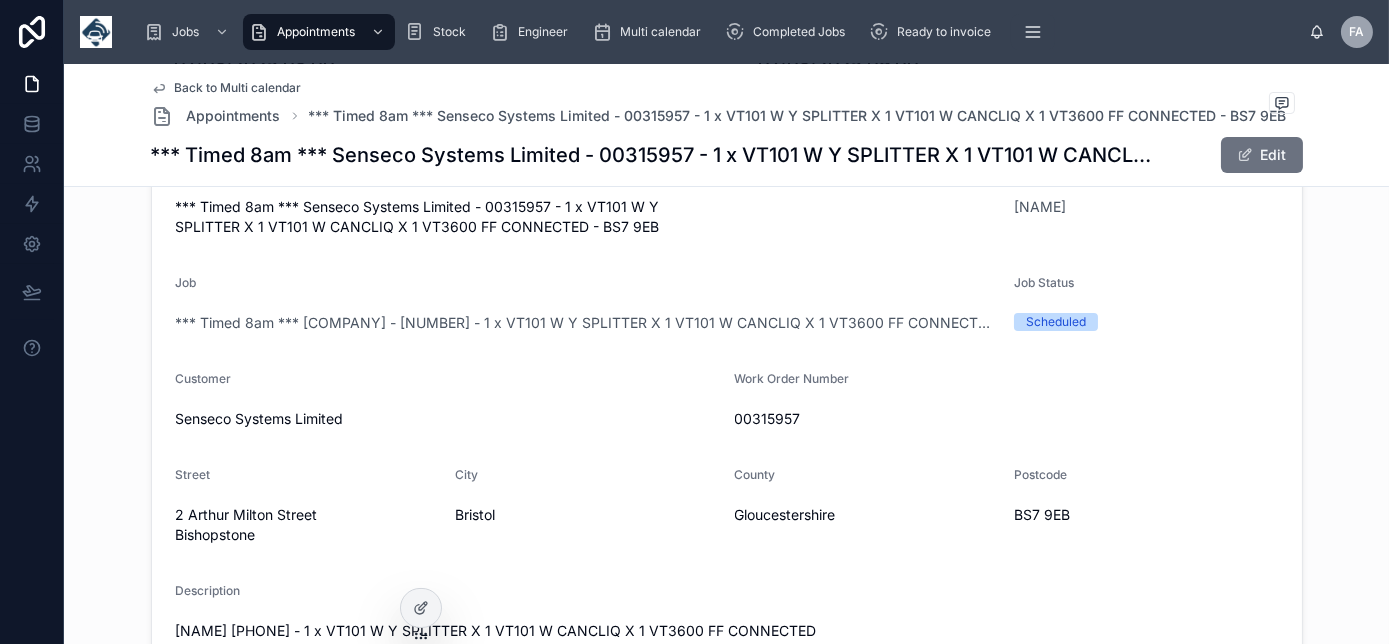 scroll, scrollTop: 0, scrollLeft: 0, axis: both 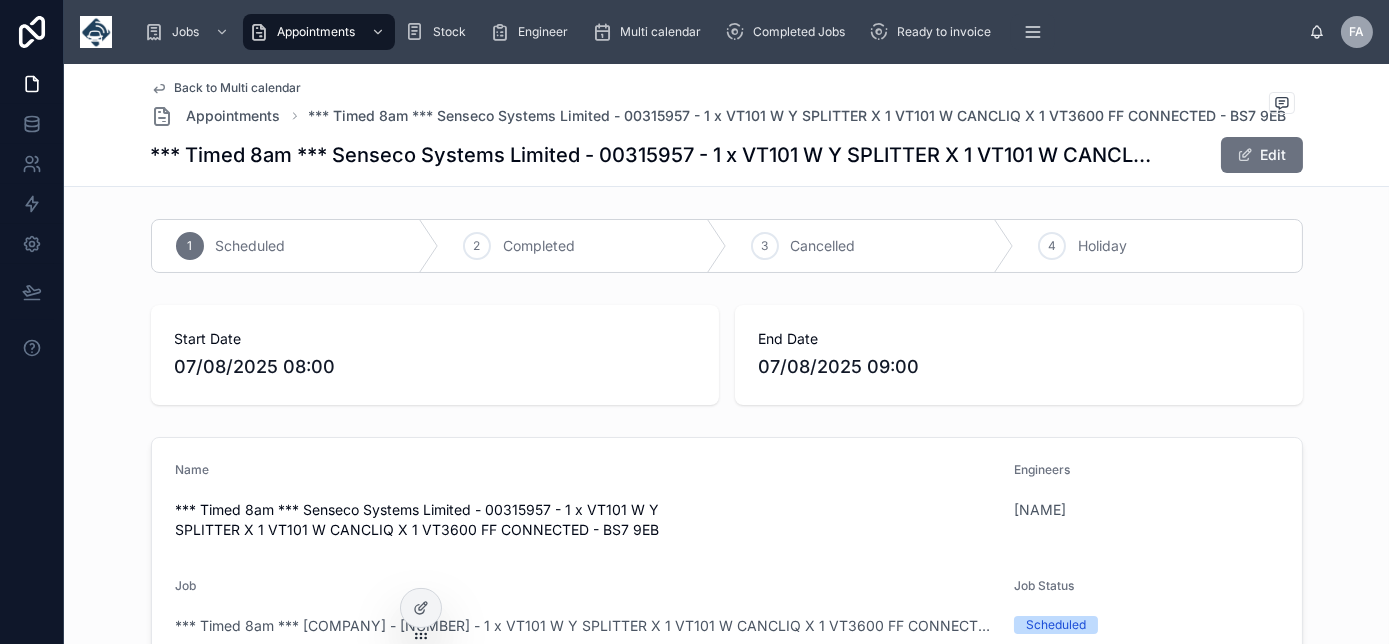 drag, startPoint x: 936, startPoint y: 472, endPoint x: -4, endPoint y: 54, distance: 1028.7488 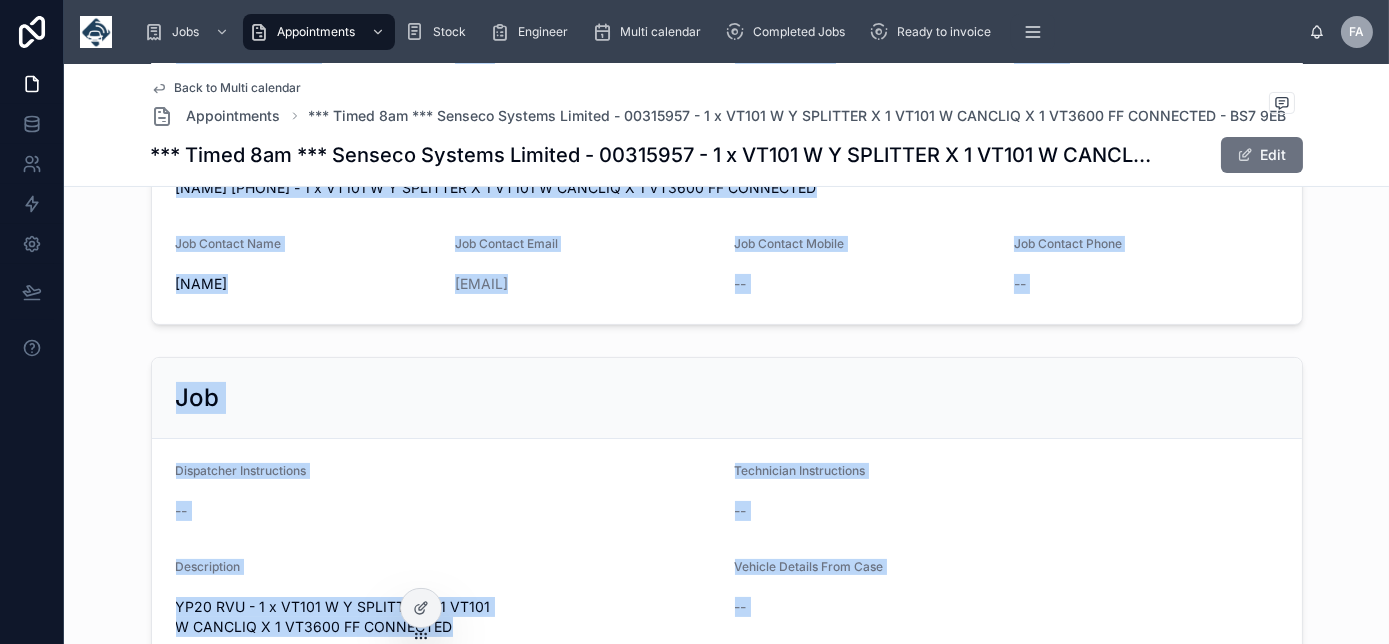 scroll, scrollTop: 1060, scrollLeft: 0, axis: vertical 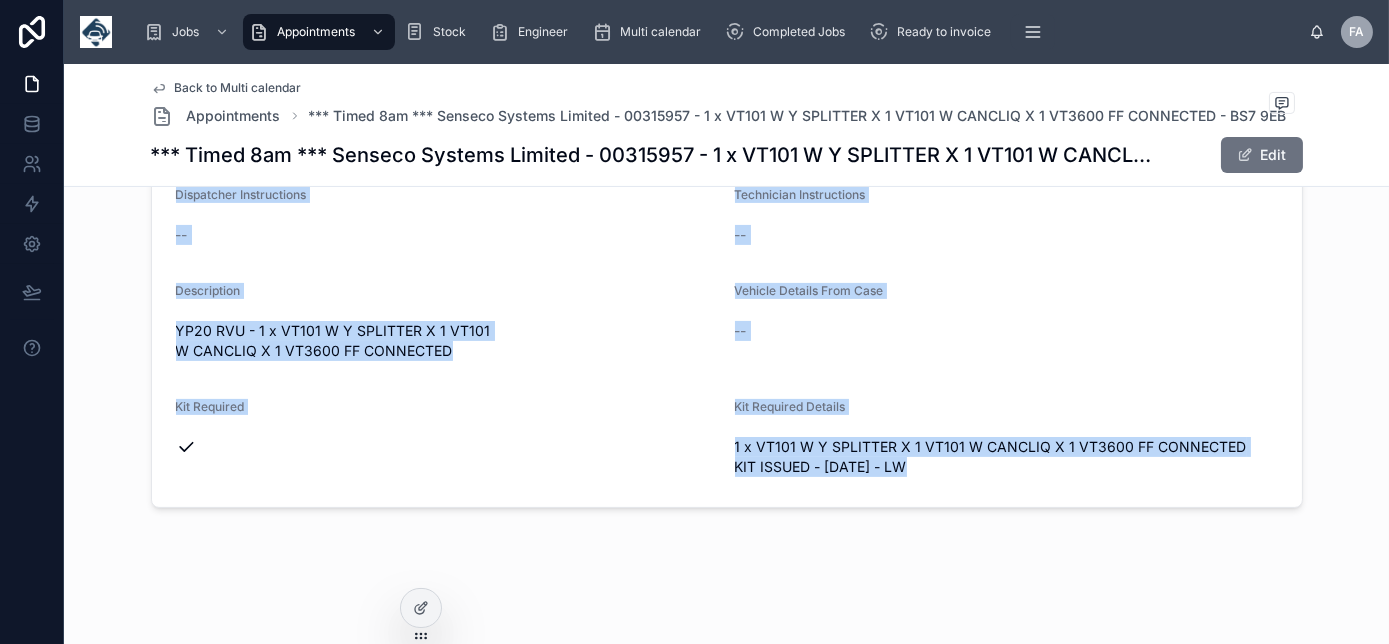 drag, startPoint x: 116, startPoint y: 204, endPoint x: 1002, endPoint y: 538, distance: 946.8643 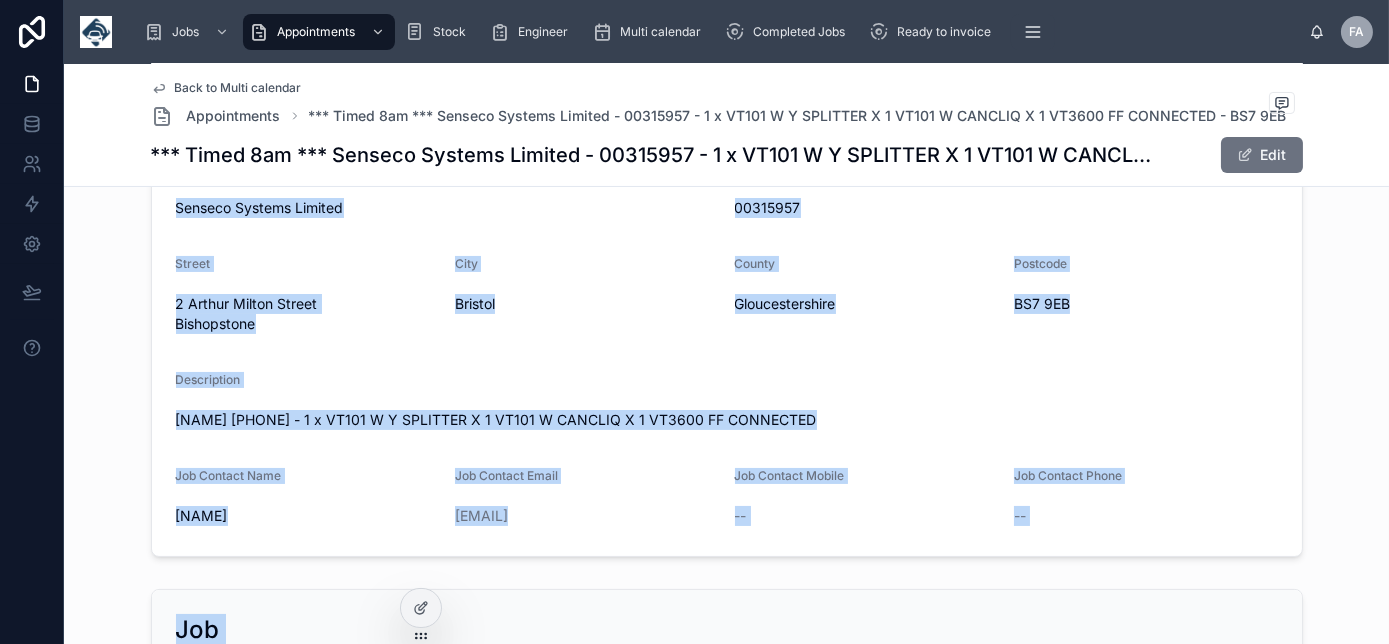 scroll, scrollTop: 0, scrollLeft: 0, axis: both 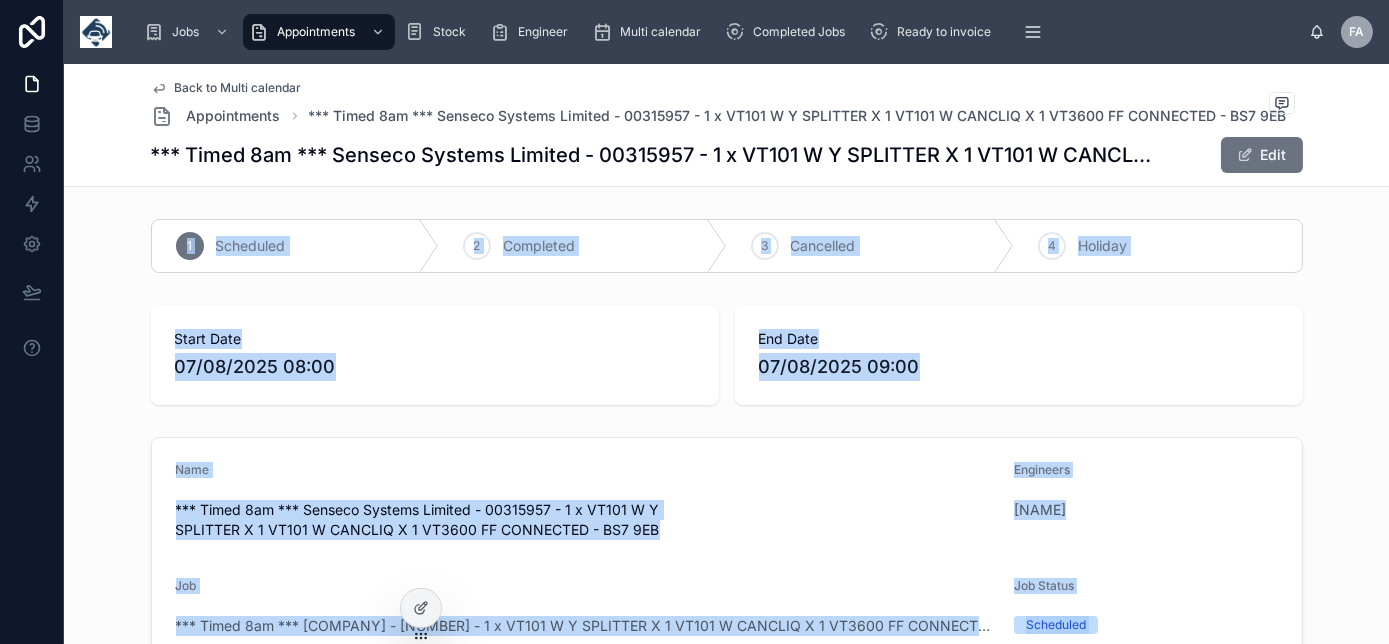 click on "*** Timed 8am *** Senseco Systems Limited - 00315957 - 1 x VT101 W Y SPLITTER X 1 VT101 W CANCLIQ X 1 VT3600 FF CONNECTED - BS7 9EB" at bounding box center [587, 520] 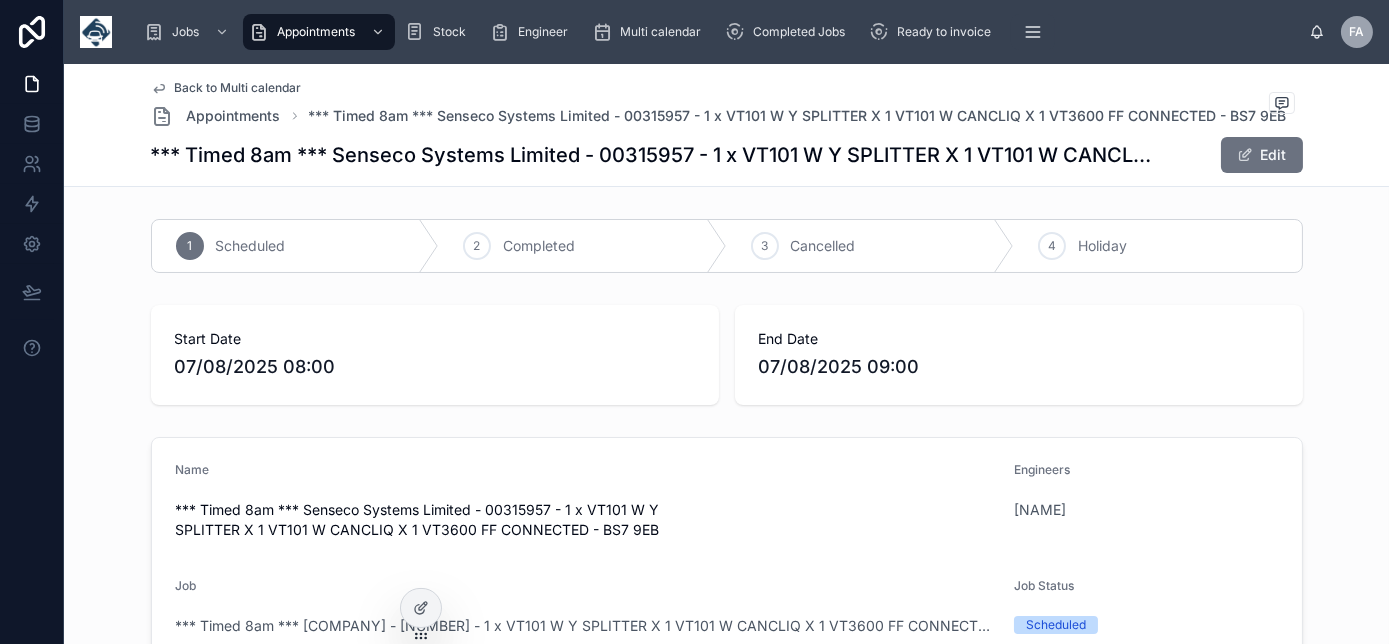 click on "*** Timed 8am *** Senseco Systems Limited - 00315957 - 1 x VT101 W Y SPLITTER X 1 VT101 W CANCLIQ X 1 VT3600 FF CONNECTED - BS7 9EB" at bounding box center [587, 520] 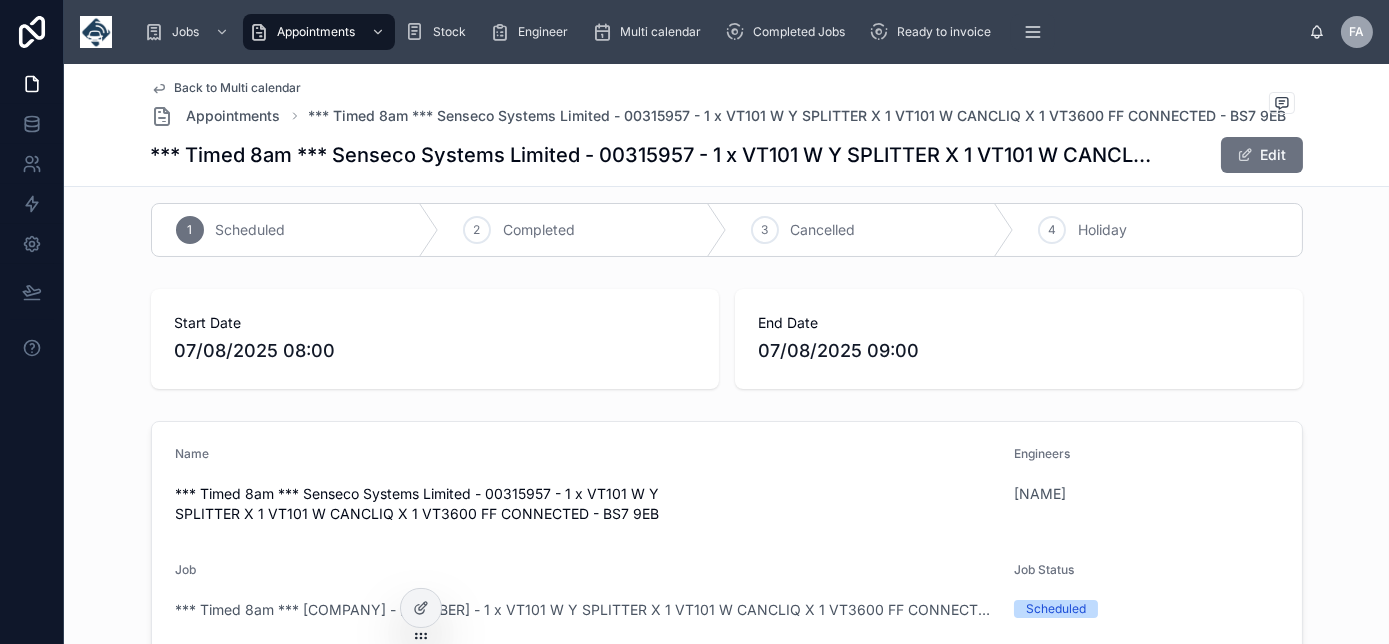 scroll, scrollTop: 0, scrollLeft: 0, axis: both 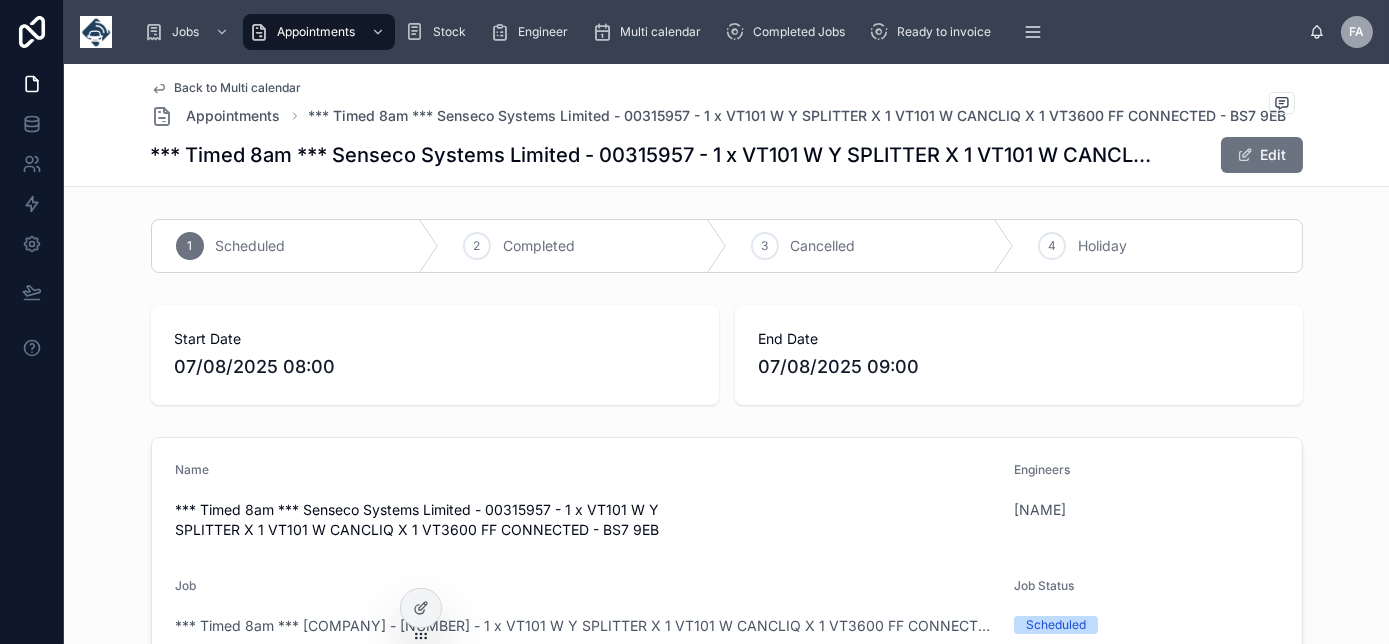 click on "Back to Multi calendar" at bounding box center [238, 88] 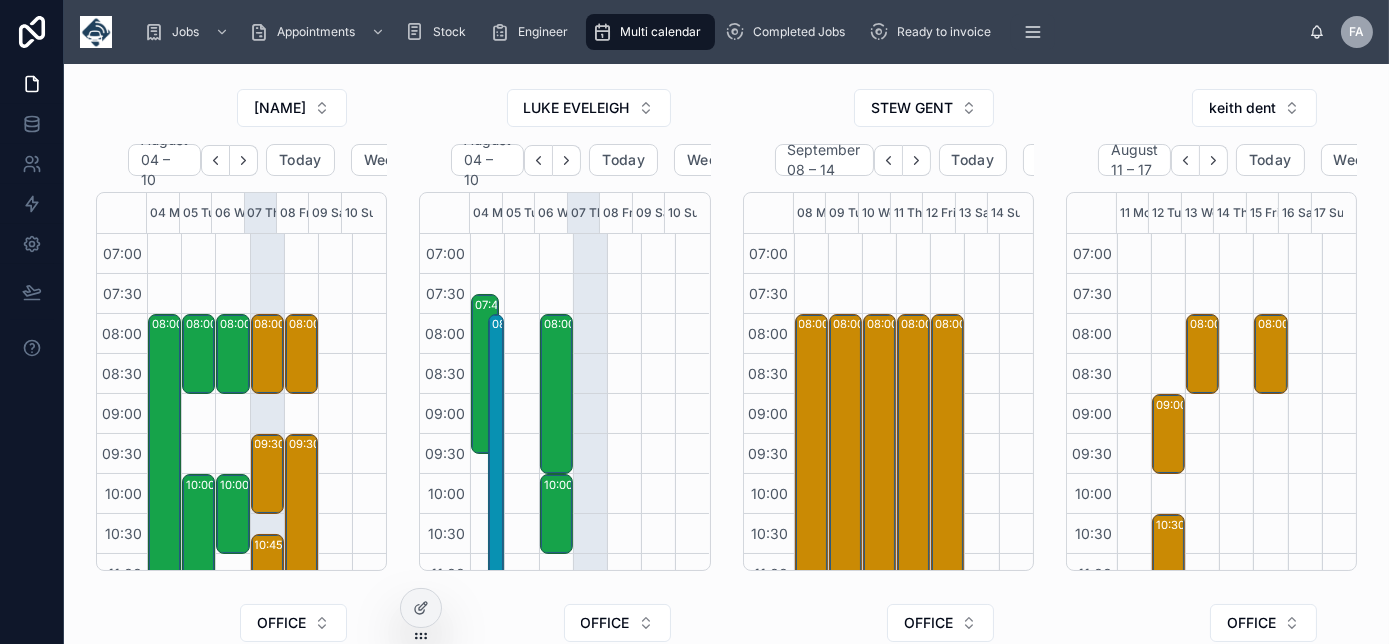 scroll, scrollTop: 560, scrollLeft: 0, axis: vertical 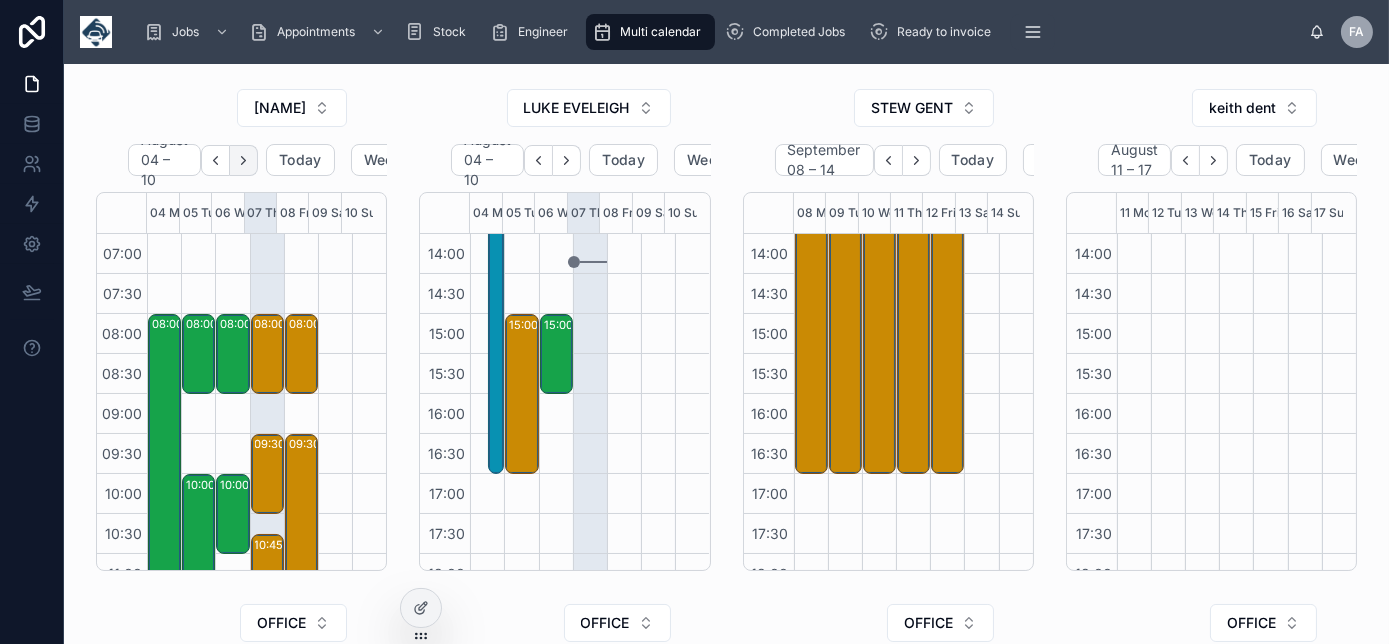 click 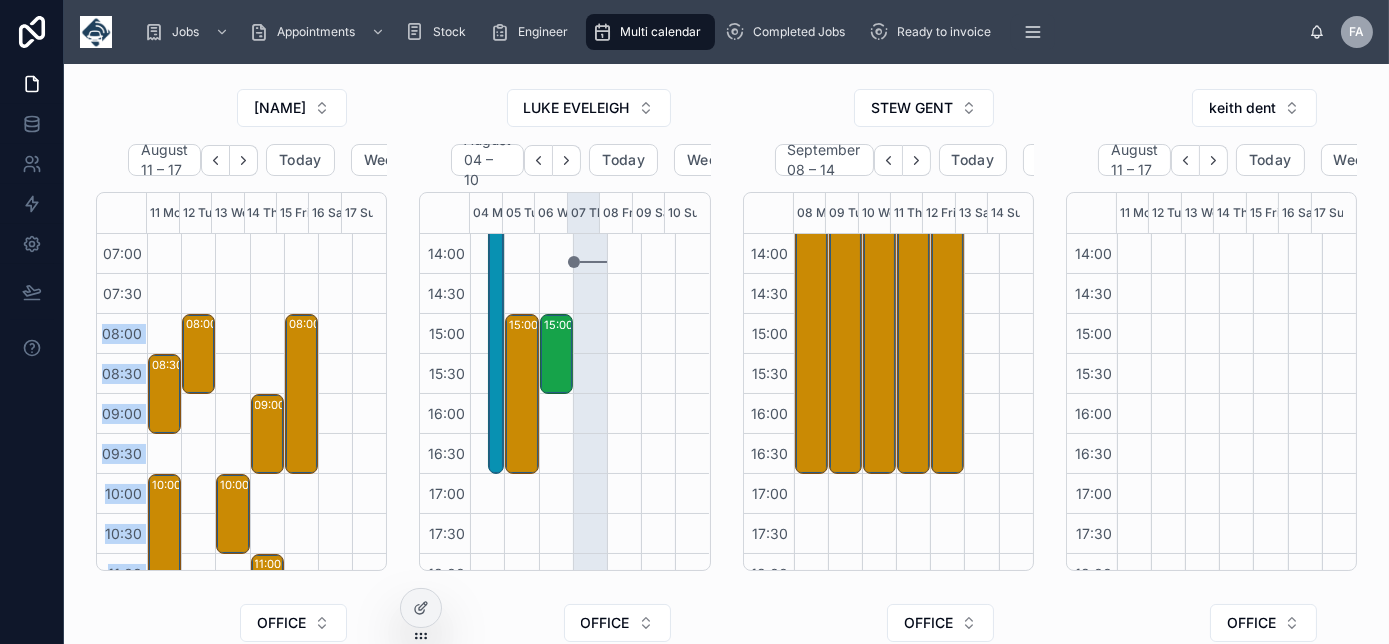 drag, startPoint x: 104, startPoint y: 329, endPoint x: 237, endPoint y: 325, distance: 133.06013 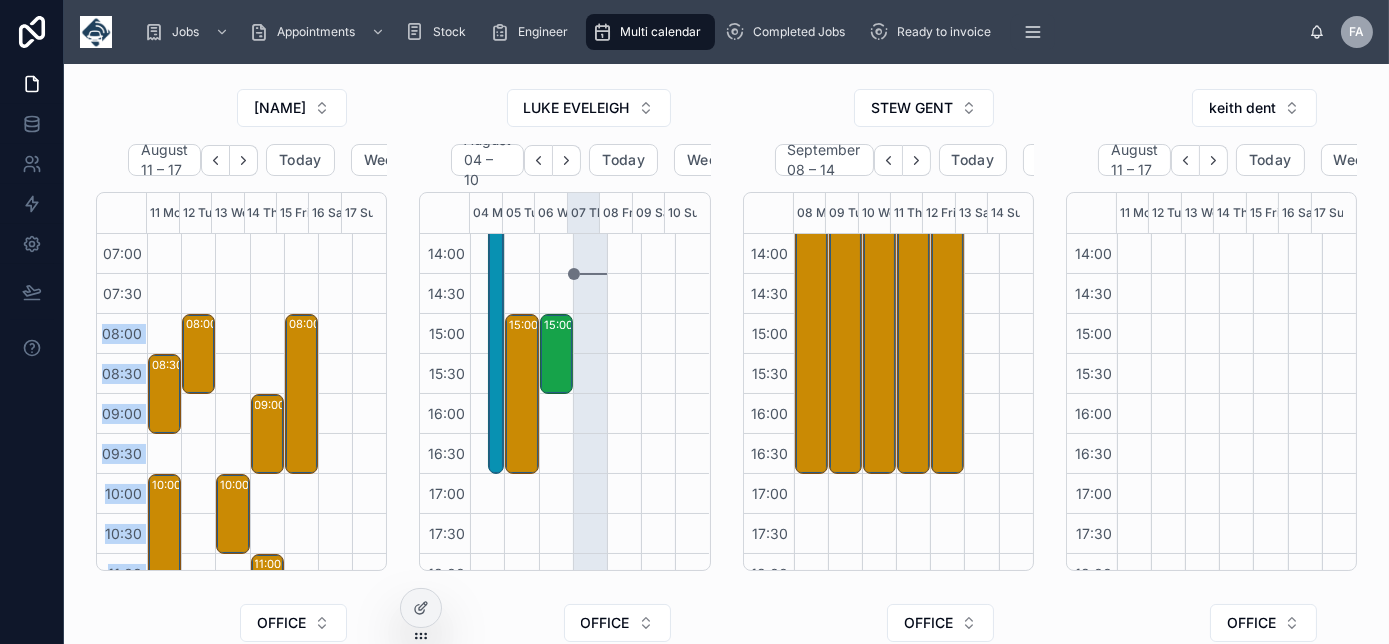 scroll, scrollTop: 295, scrollLeft: 0, axis: vertical 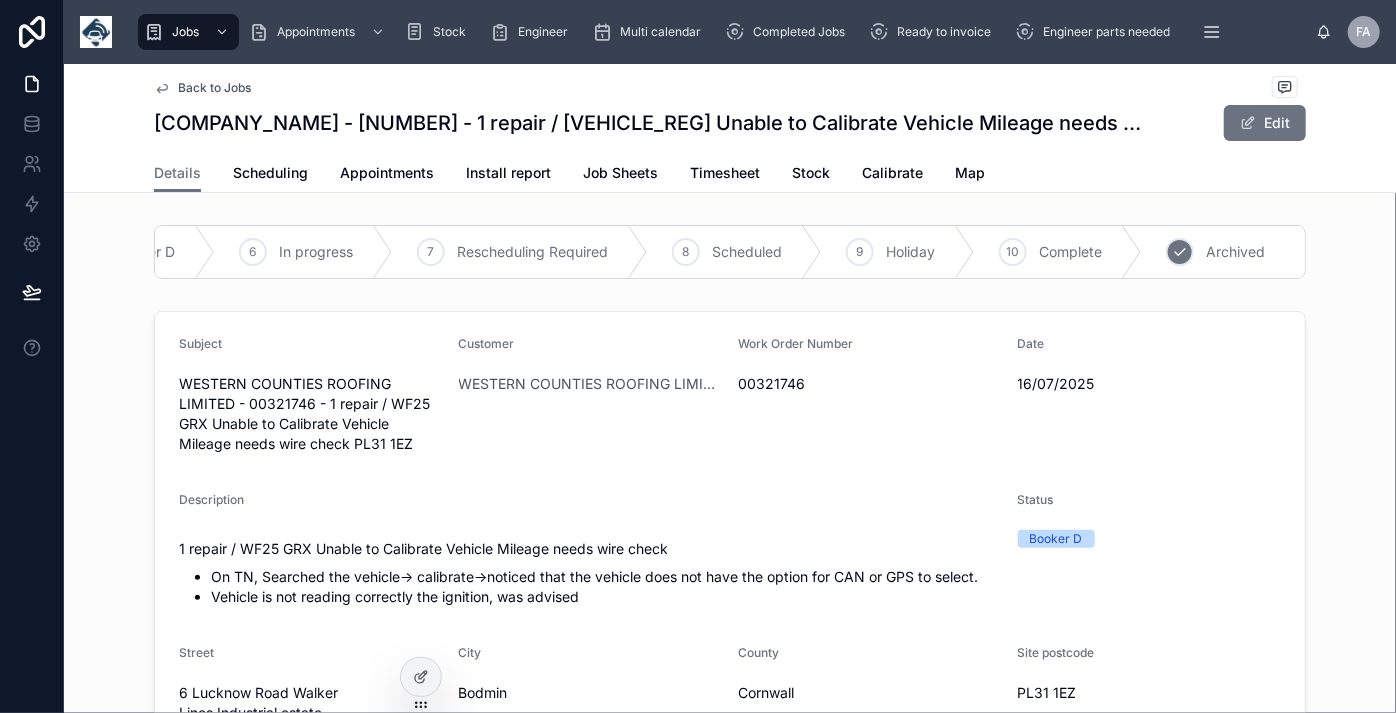 click on "Archived" at bounding box center (1235, 252) 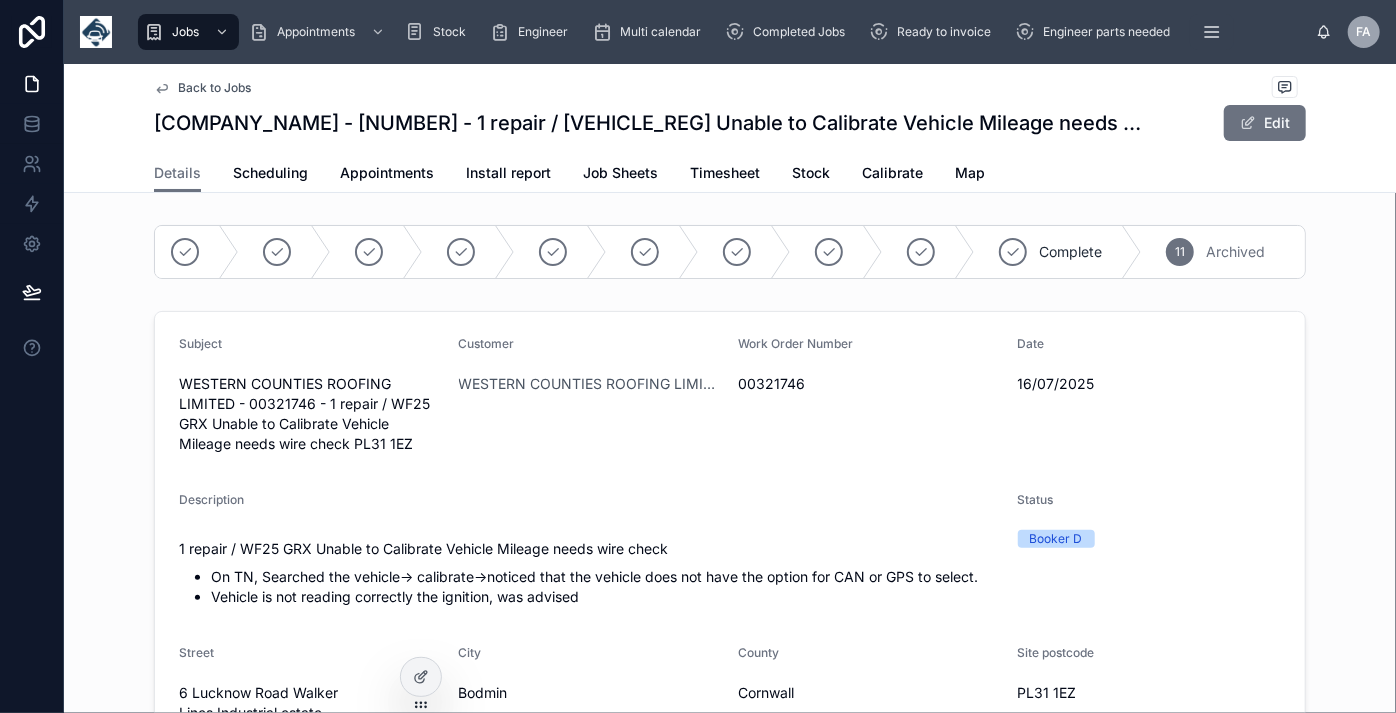 scroll, scrollTop: 0, scrollLeft: 8, axis: horizontal 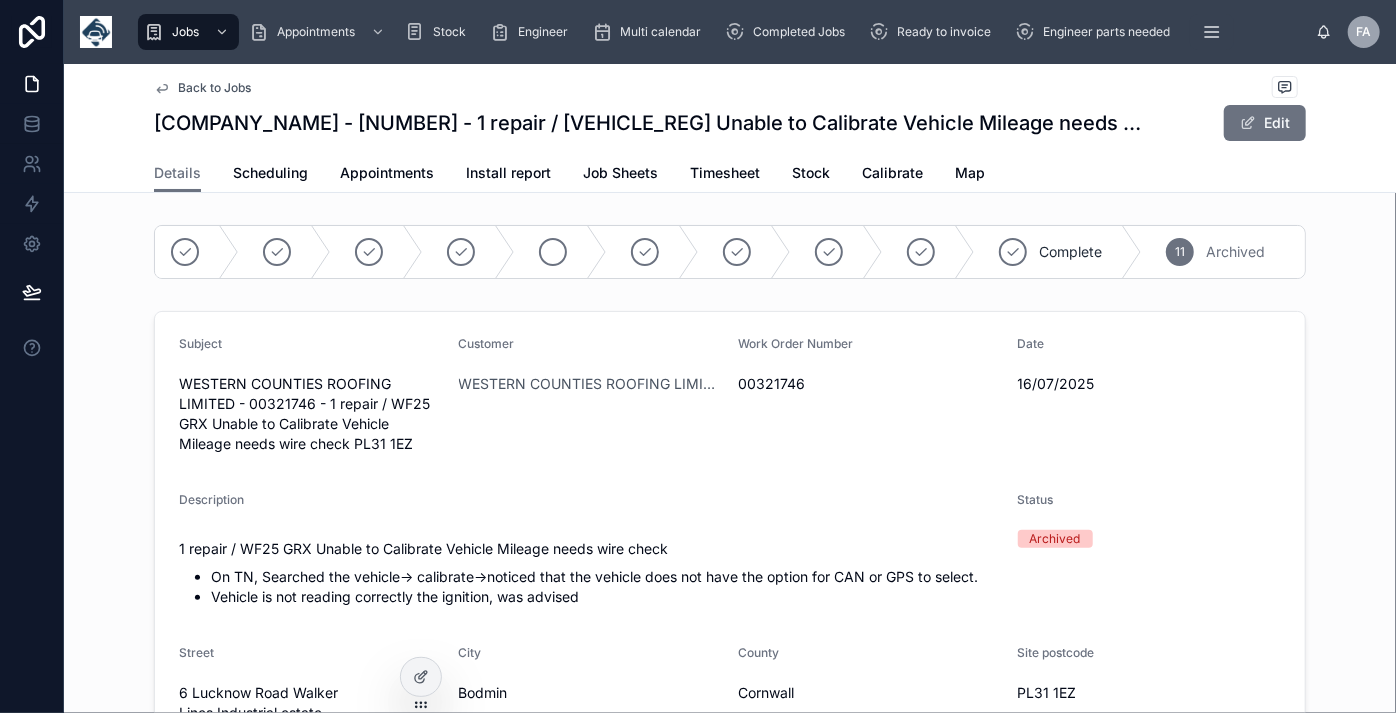 click 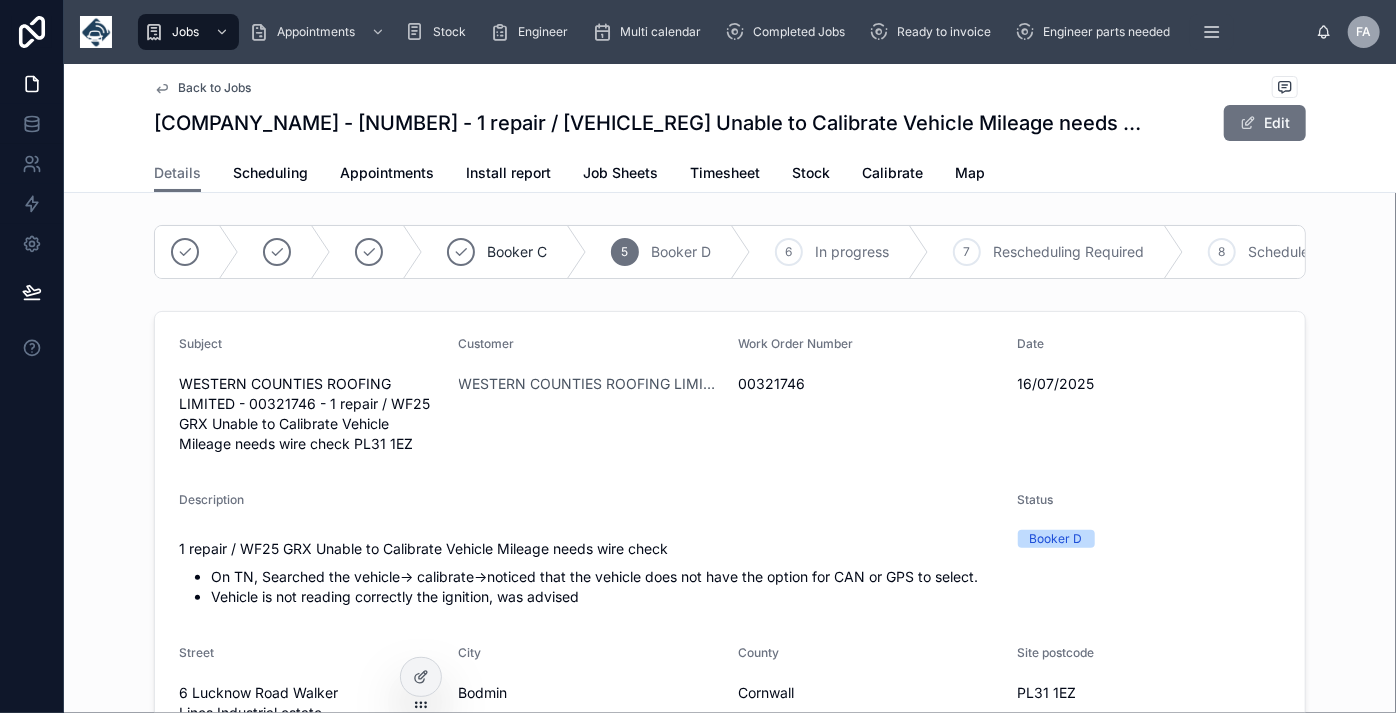 click on "Booker D" at bounding box center [681, 252] 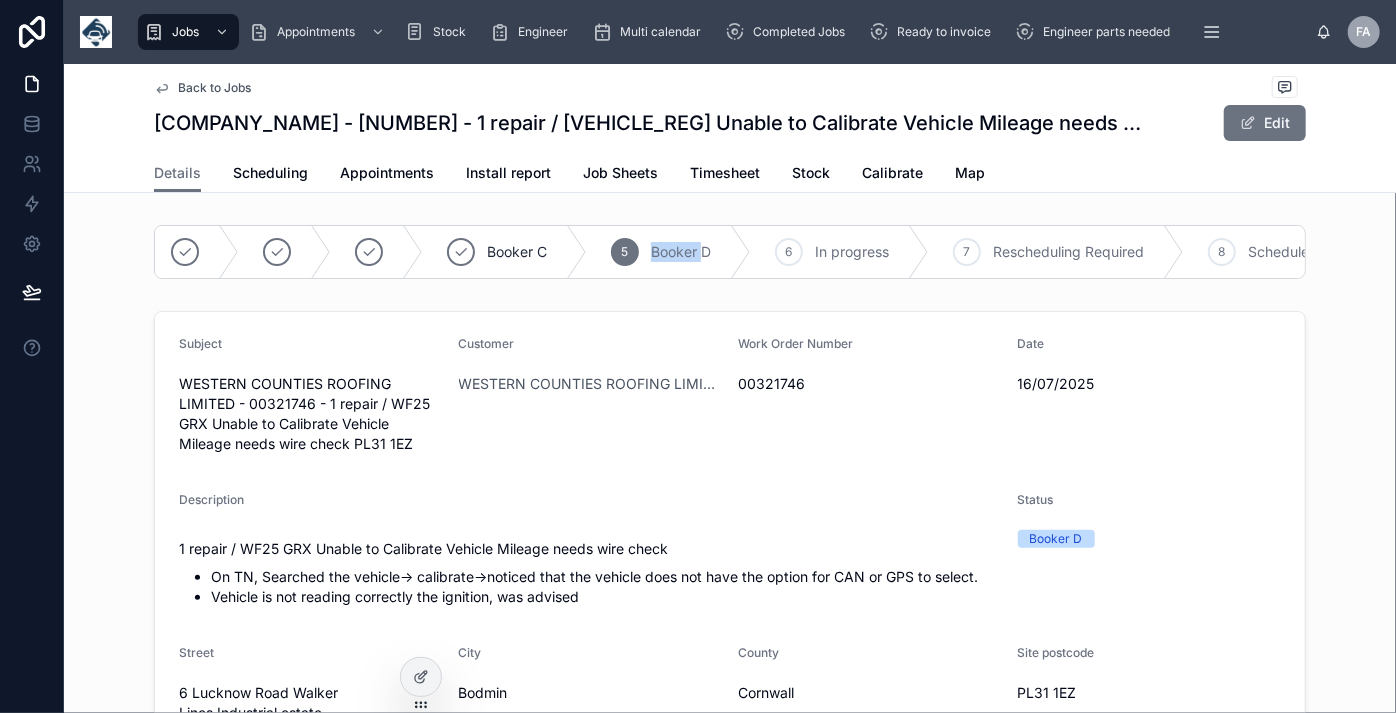 click on "Booker D" at bounding box center [681, 252] 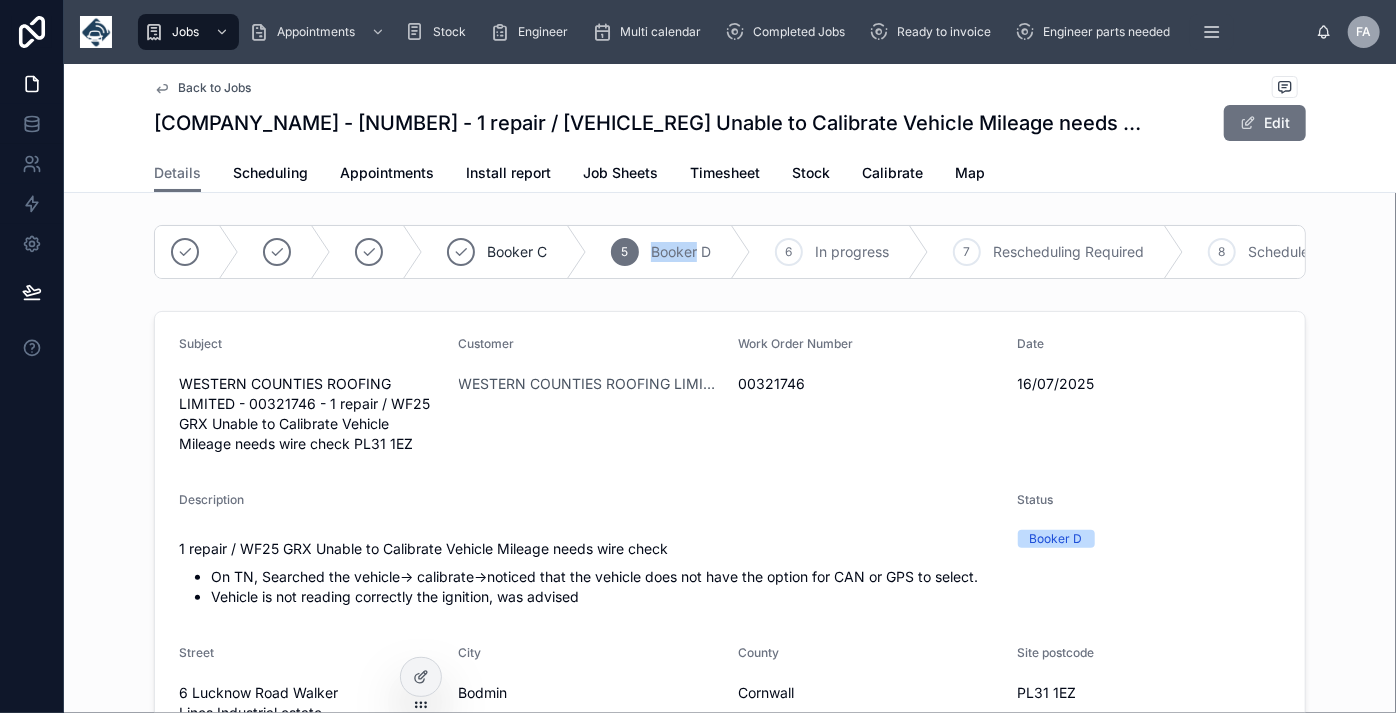 click on "Back to Jobs" at bounding box center [214, 88] 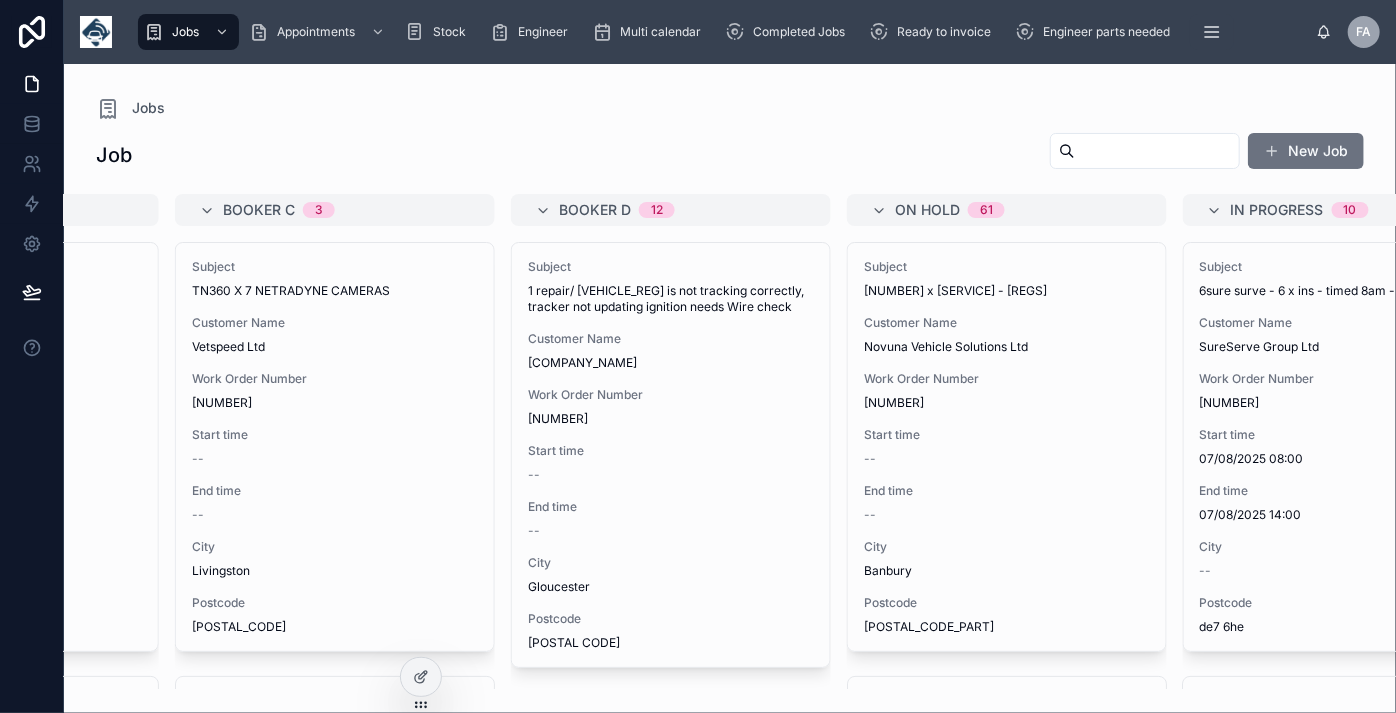 scroll, scrollTop: 0, scrollLeft: 907, axis: horizontal 